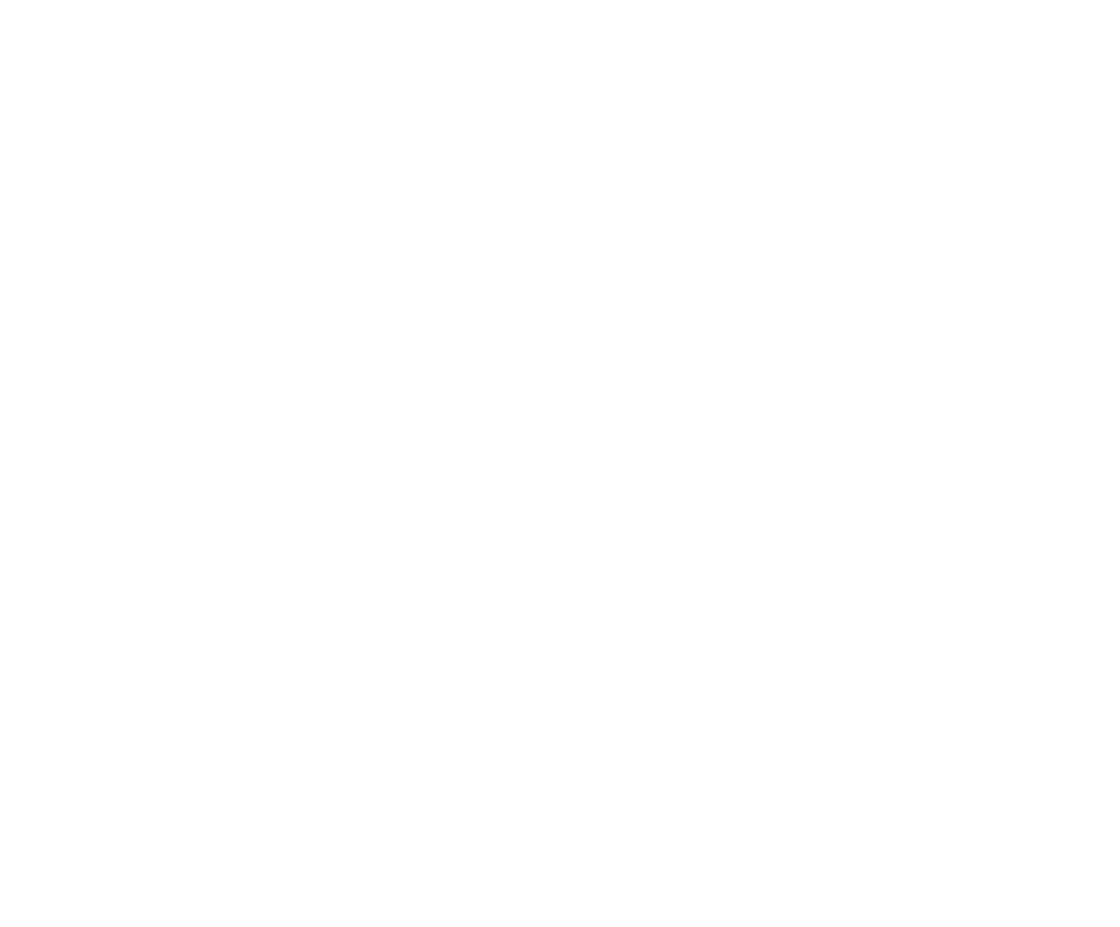 scroll, scrollTop: 0, scrollLeft: 0, axis: both 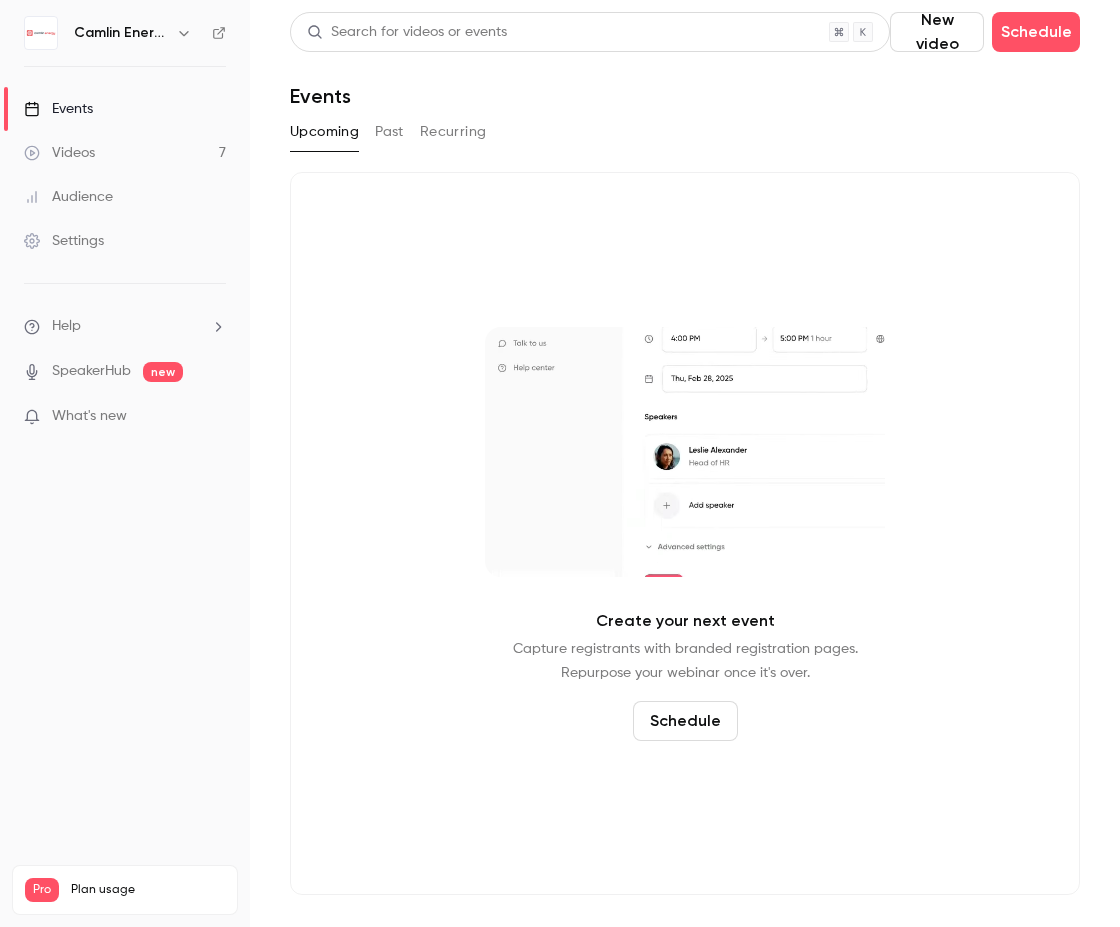 click on "Videos" at bounding box center [59, 153] 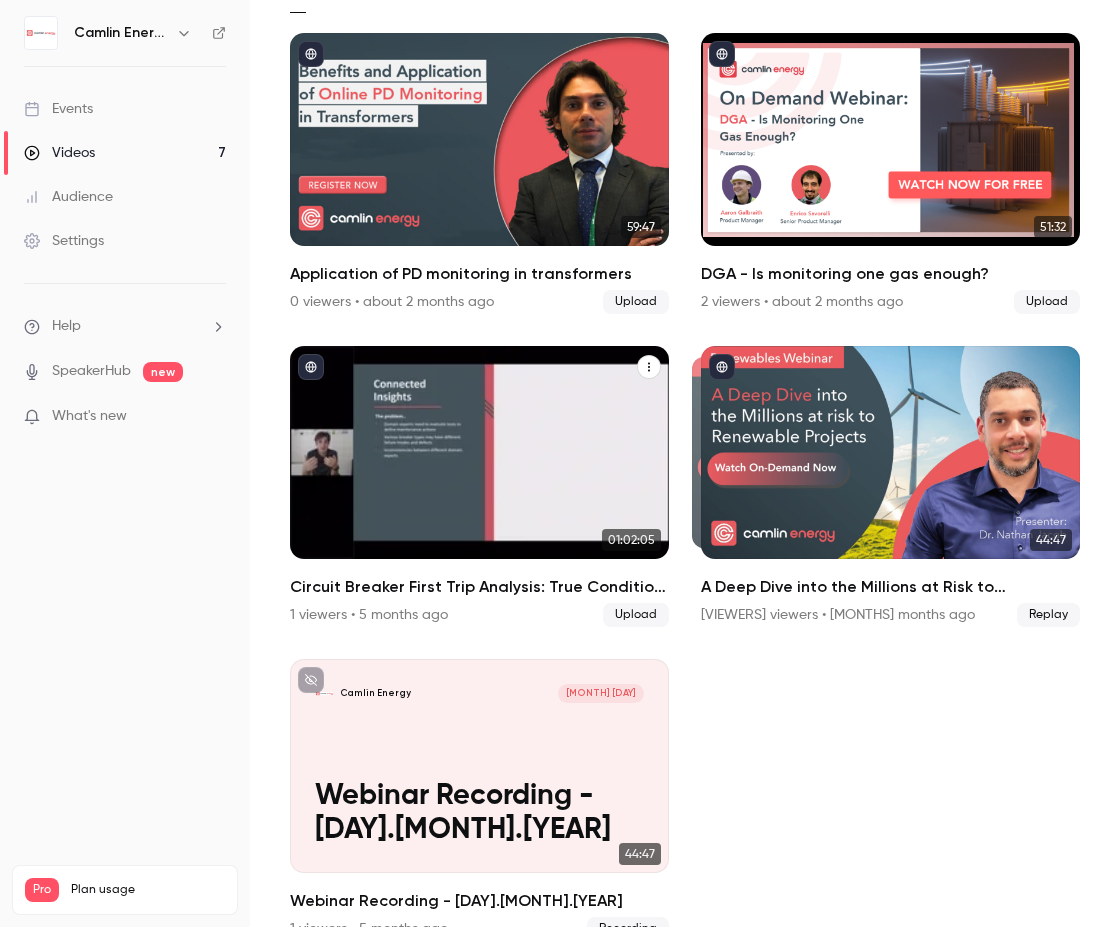 scroll, scrollTop: 164, scrollLeft: 0, axis: vertical 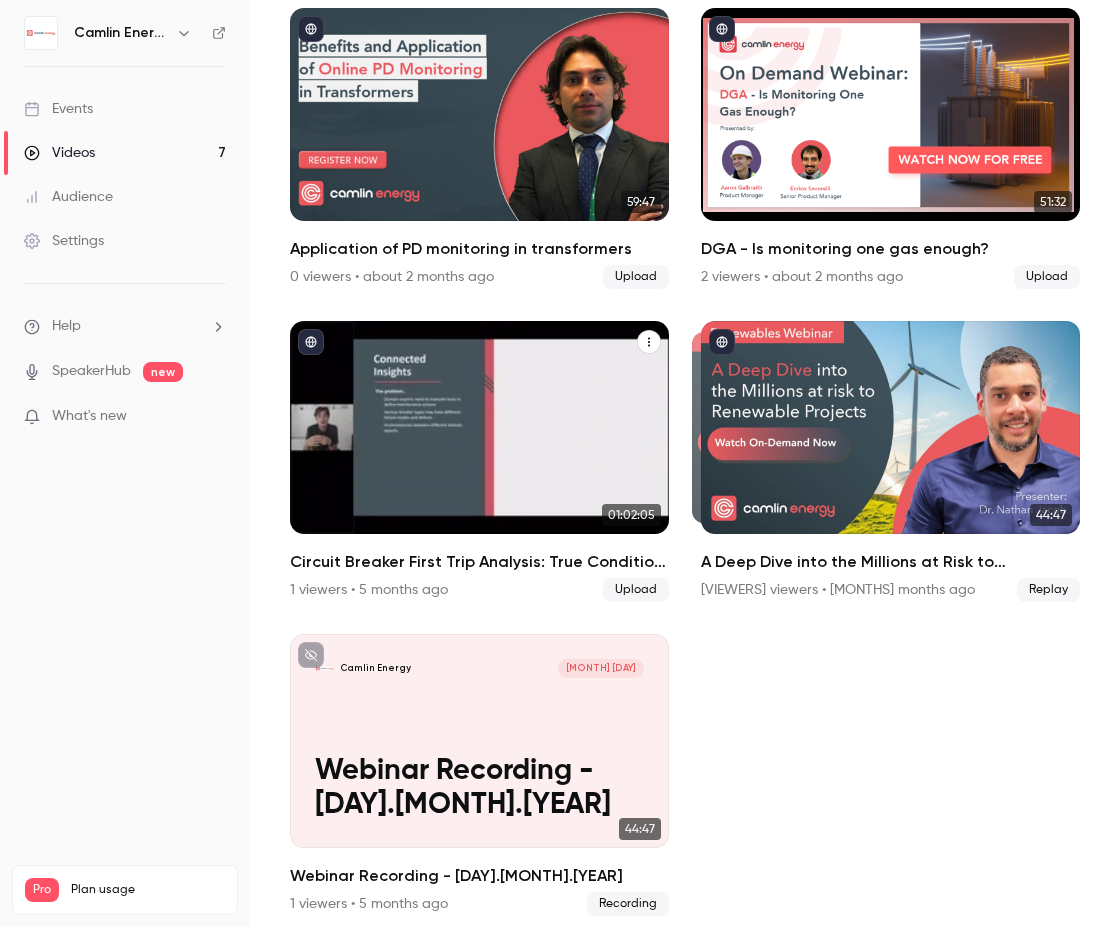 click on "Circuit Breaker First Trip Analysis: True Condition Based Maintenance" at bounding box center [479, 458] 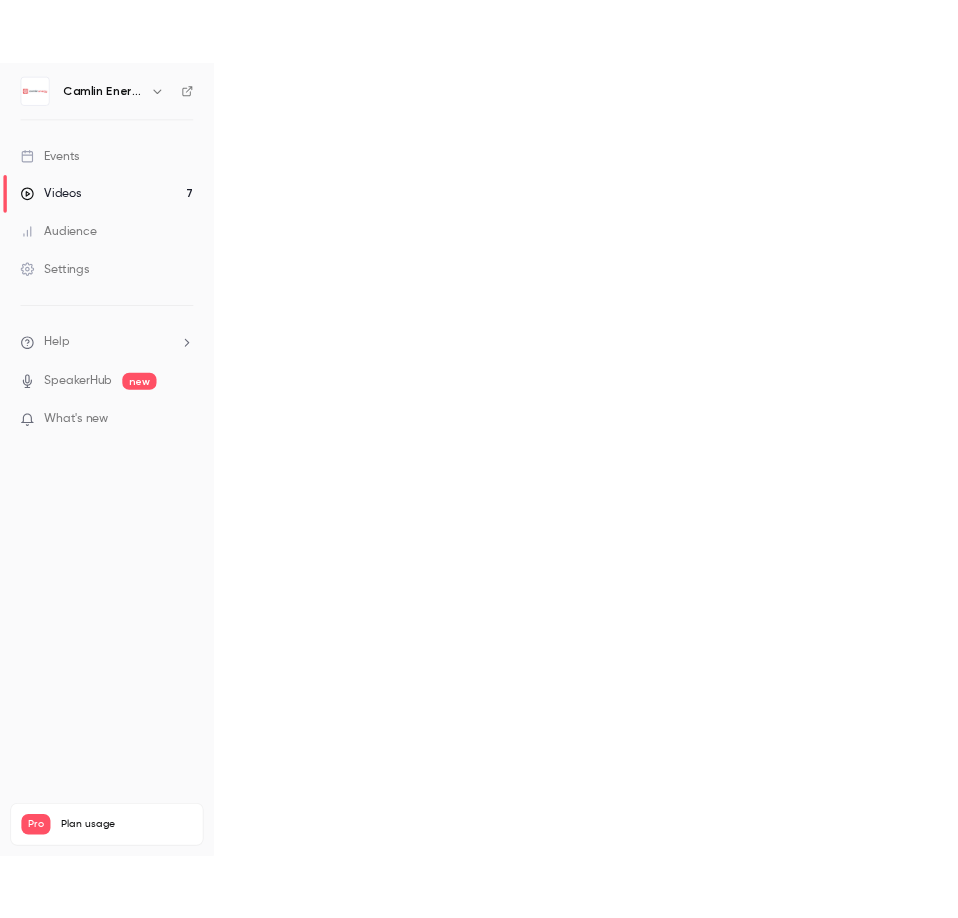 scroll, scrollTop: 0, scrollLeft: 0, axis: both 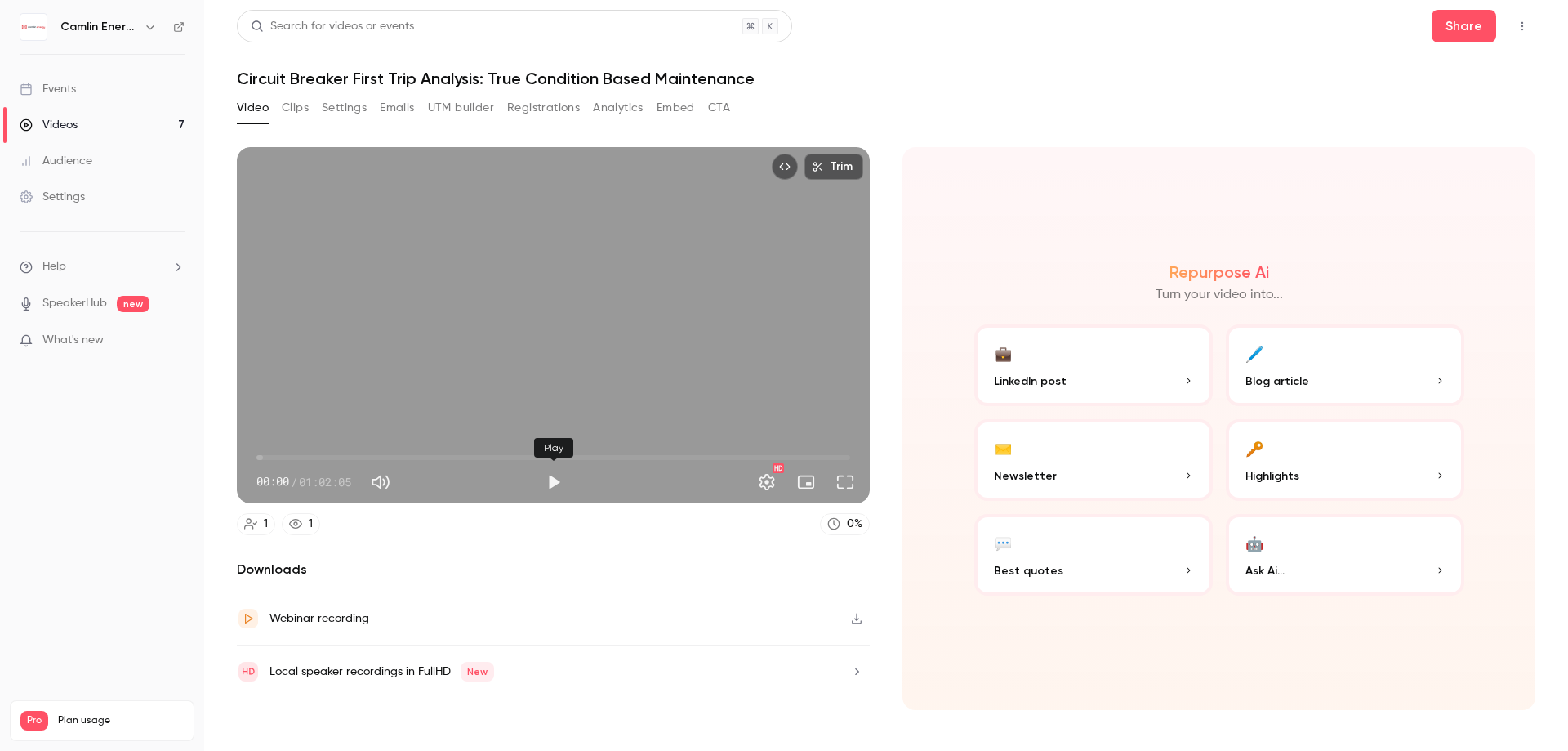 click at bounding box center [554, 482] 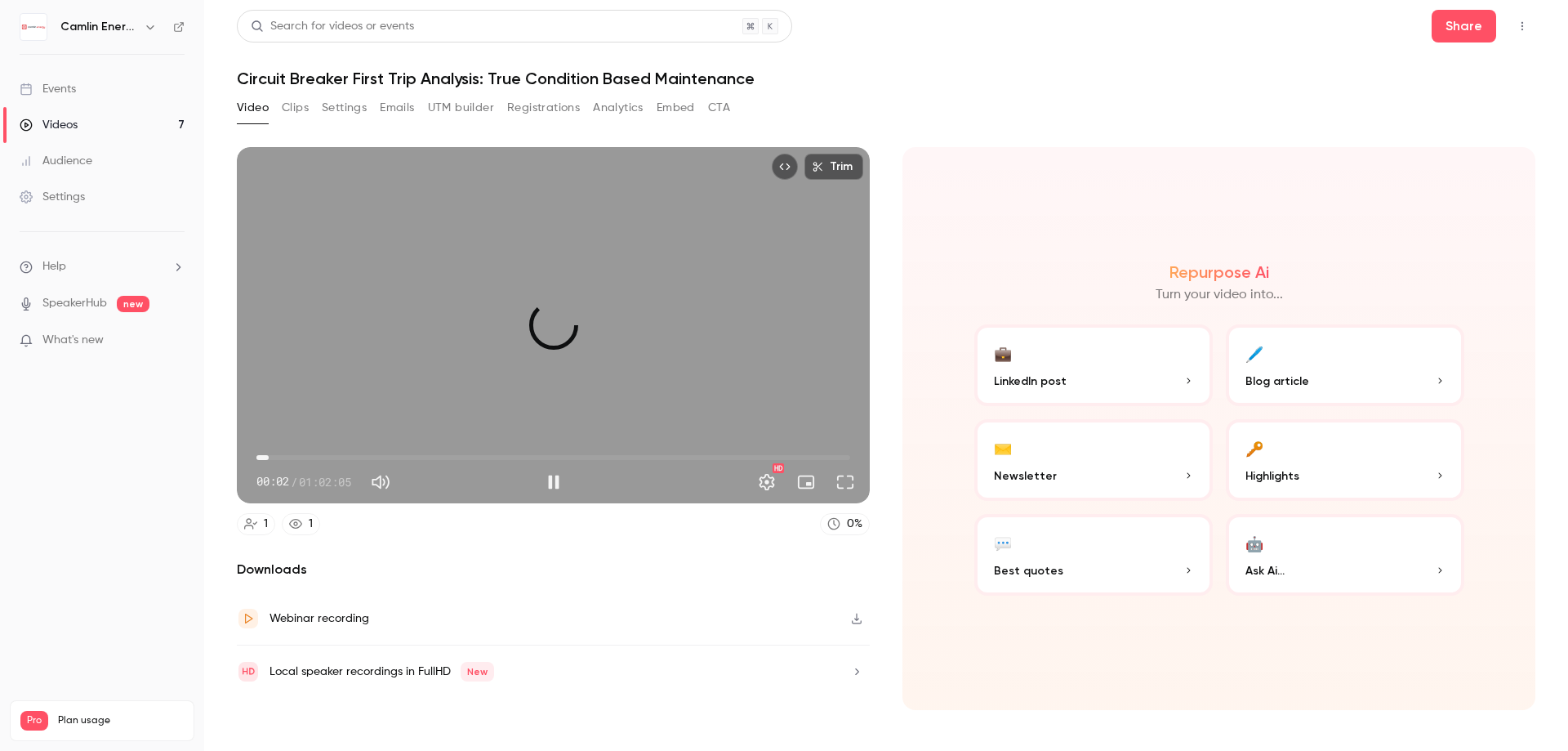 click on "01:16" at bounding box center (553, 458) 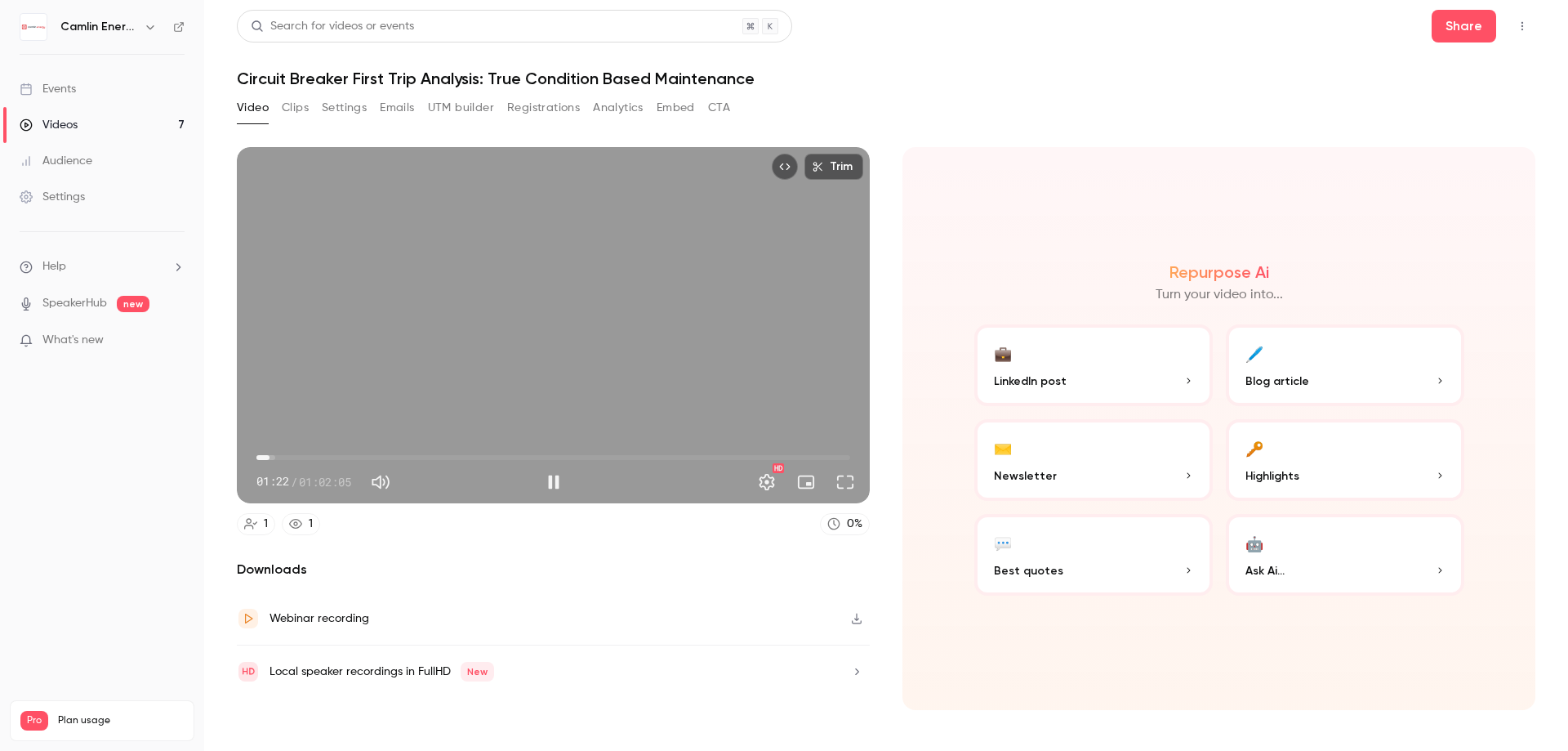 click on "01:22" at bounding box center (553, 458) 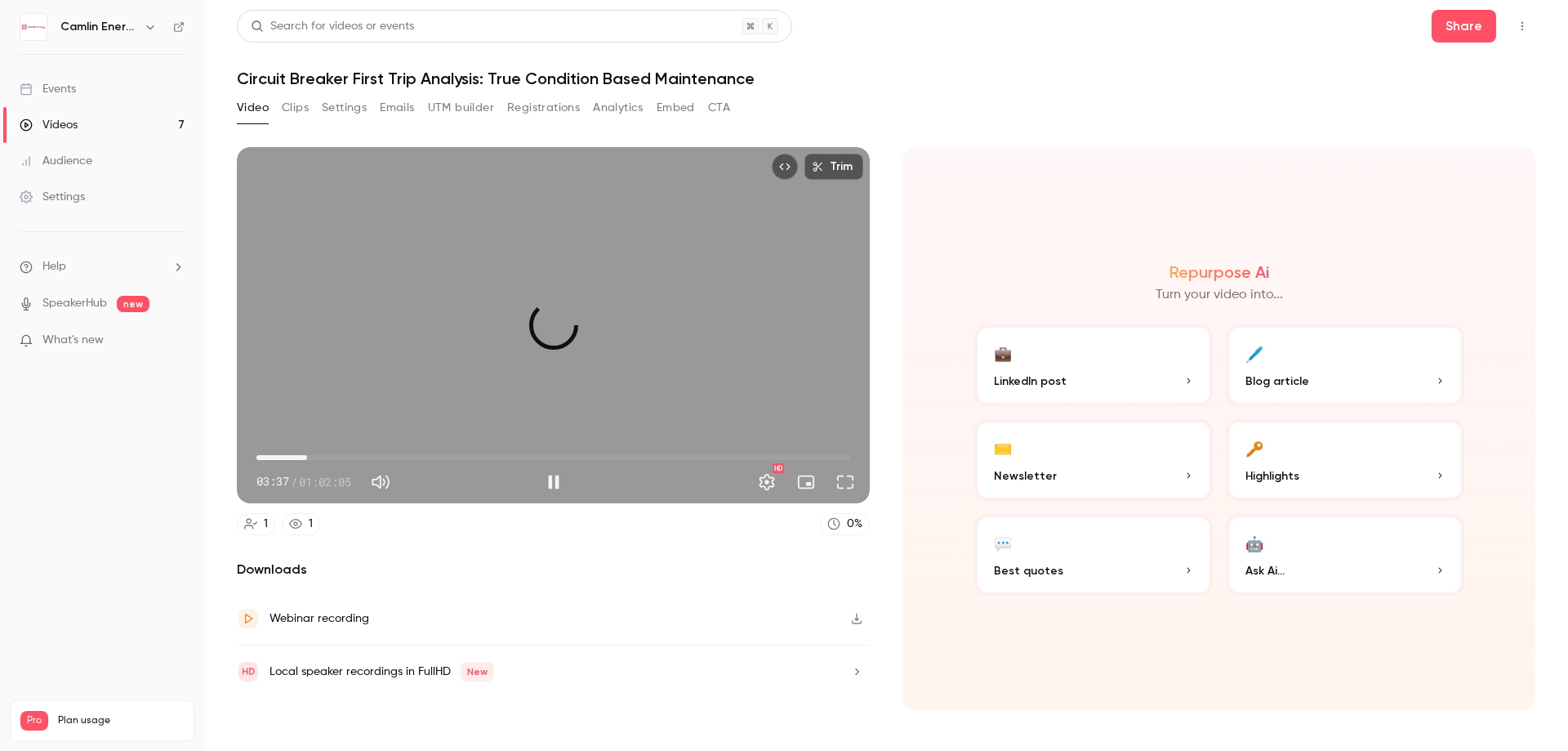 click on "05:17" at bounding box center [553, 458] 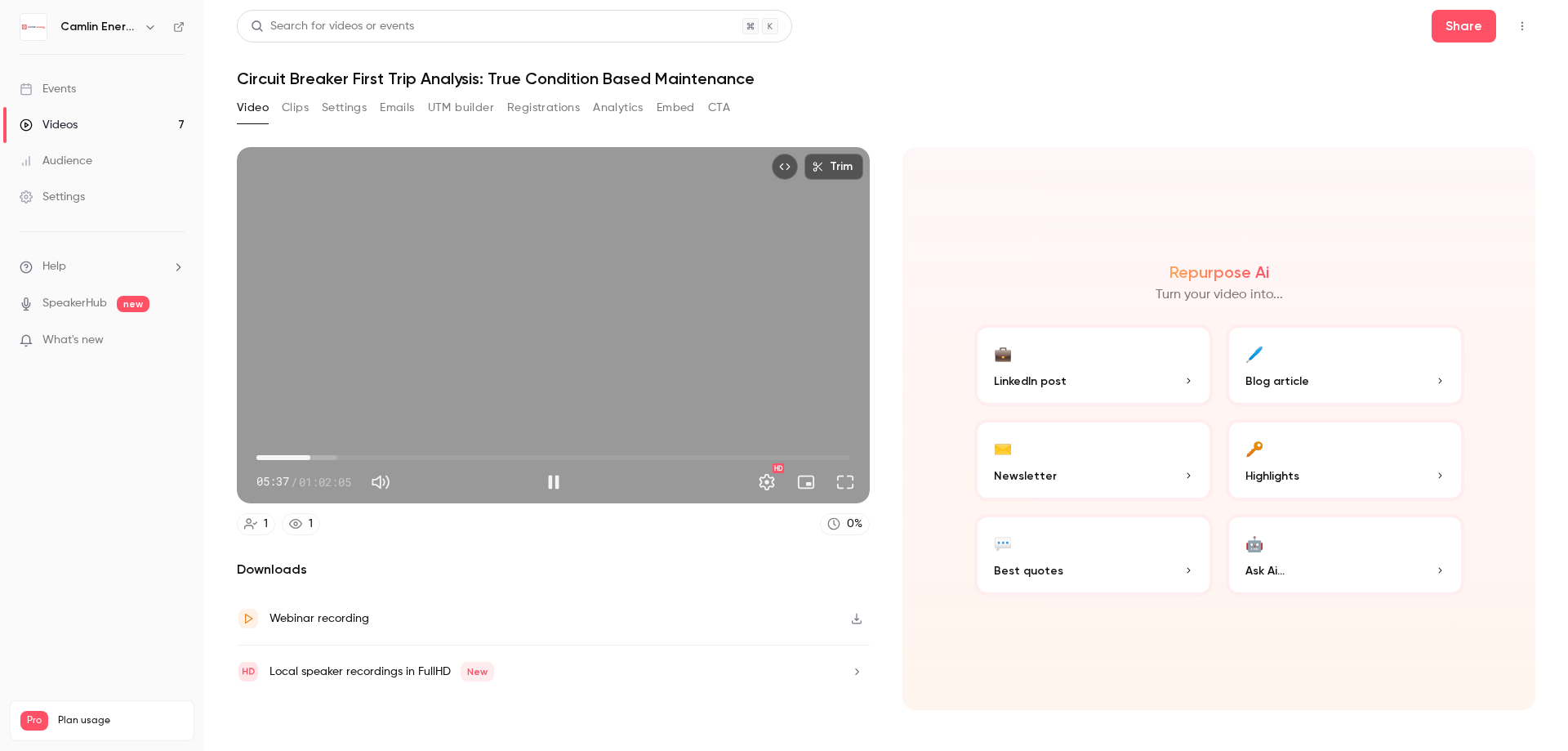 click on "05:37" at bounding box center (553, 458) 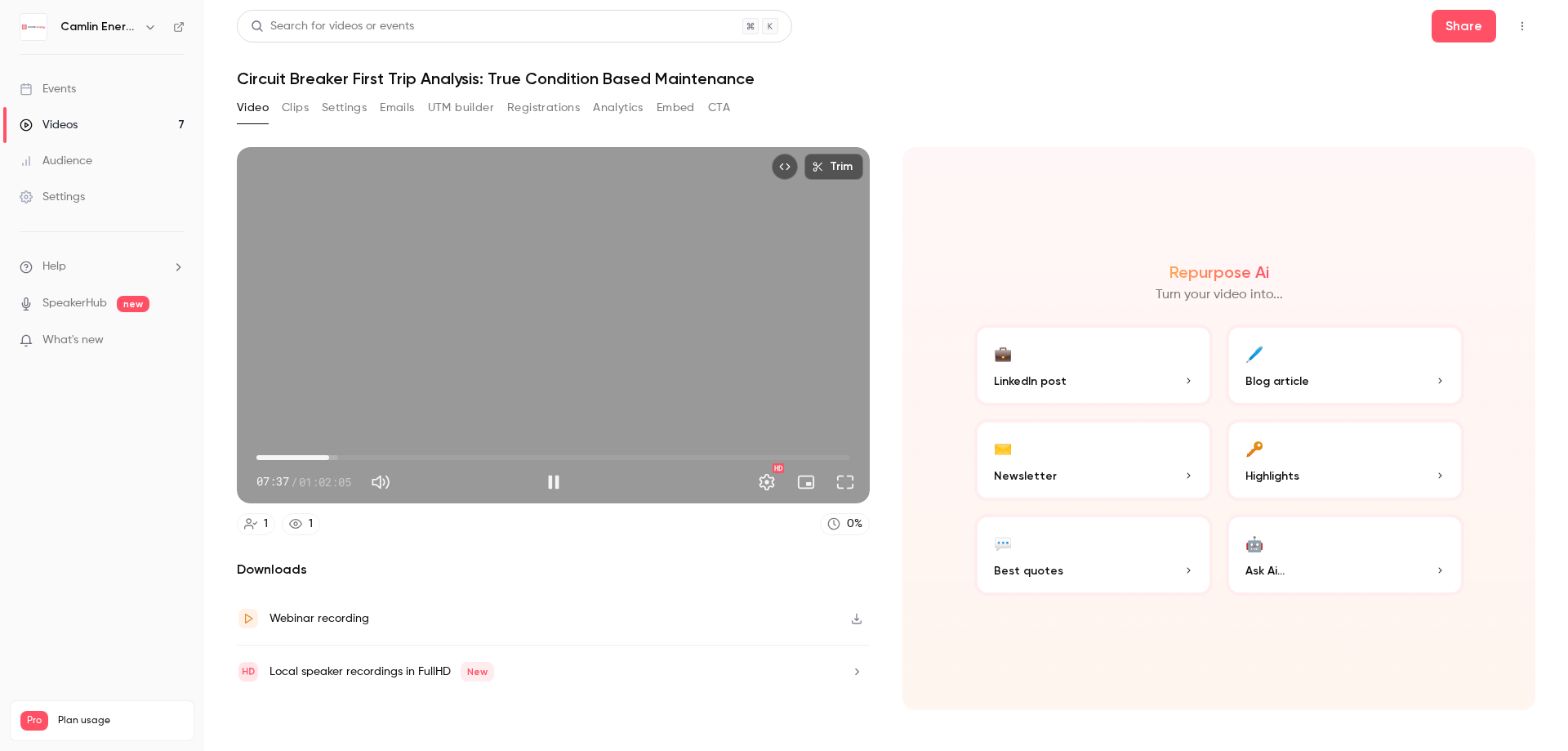 click on "07:37" at bounding box center (553, 458) 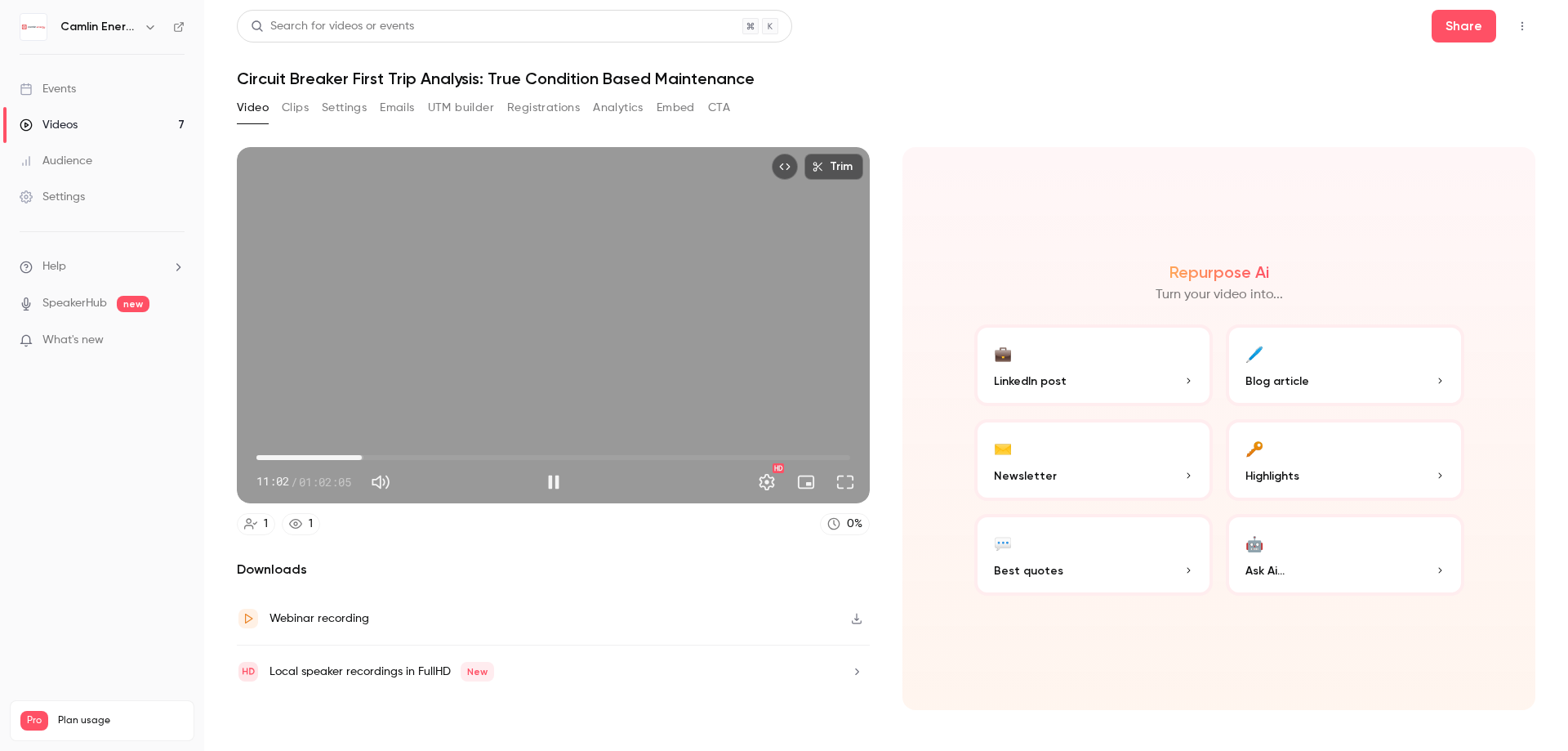 click on "11:02" at bounding box center (553, 458) 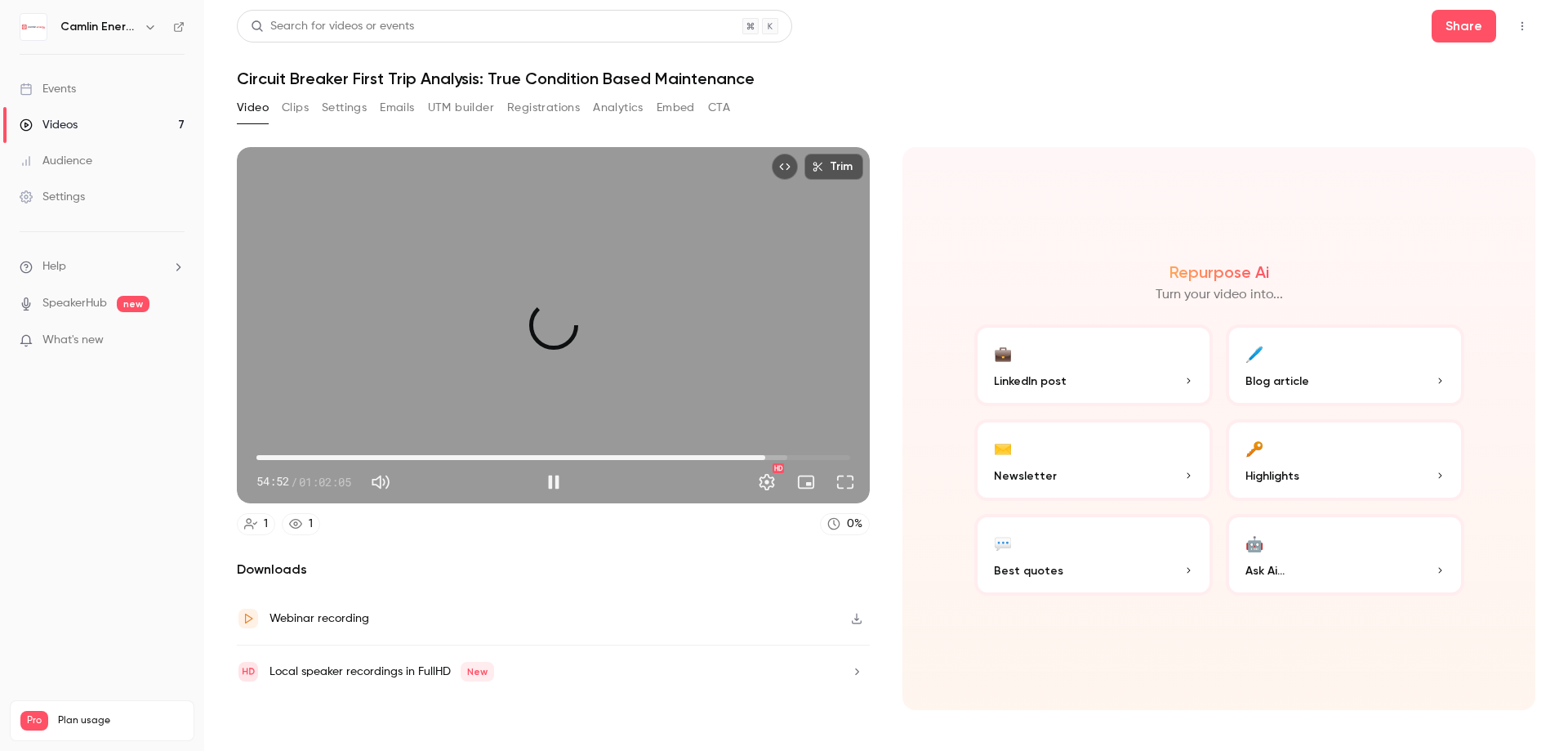 click on "53:12" at bounding box center [553, 458] 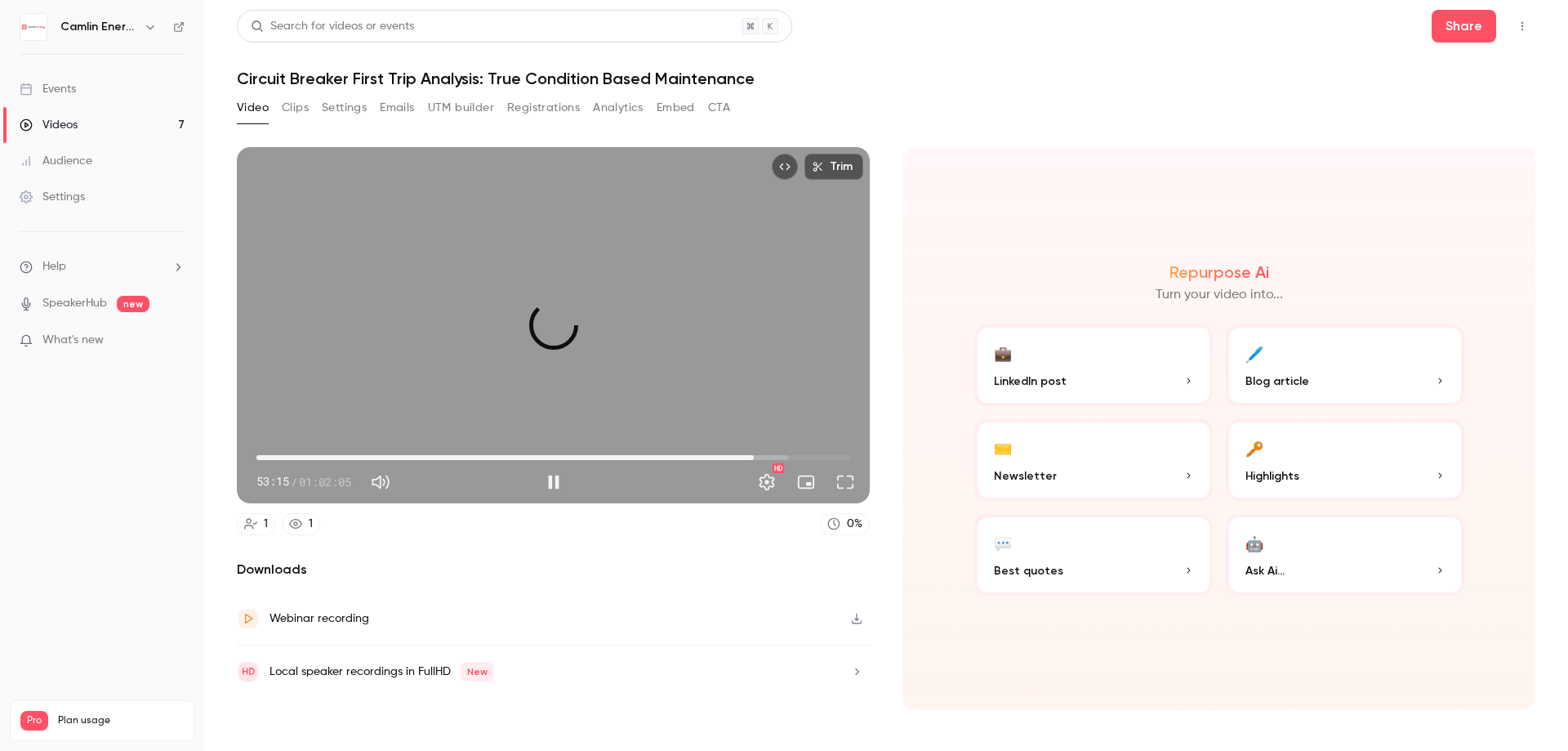 drag, startPoint x: 764, startPoint y: 453, endPoint x: 754, endPoint y: 456, distance: 10.440307 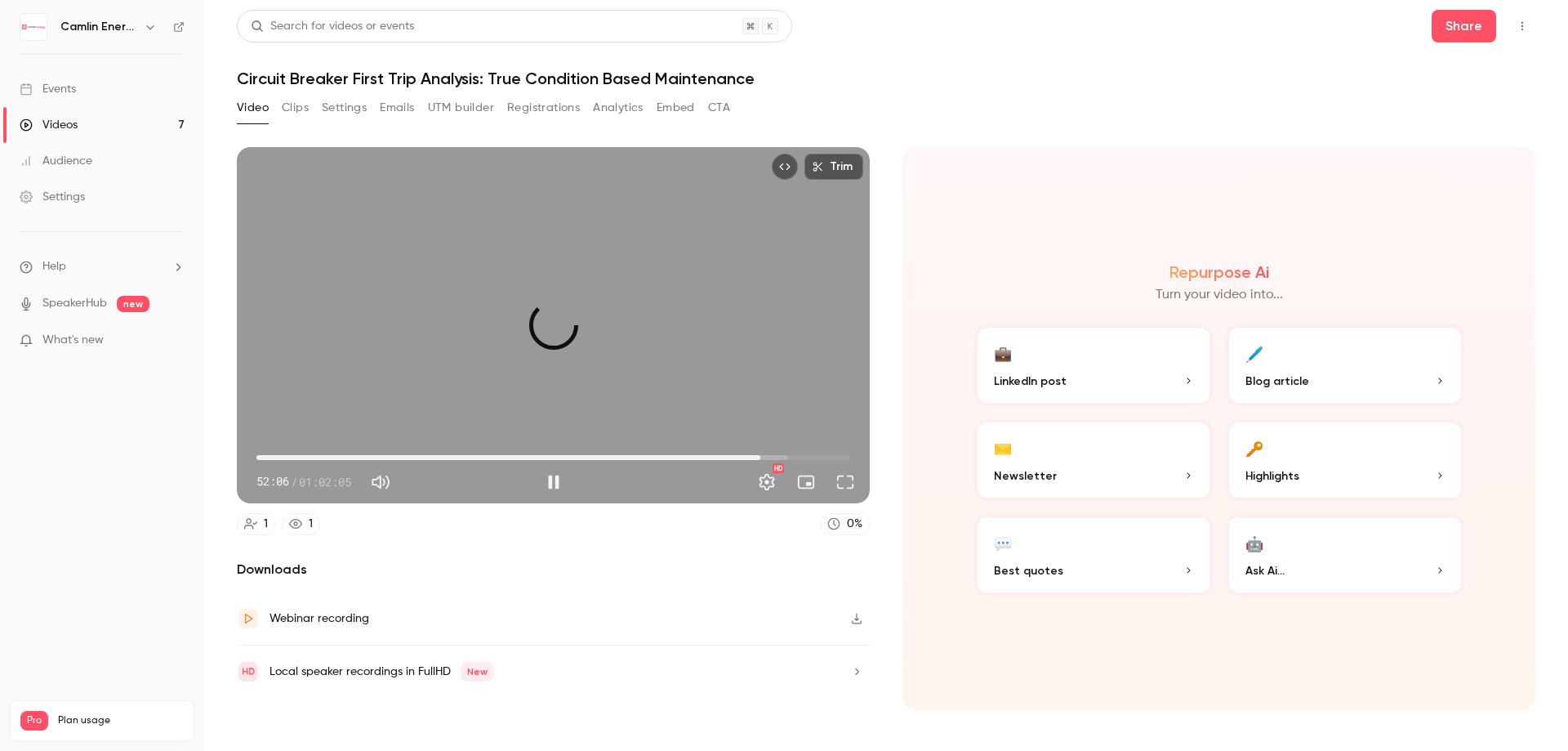 click on "52:42" at bounding box center (760, 458) 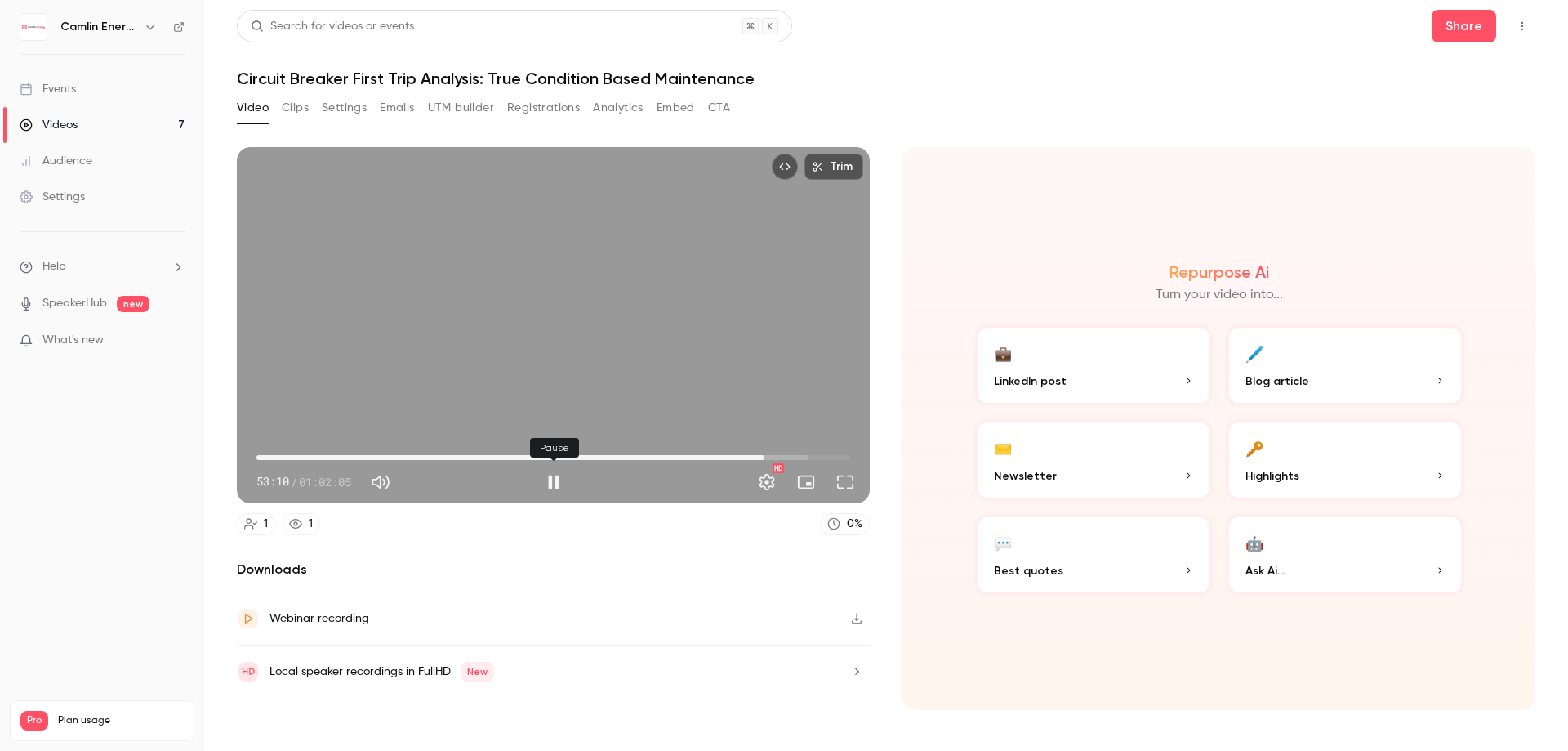 click at bounding box center [554, 482] 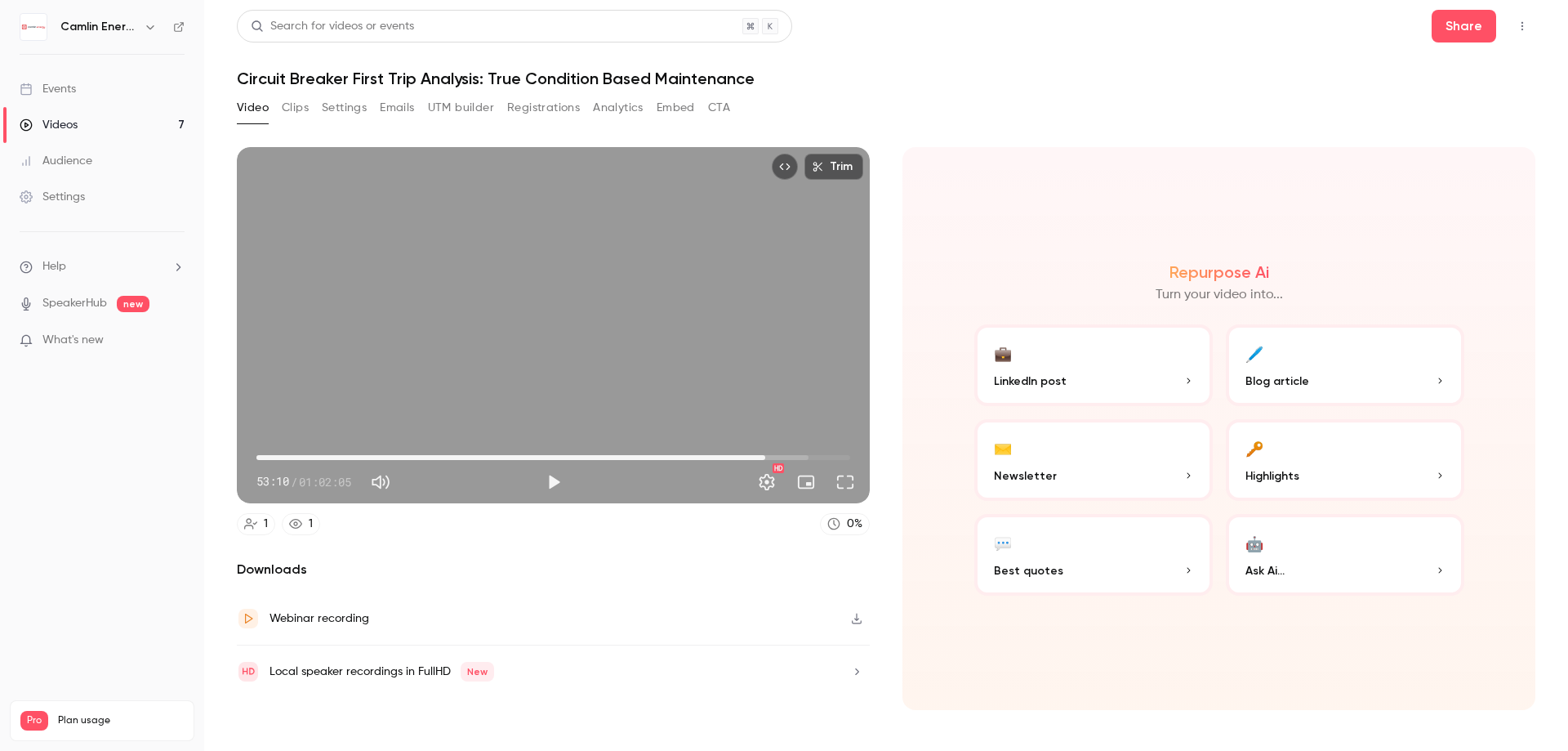 type on "******" 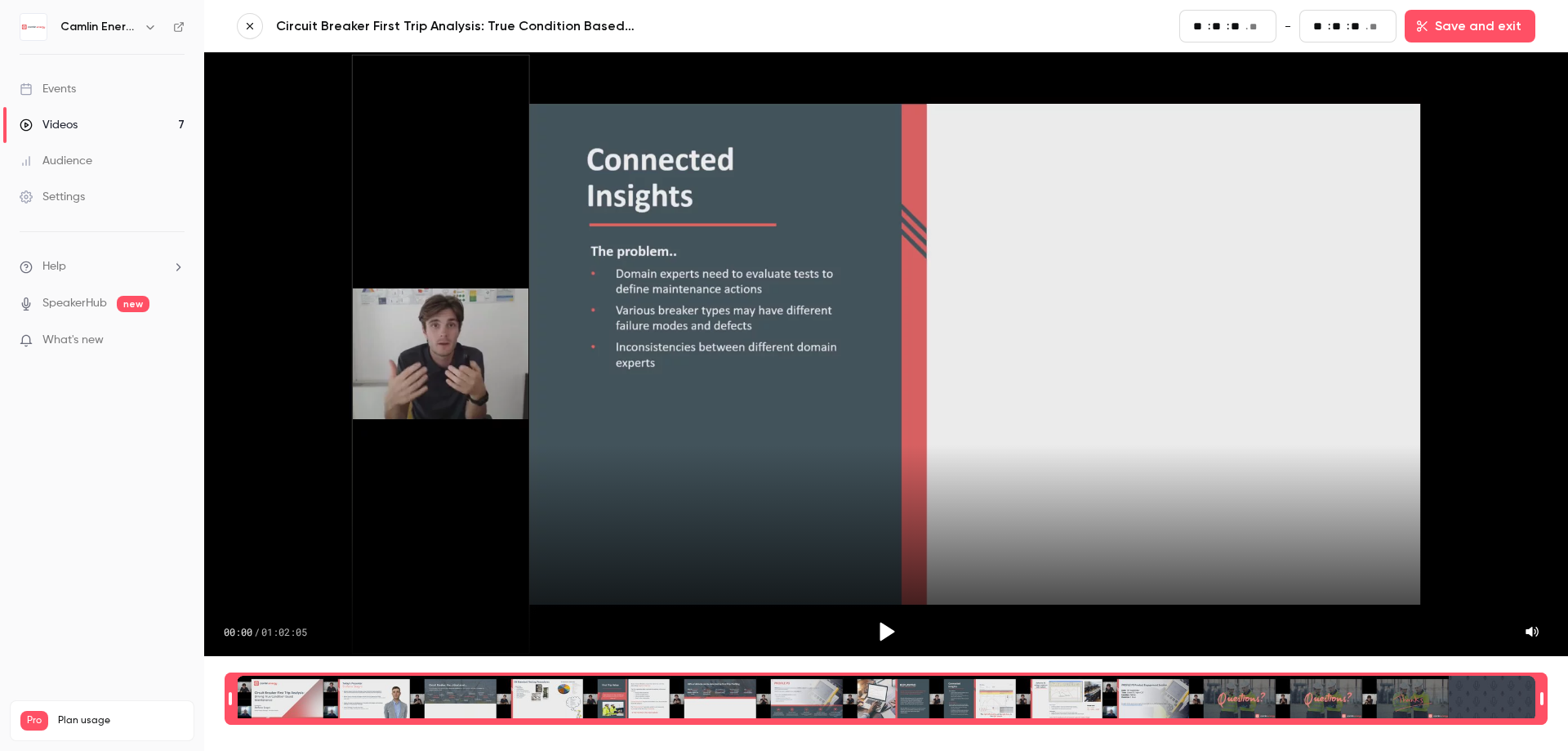type on "**" 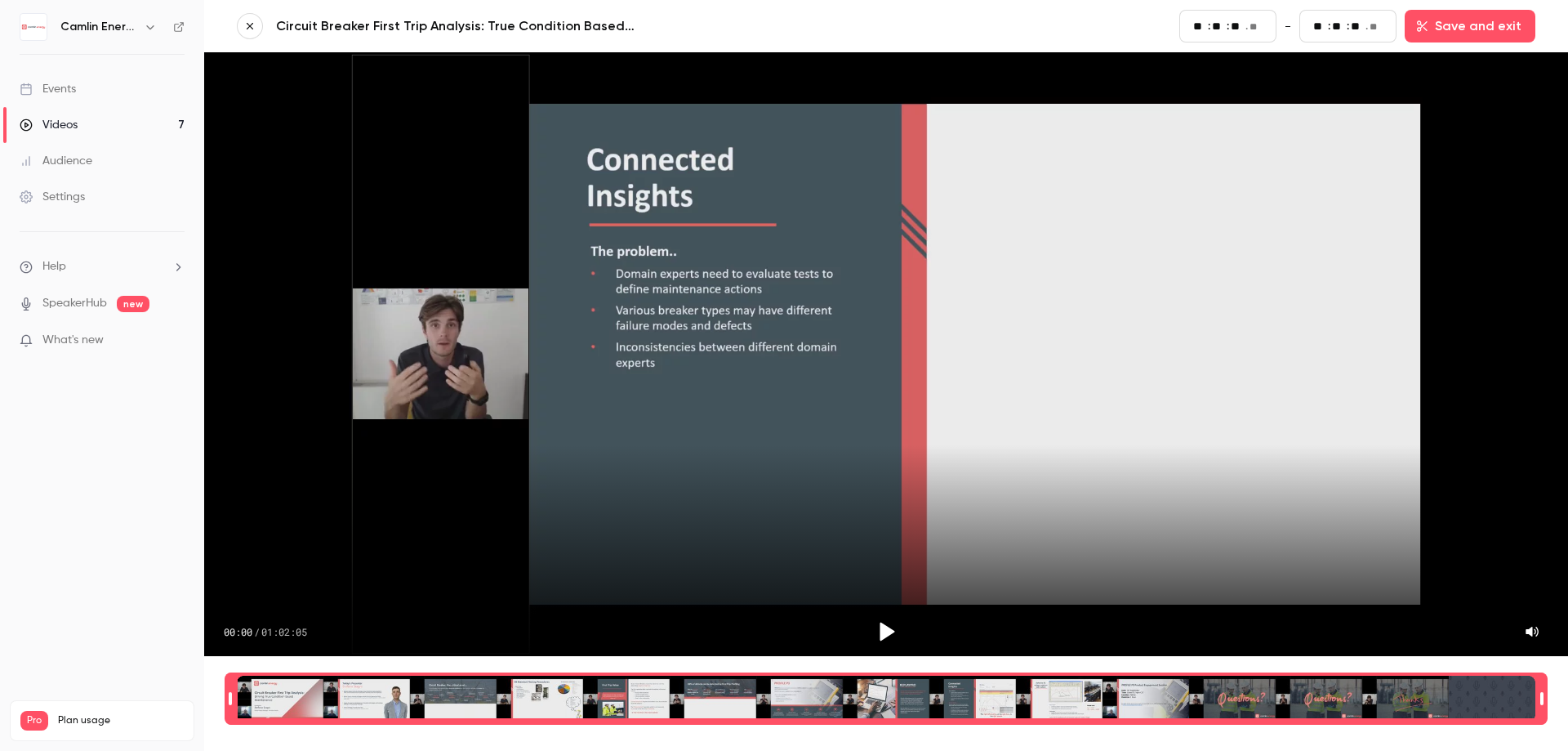 type on "**" 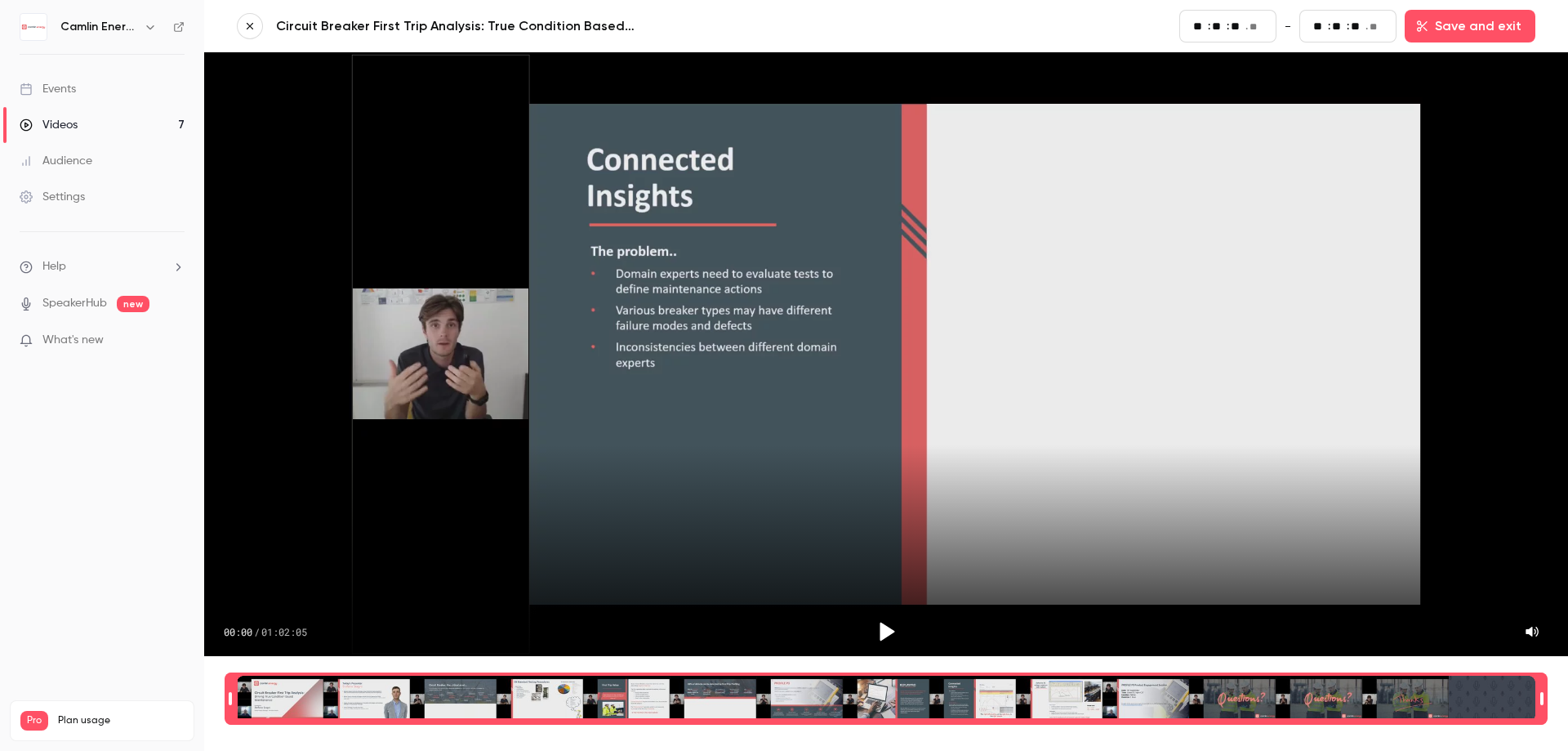 type on "**" 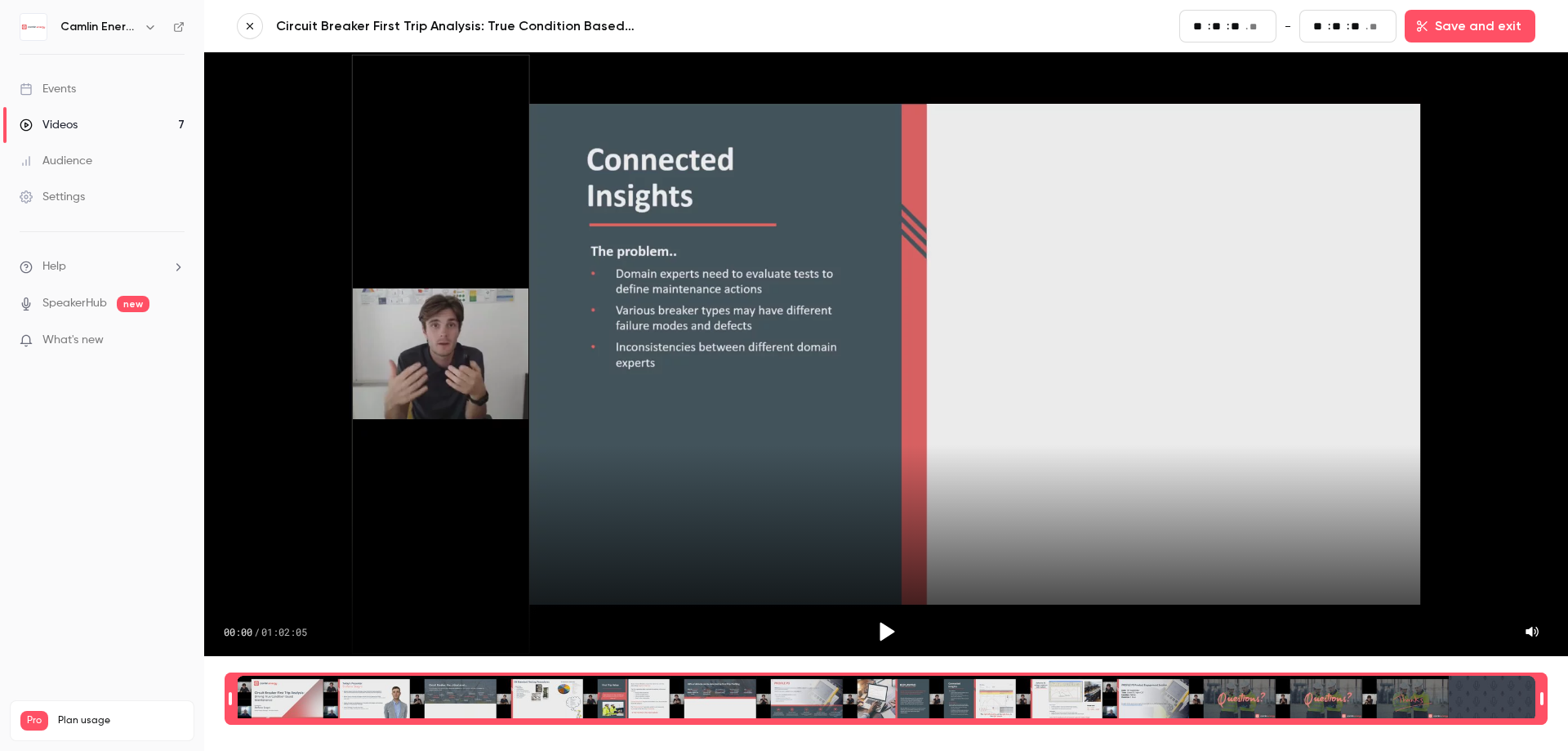 type on "**" 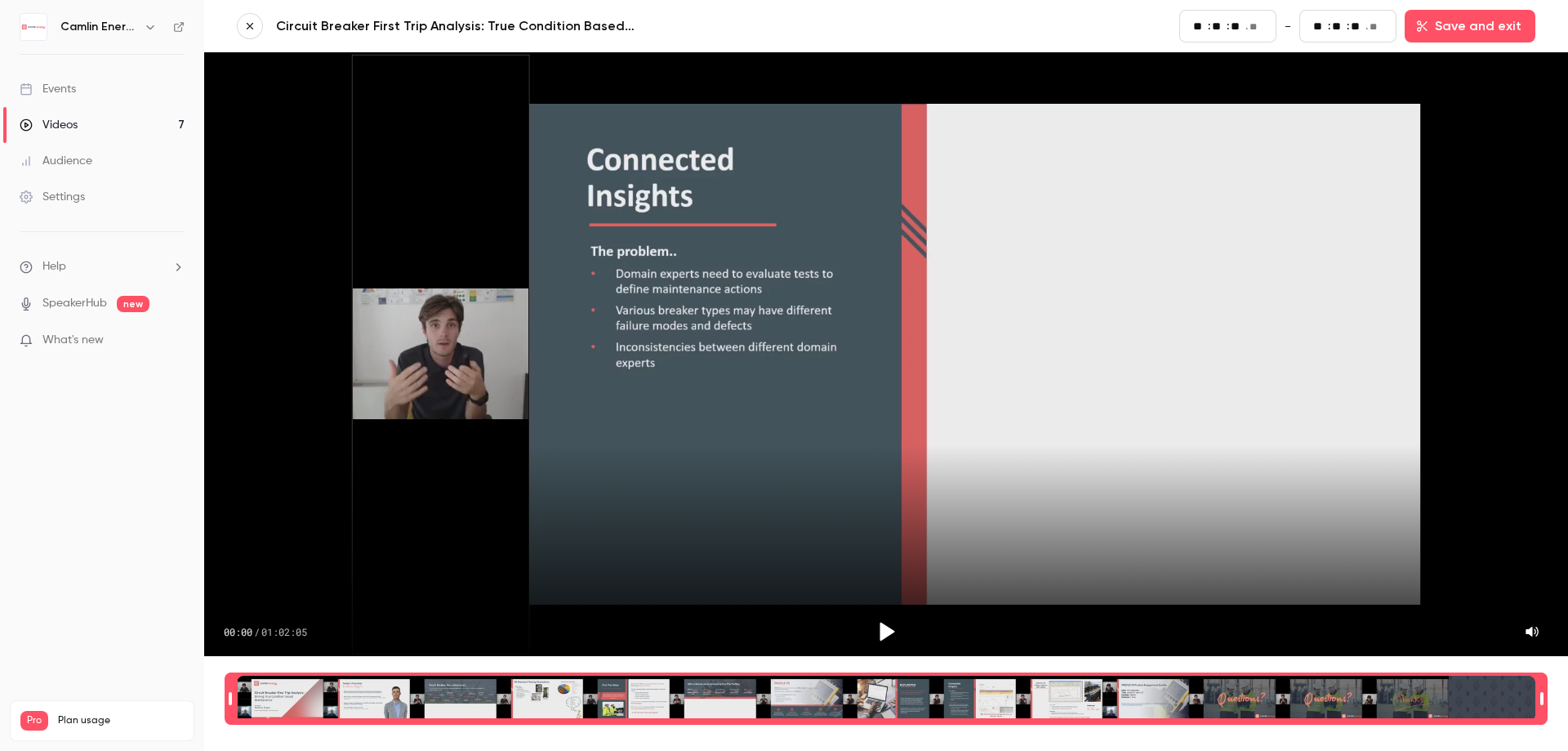 type on "**" 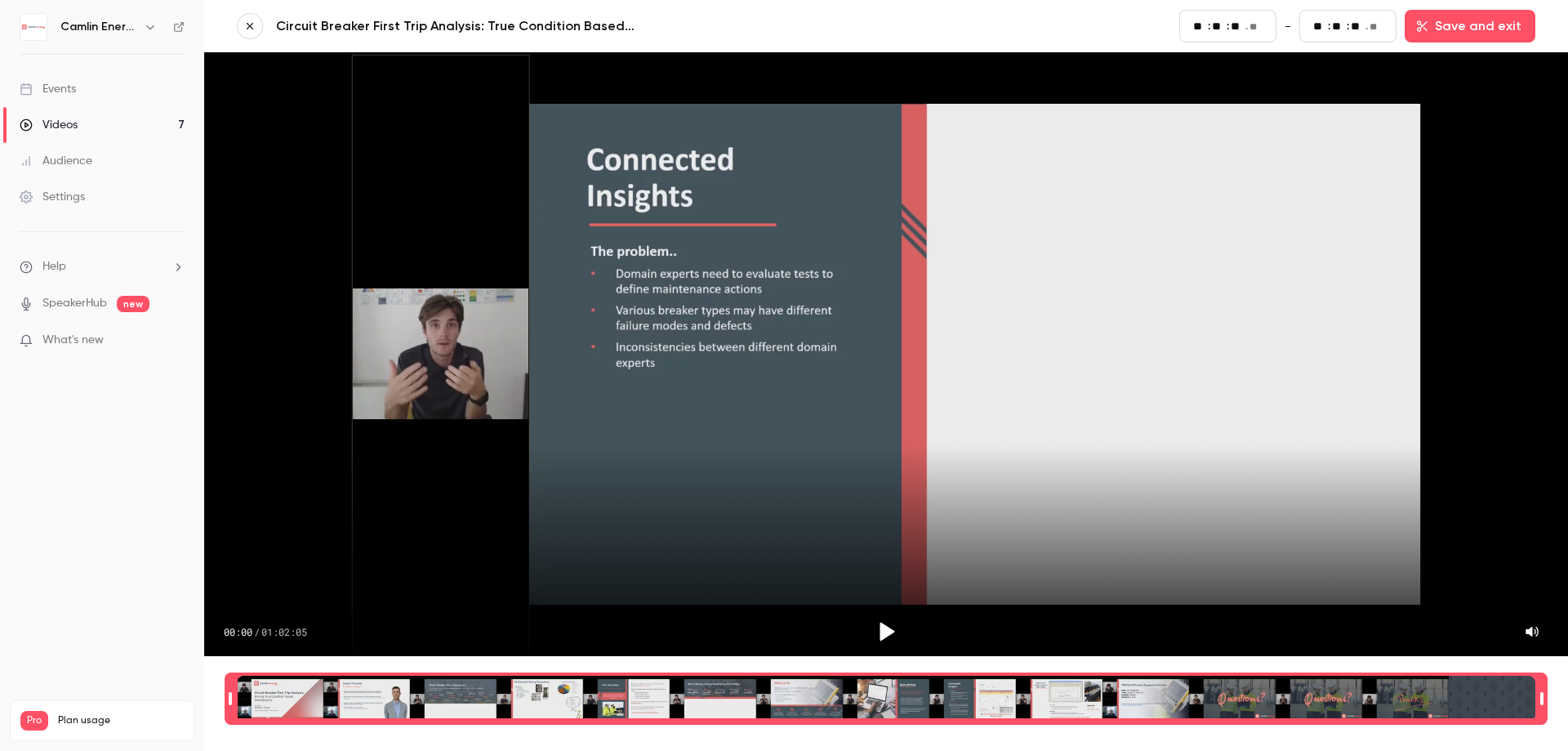 type on "**" 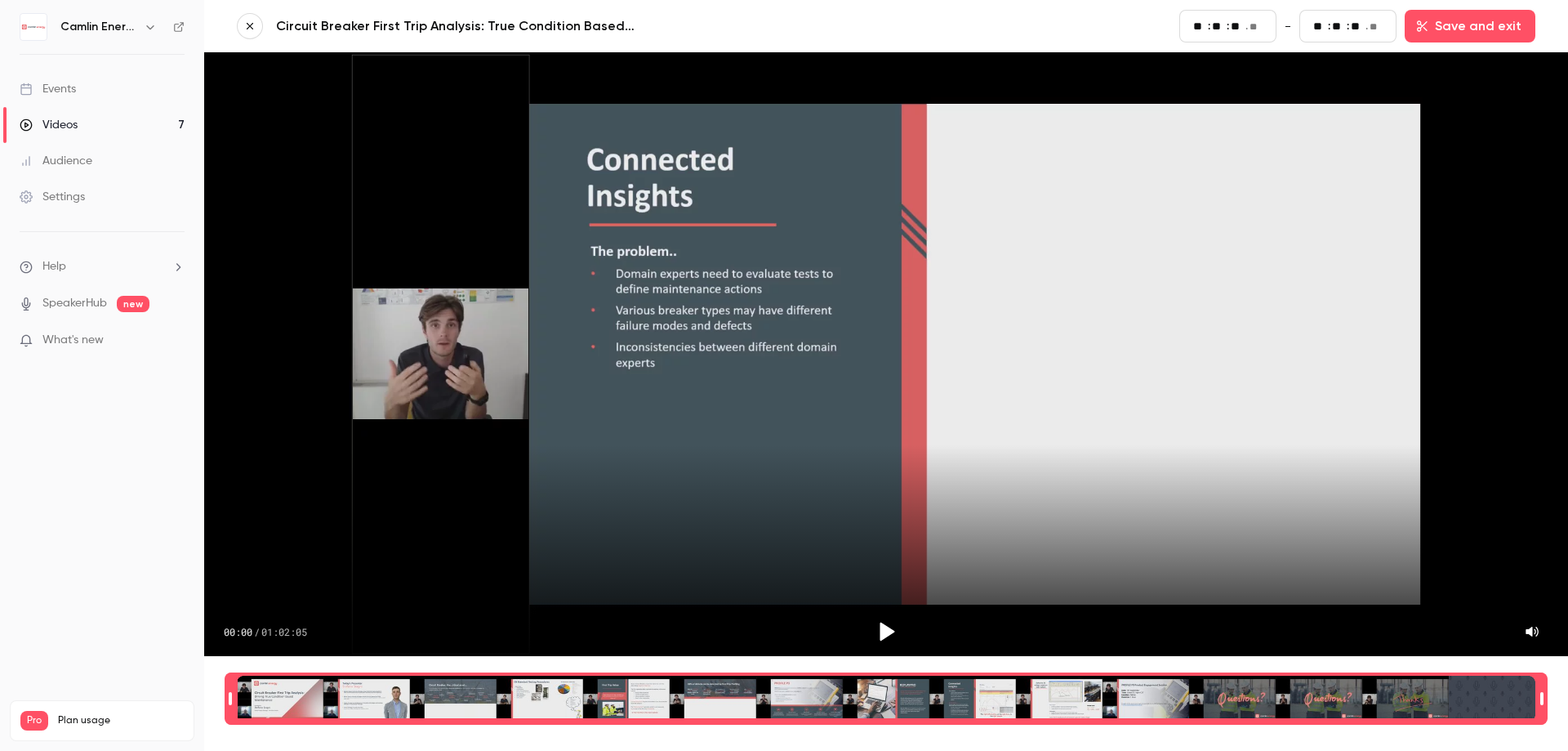 type on "**" 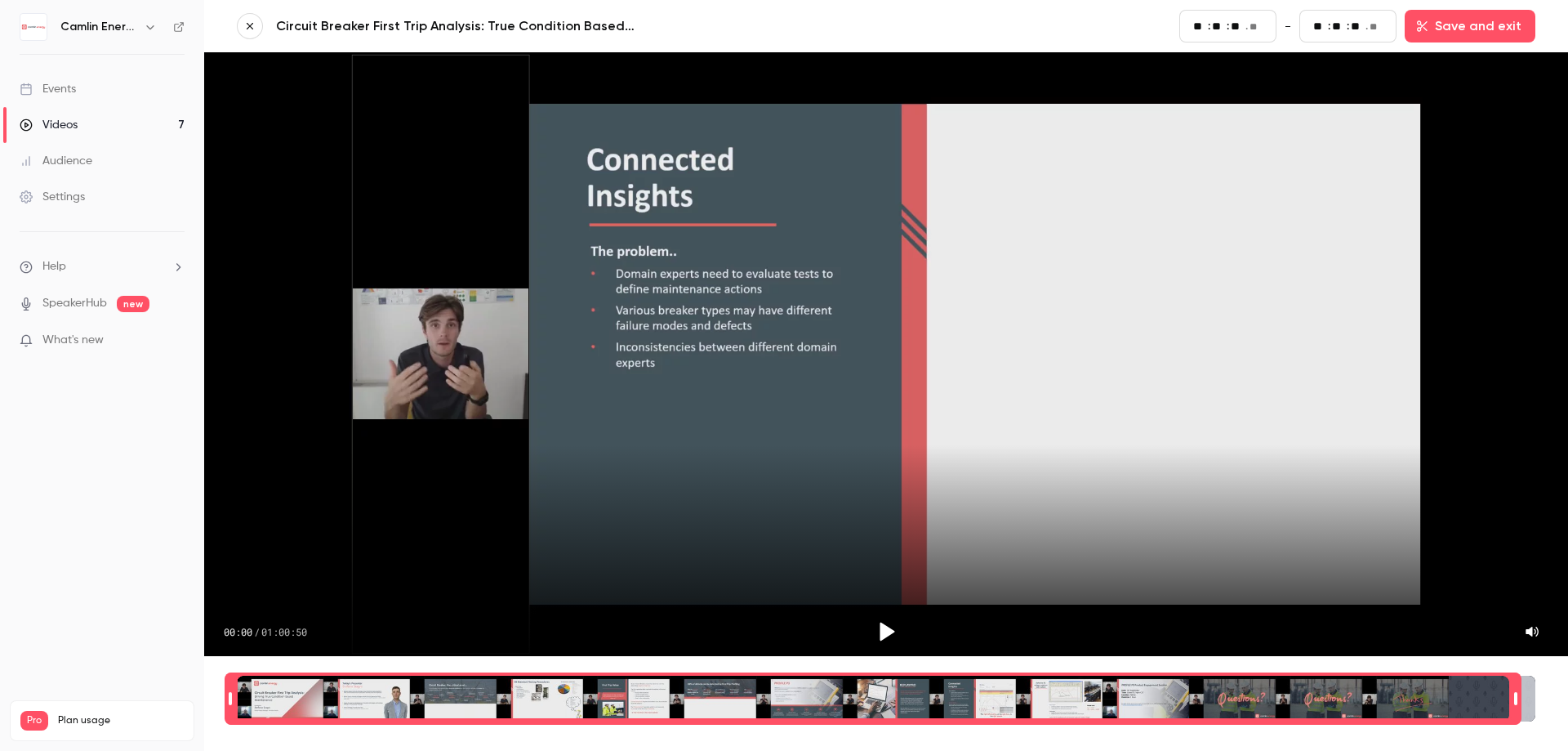 type on "**" 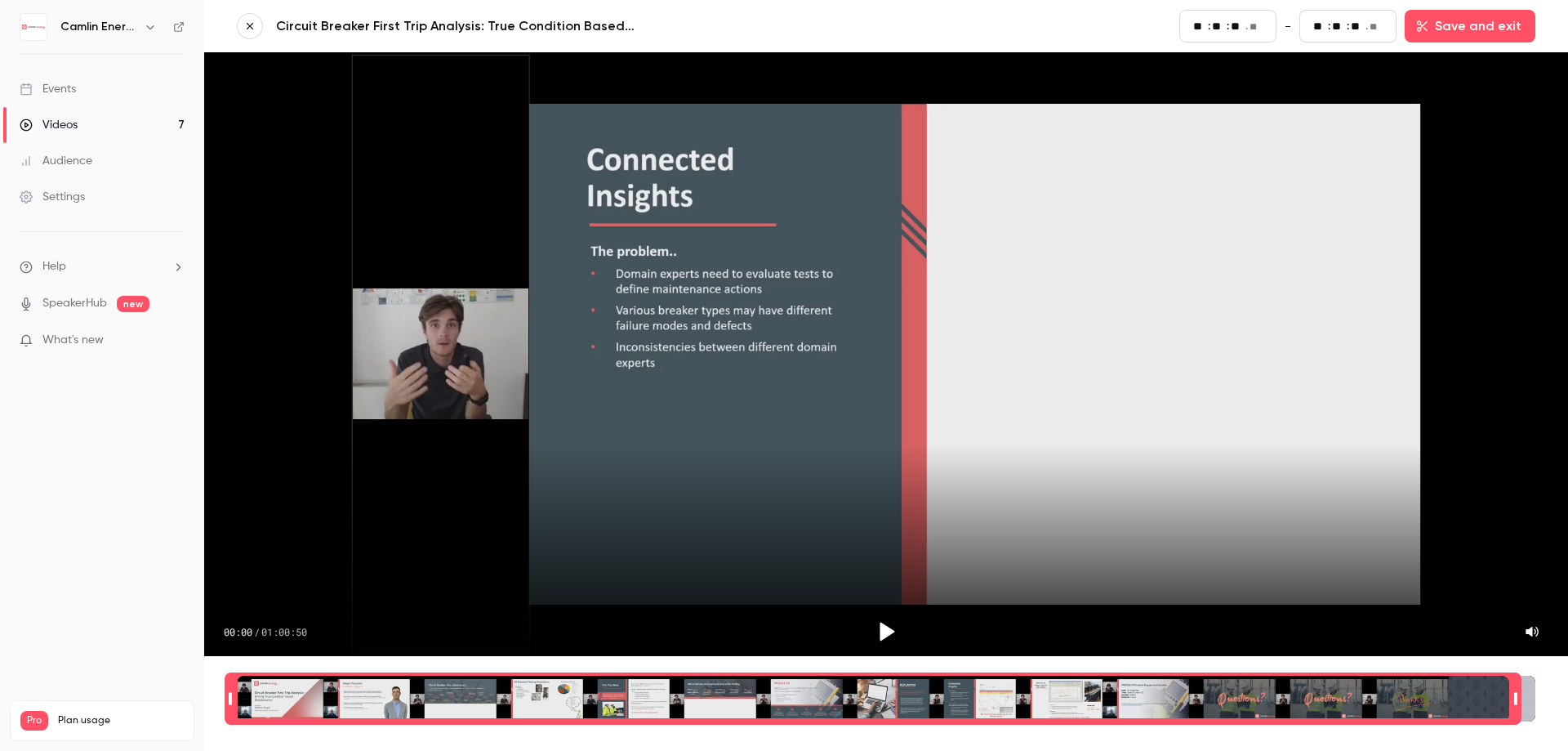 type on "**" 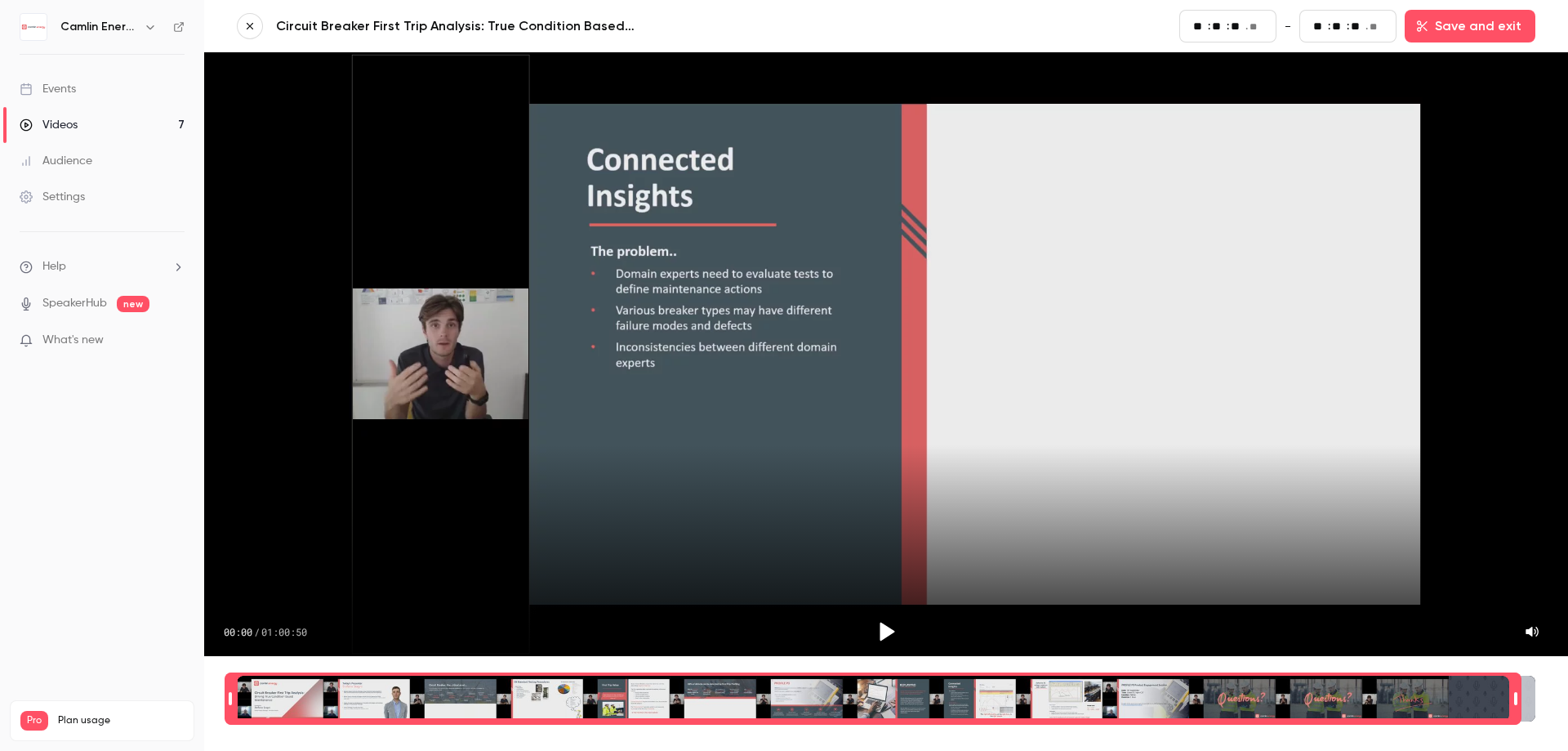 type on "**" 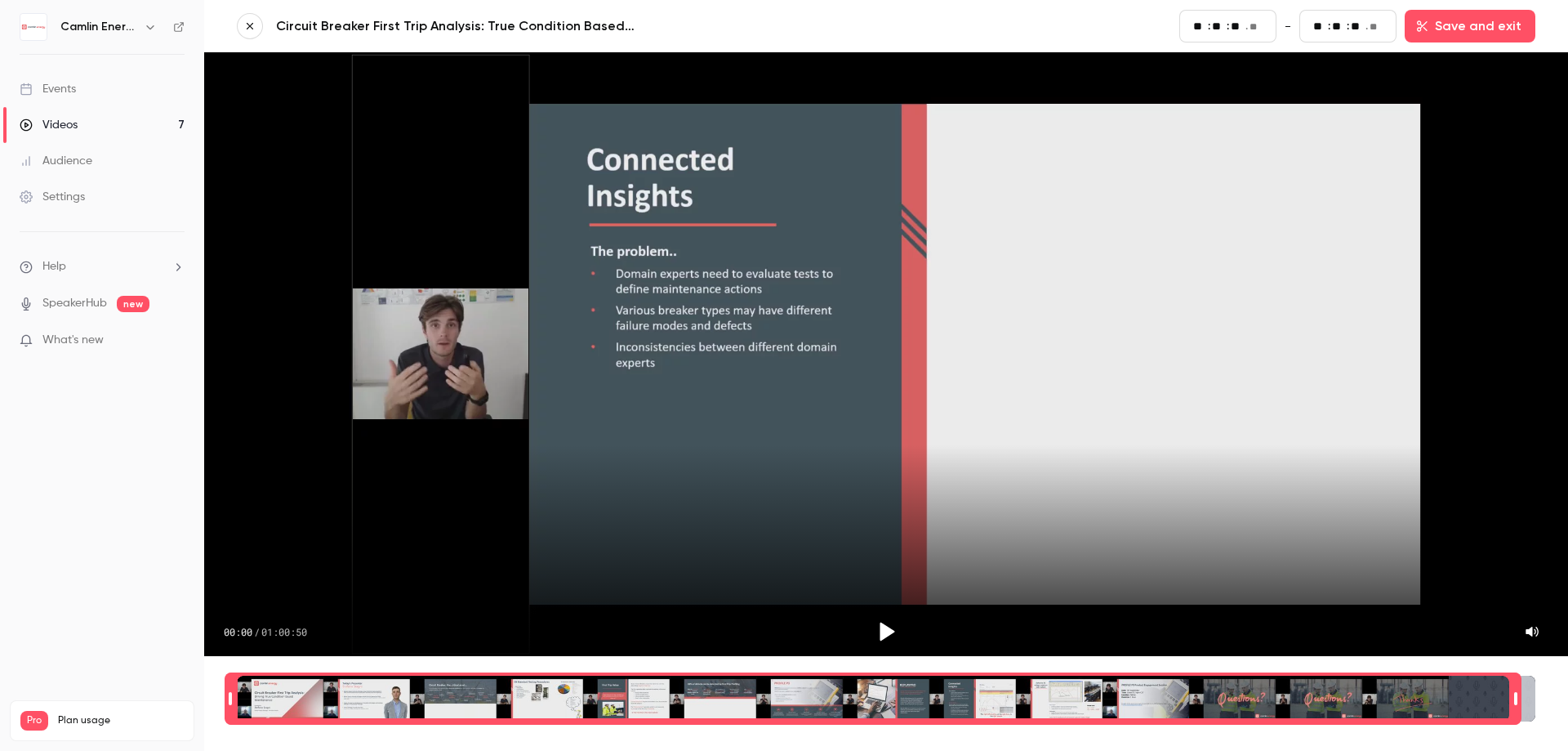 type on "**" 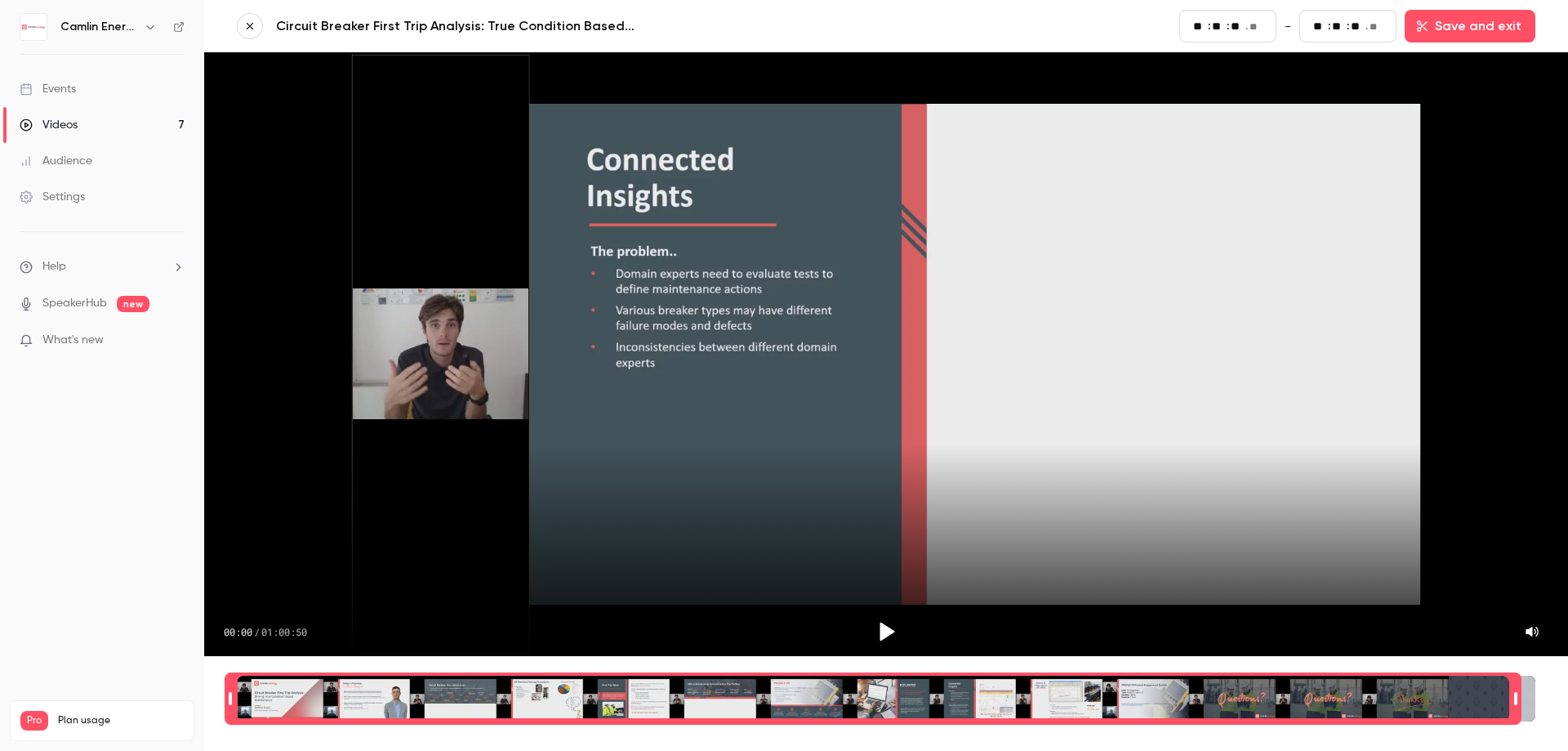 type on "**" 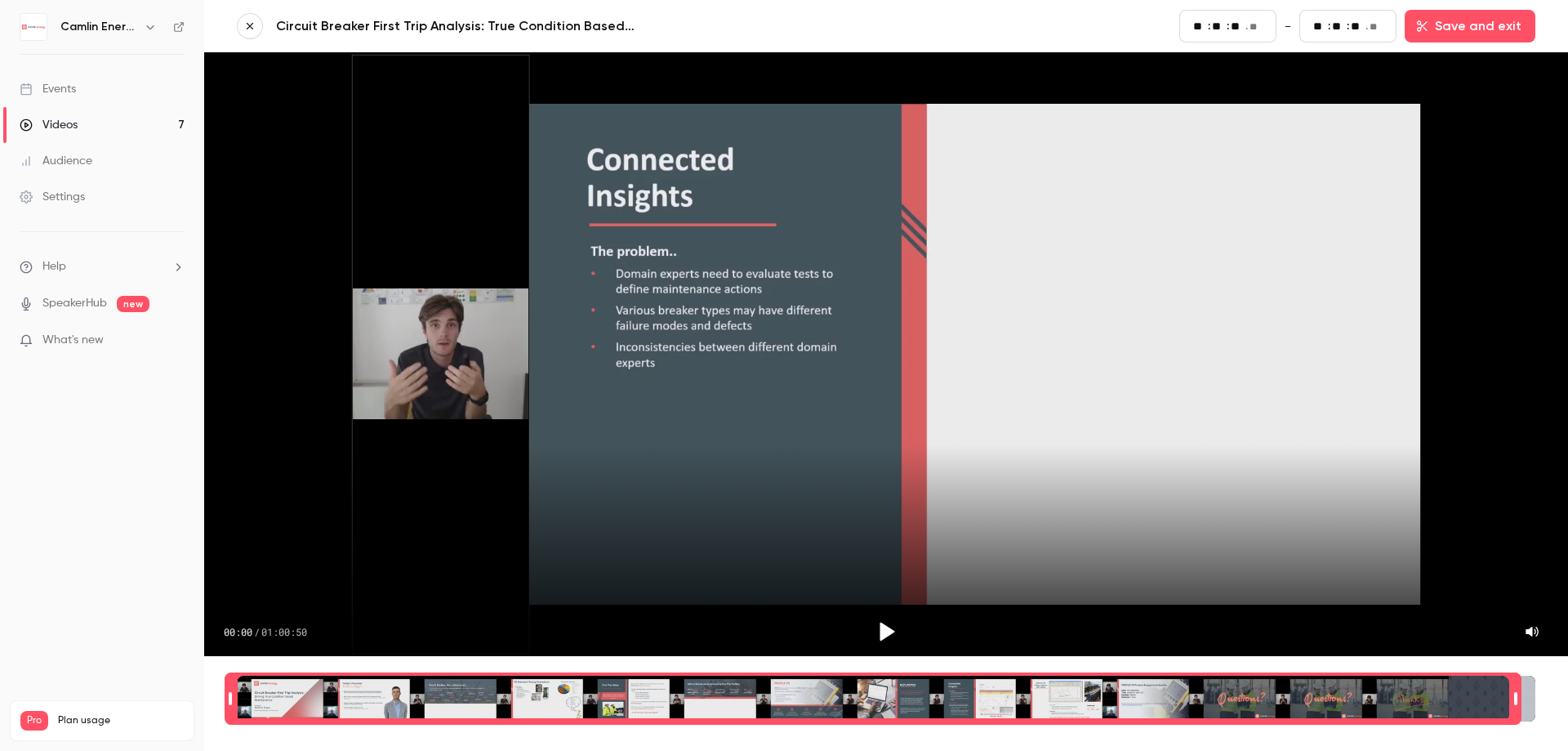 type on "**" 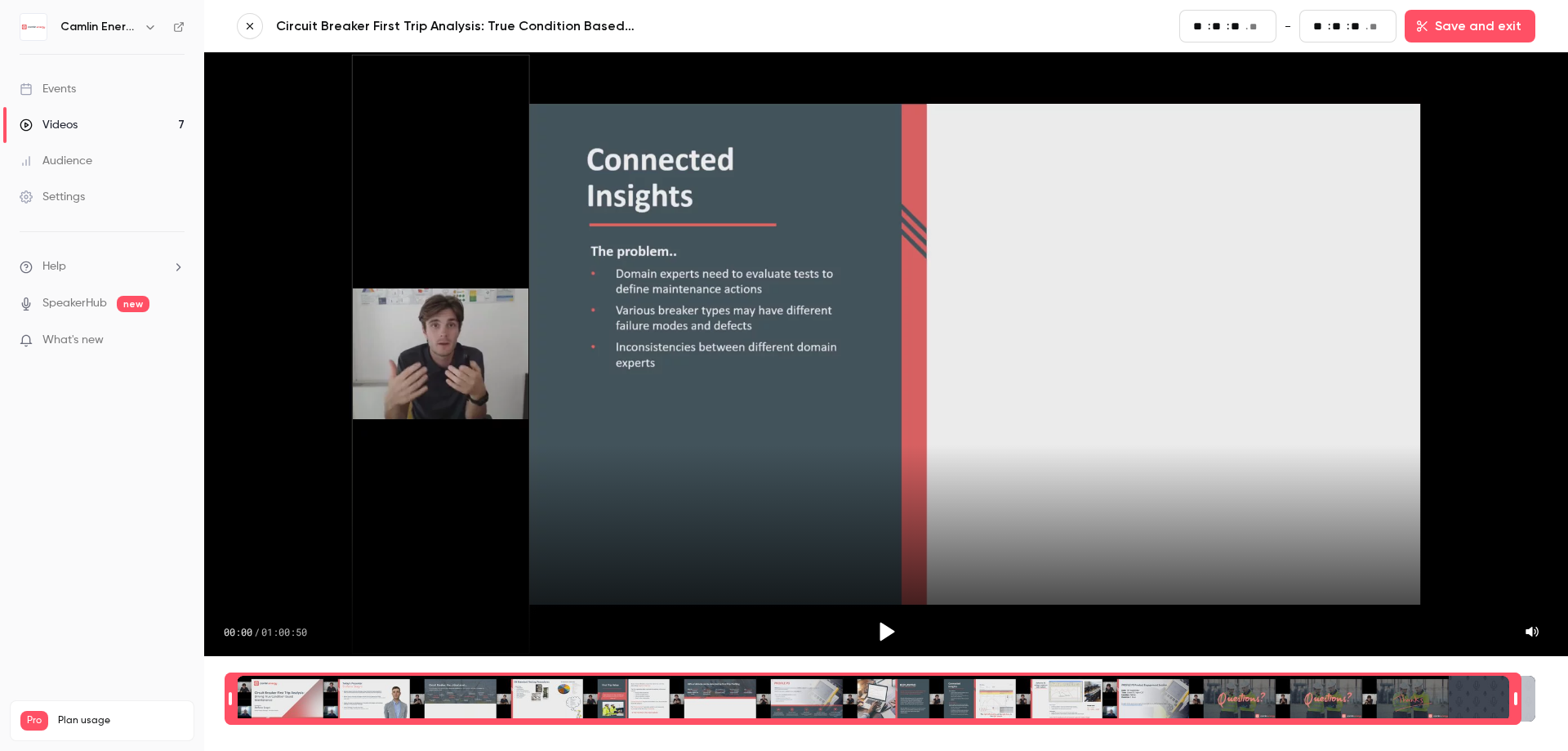 type on "**" 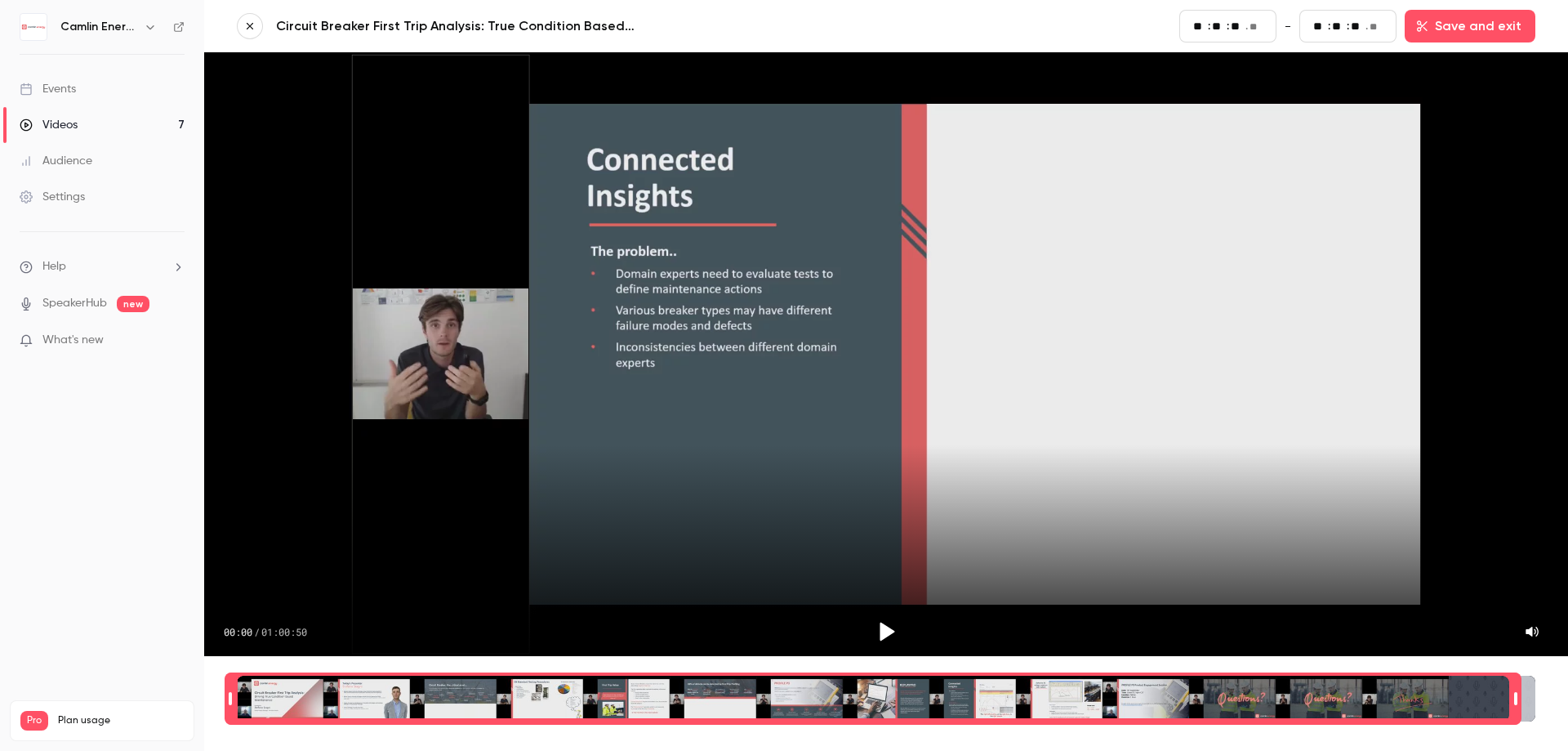 type on "**" 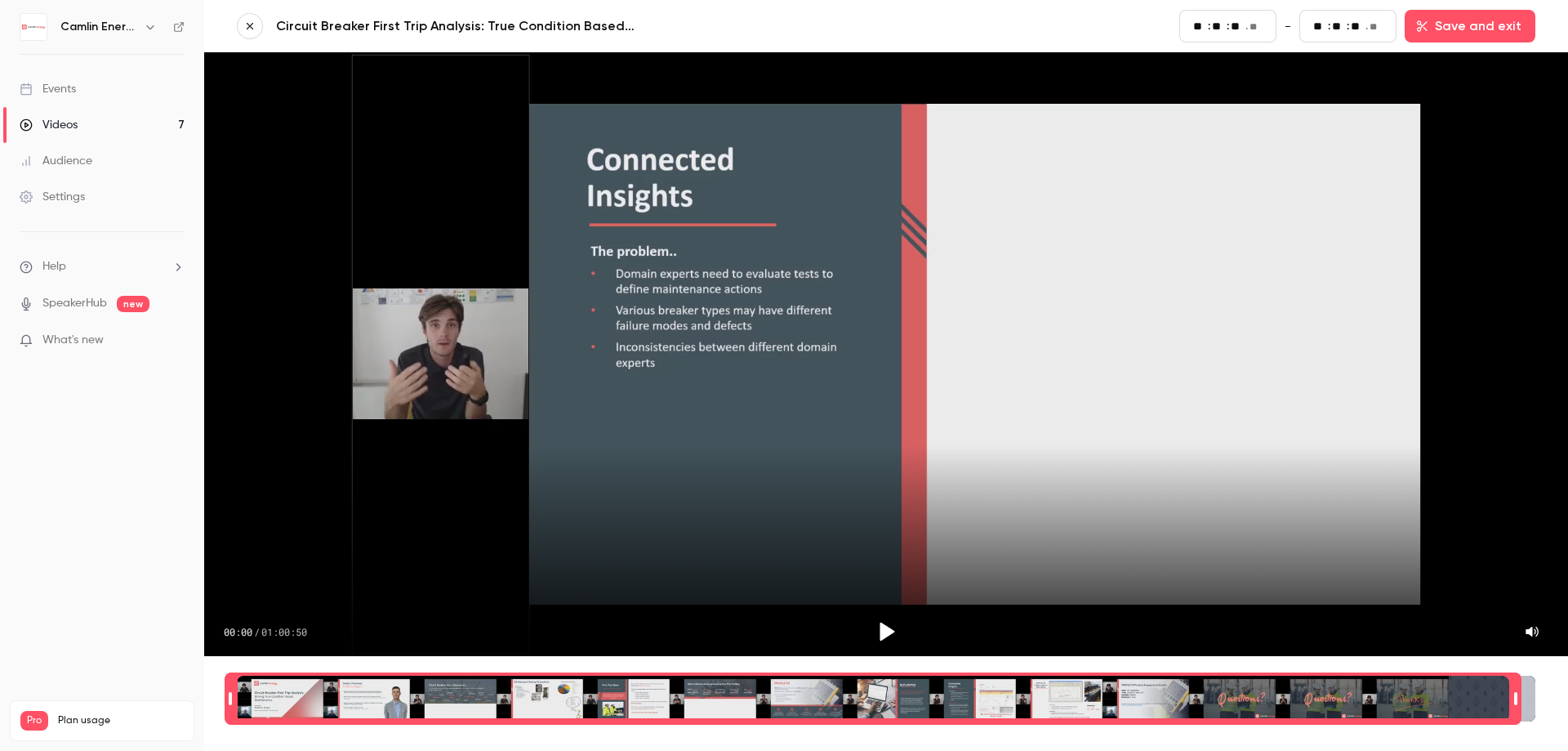 type on "**" 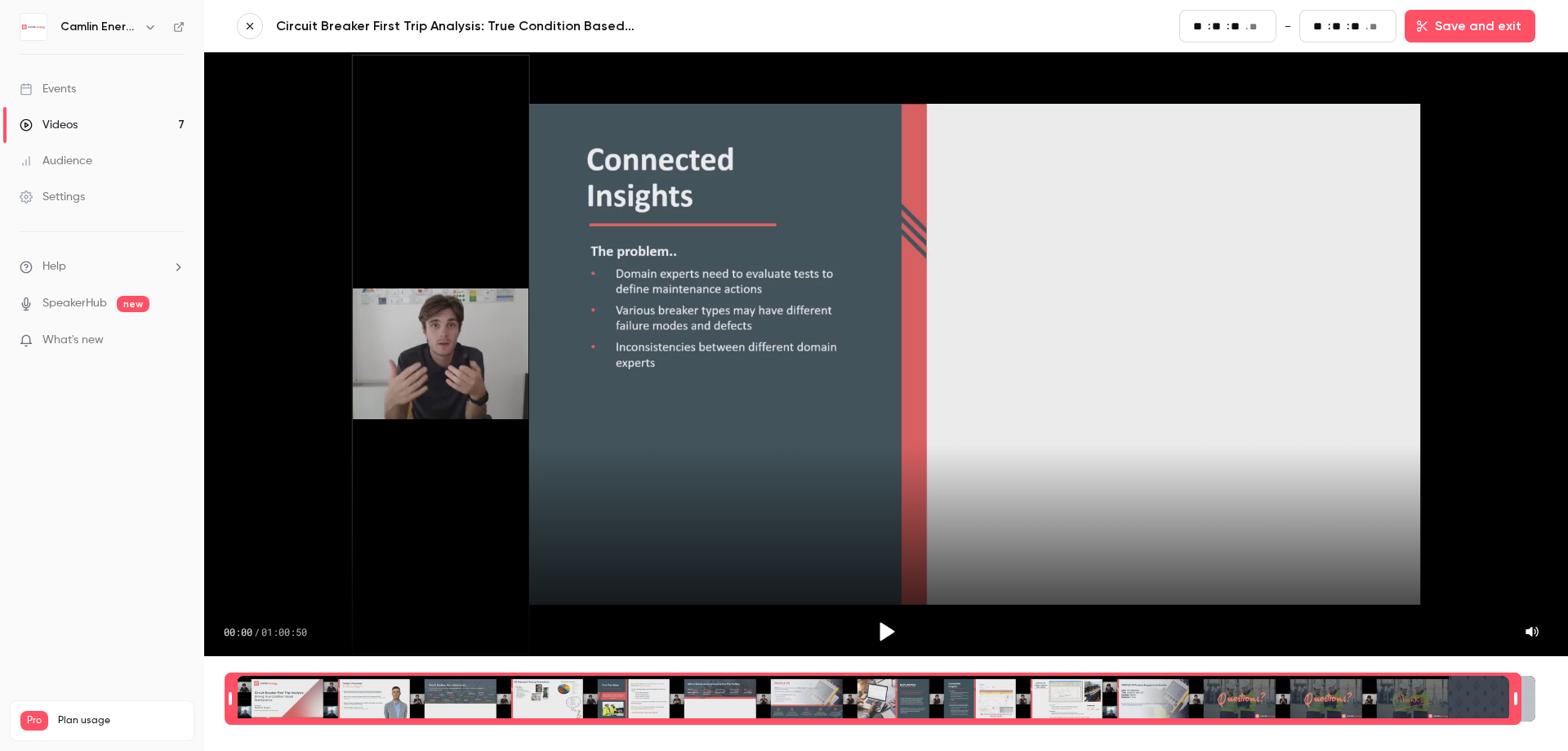 type on "**" 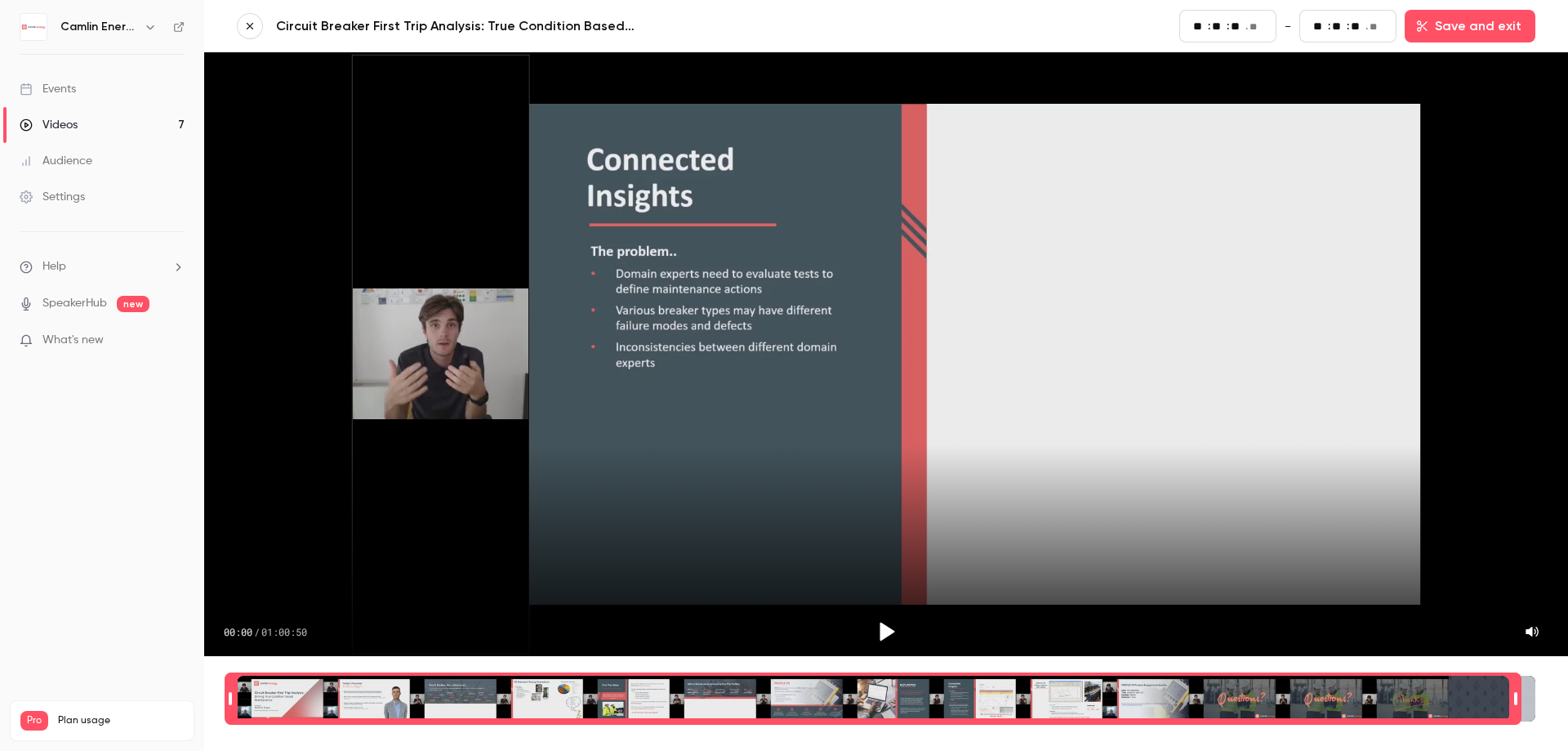 type on "**" 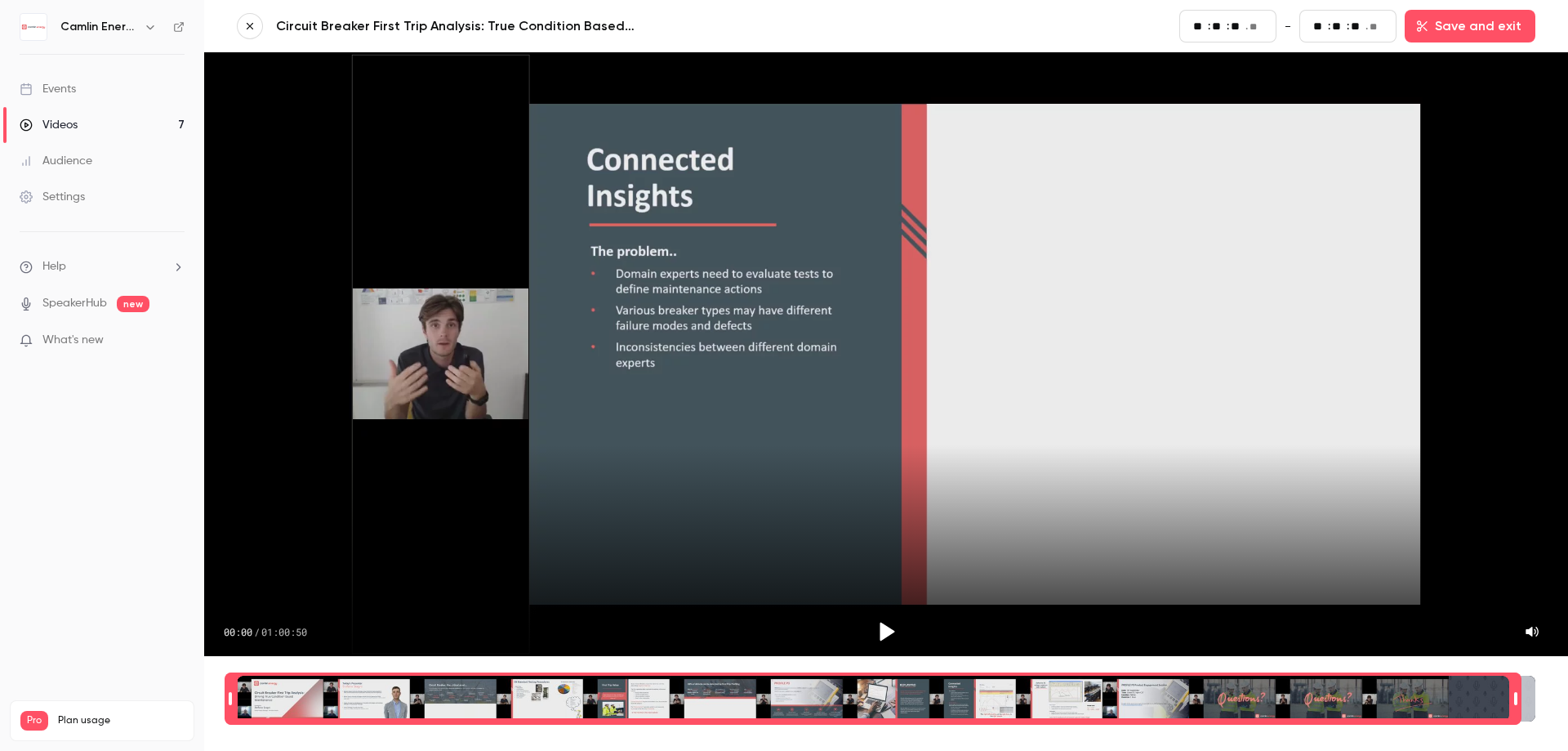 type on "**" 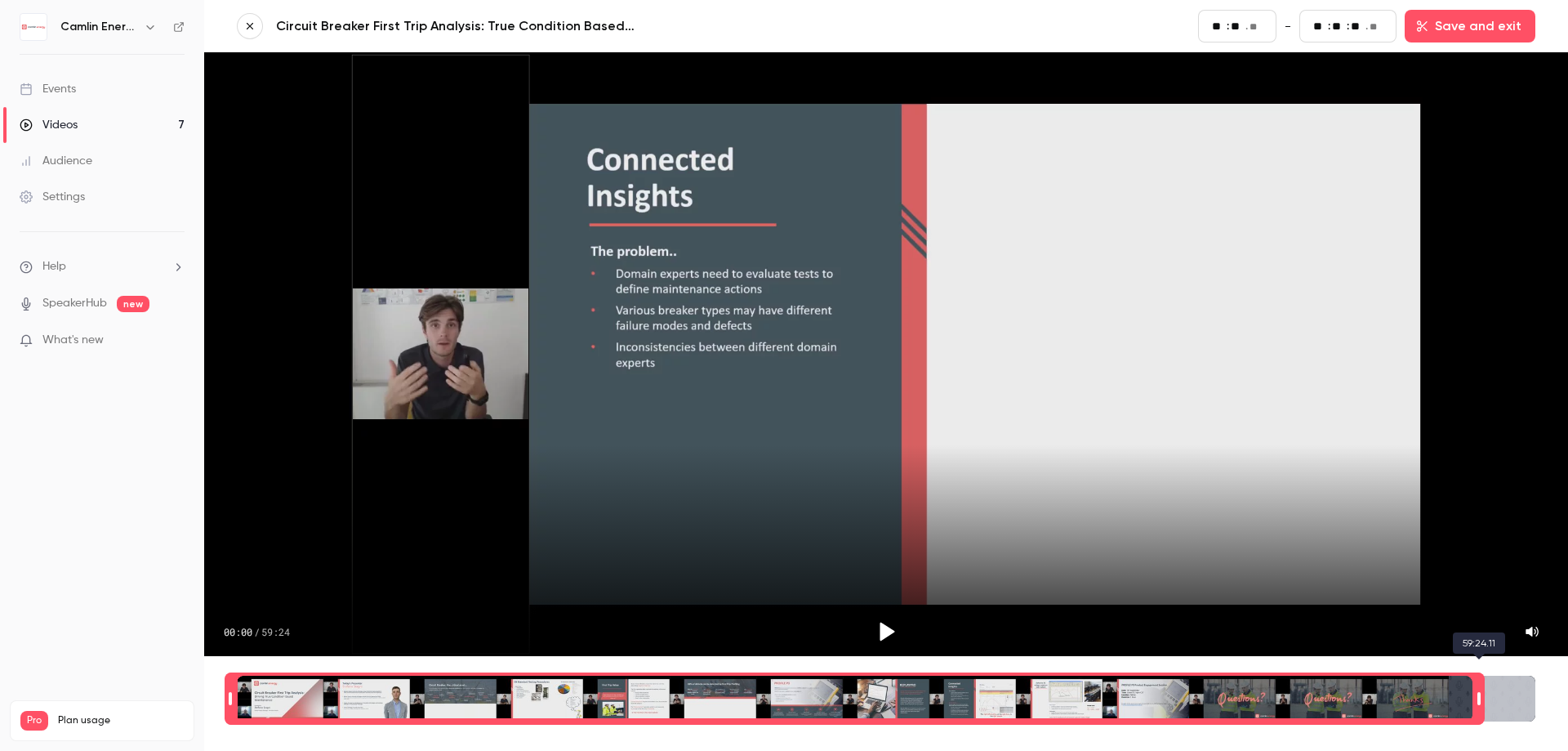 type on "**" 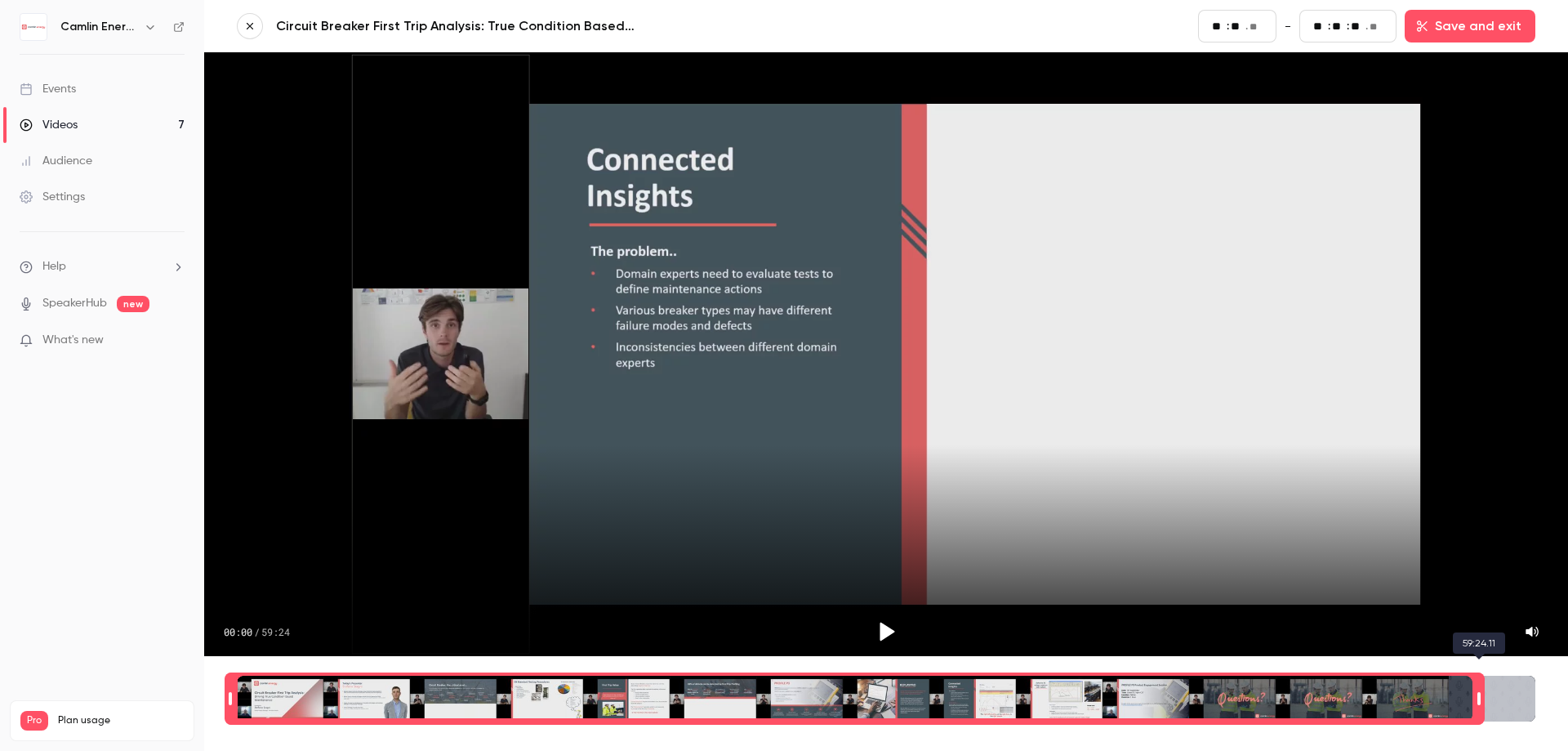 type on "**" 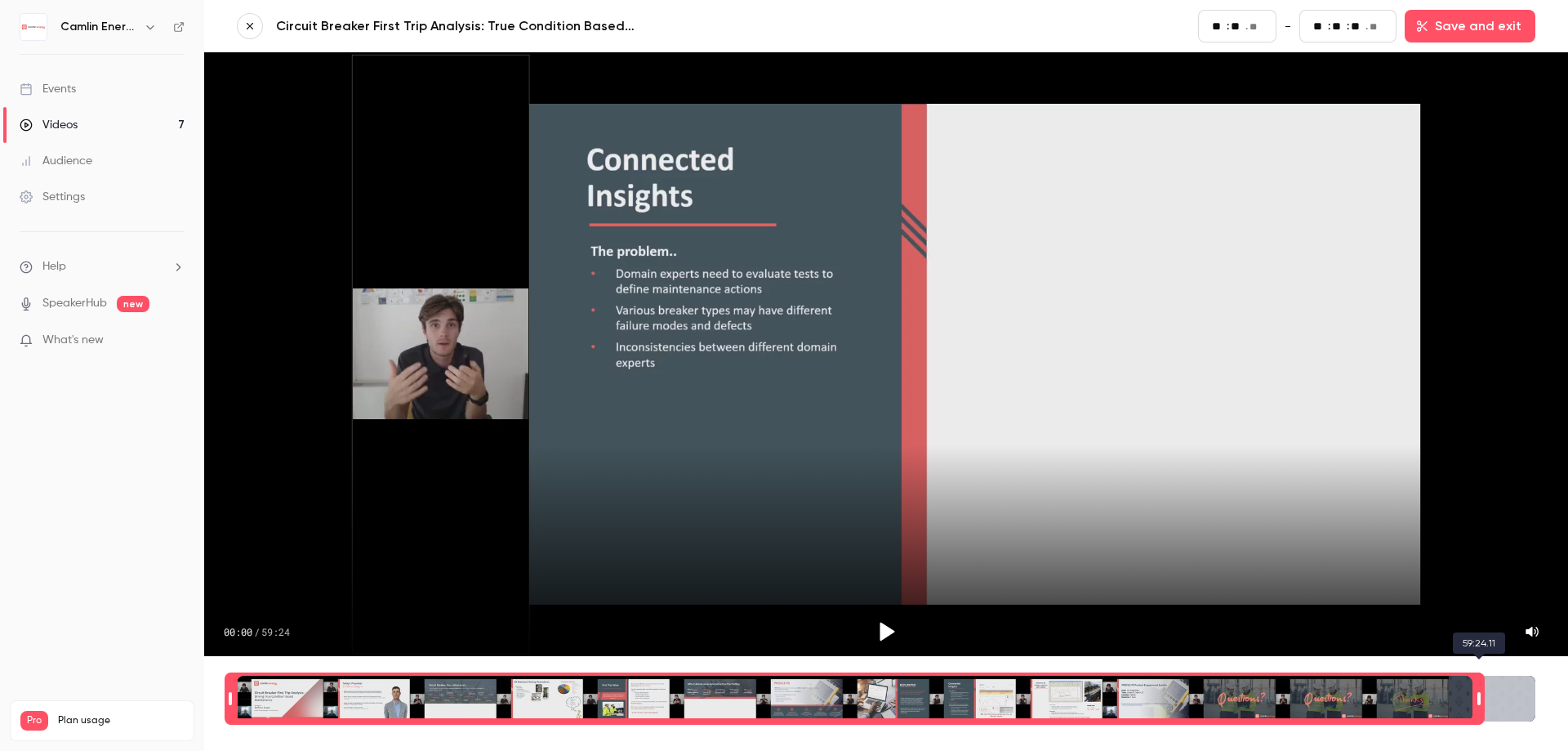 type on "**" 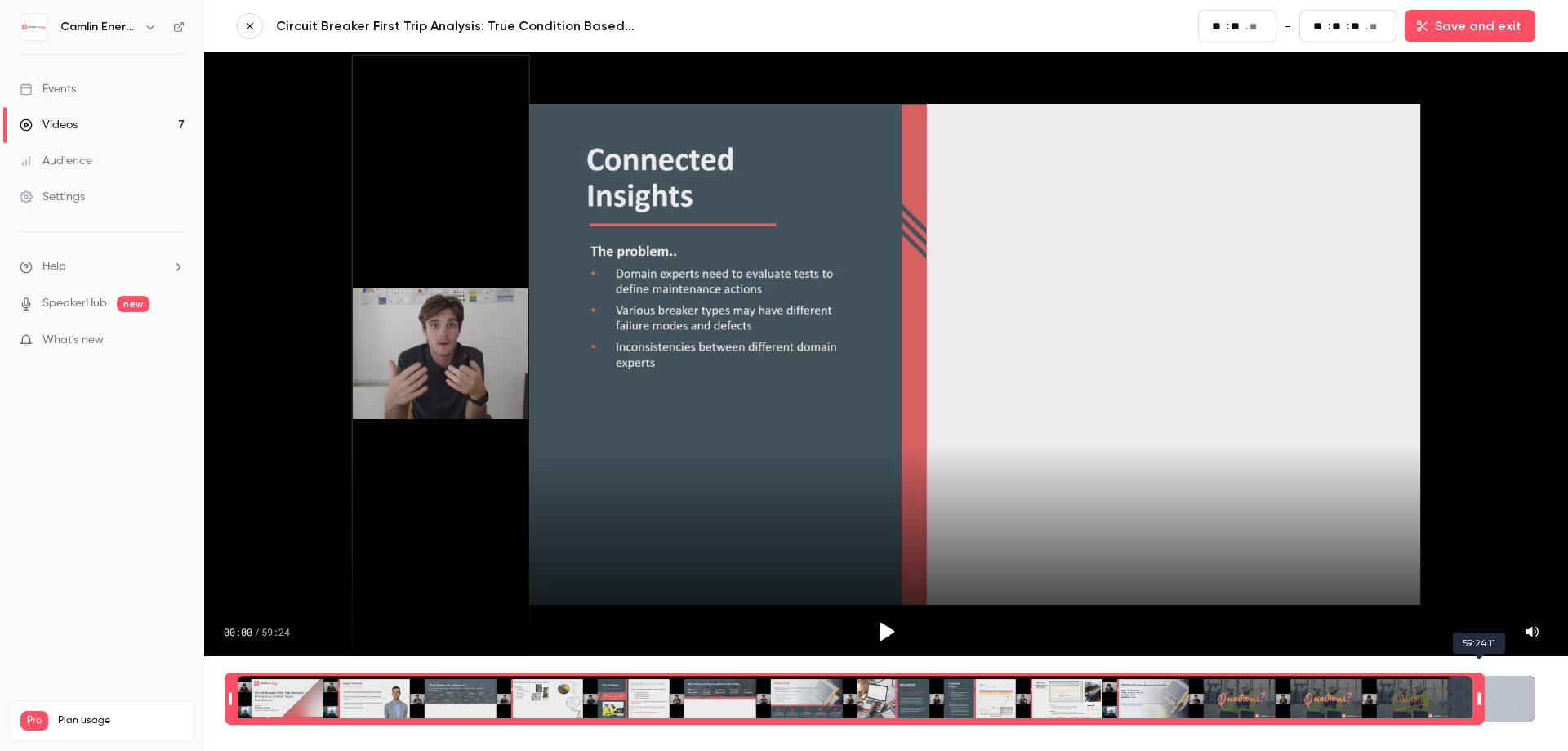 type on "**" 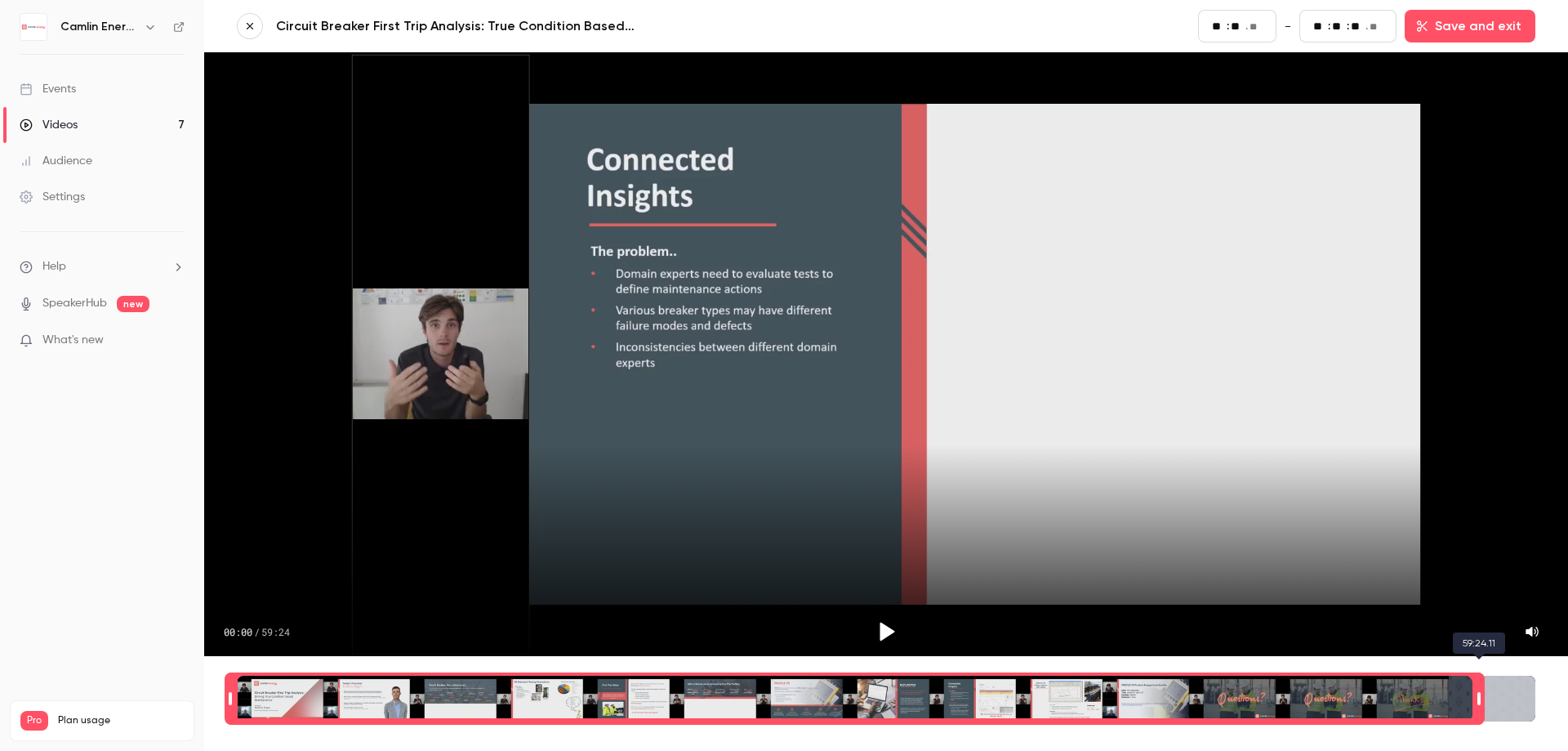type on "**" 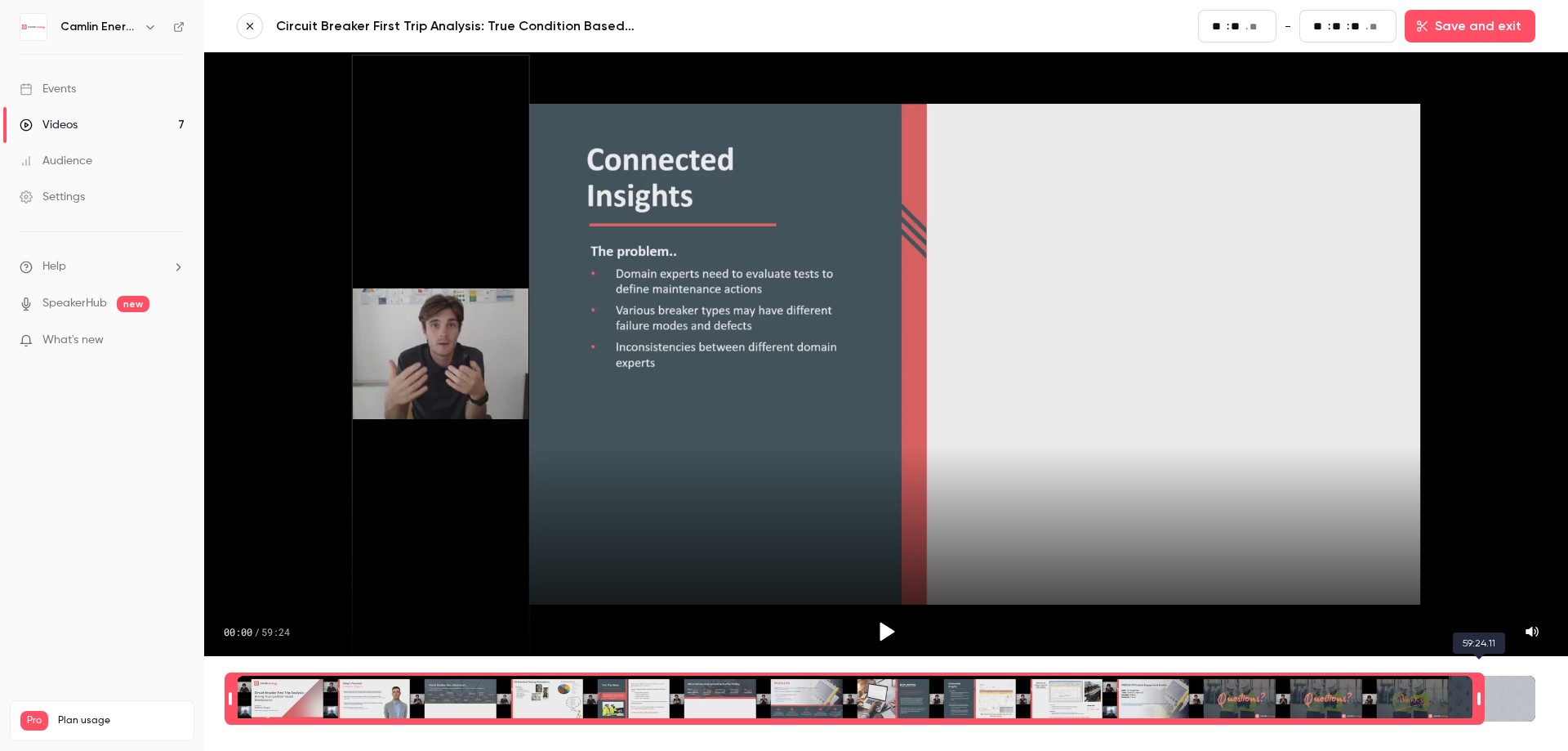 type on "**" 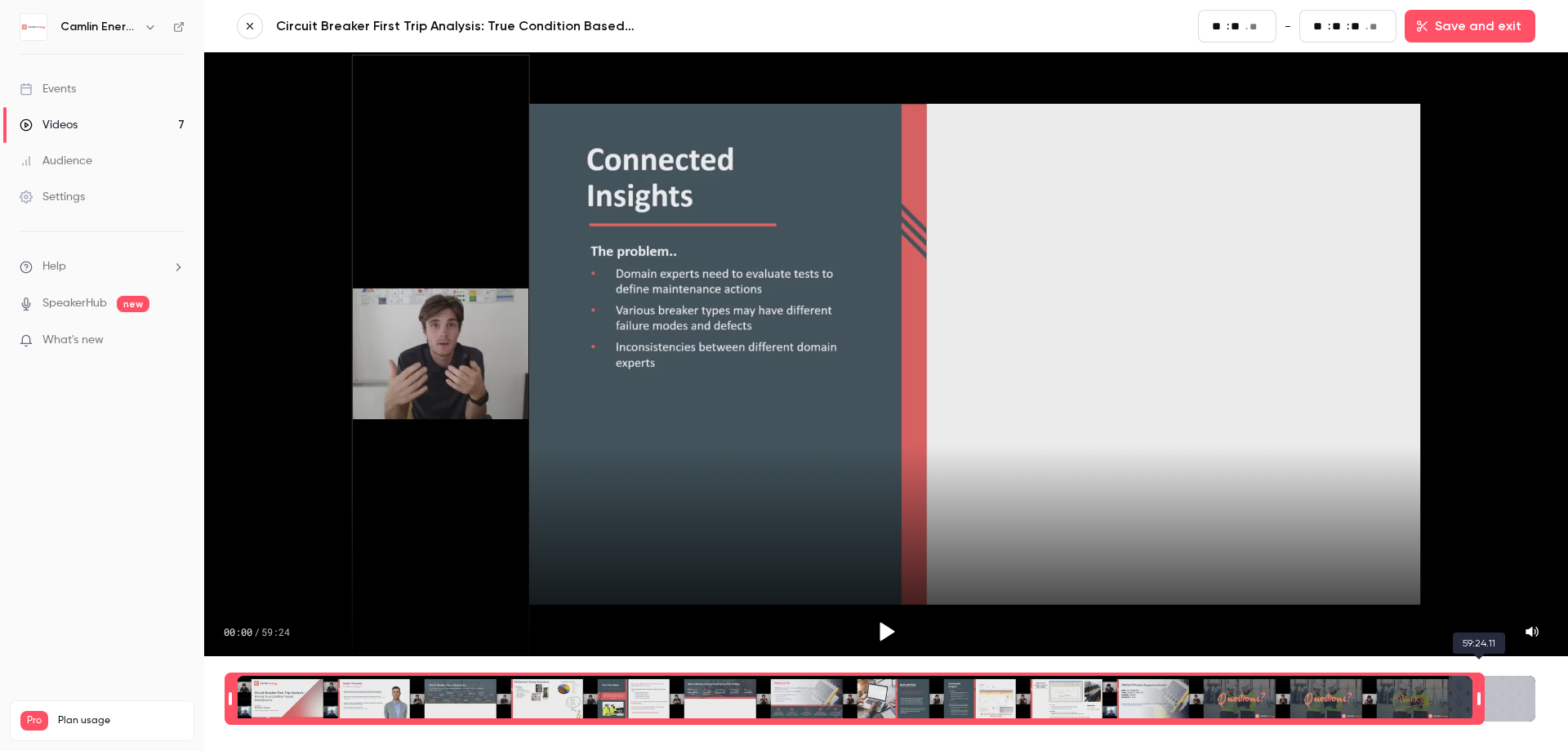 type on "**" 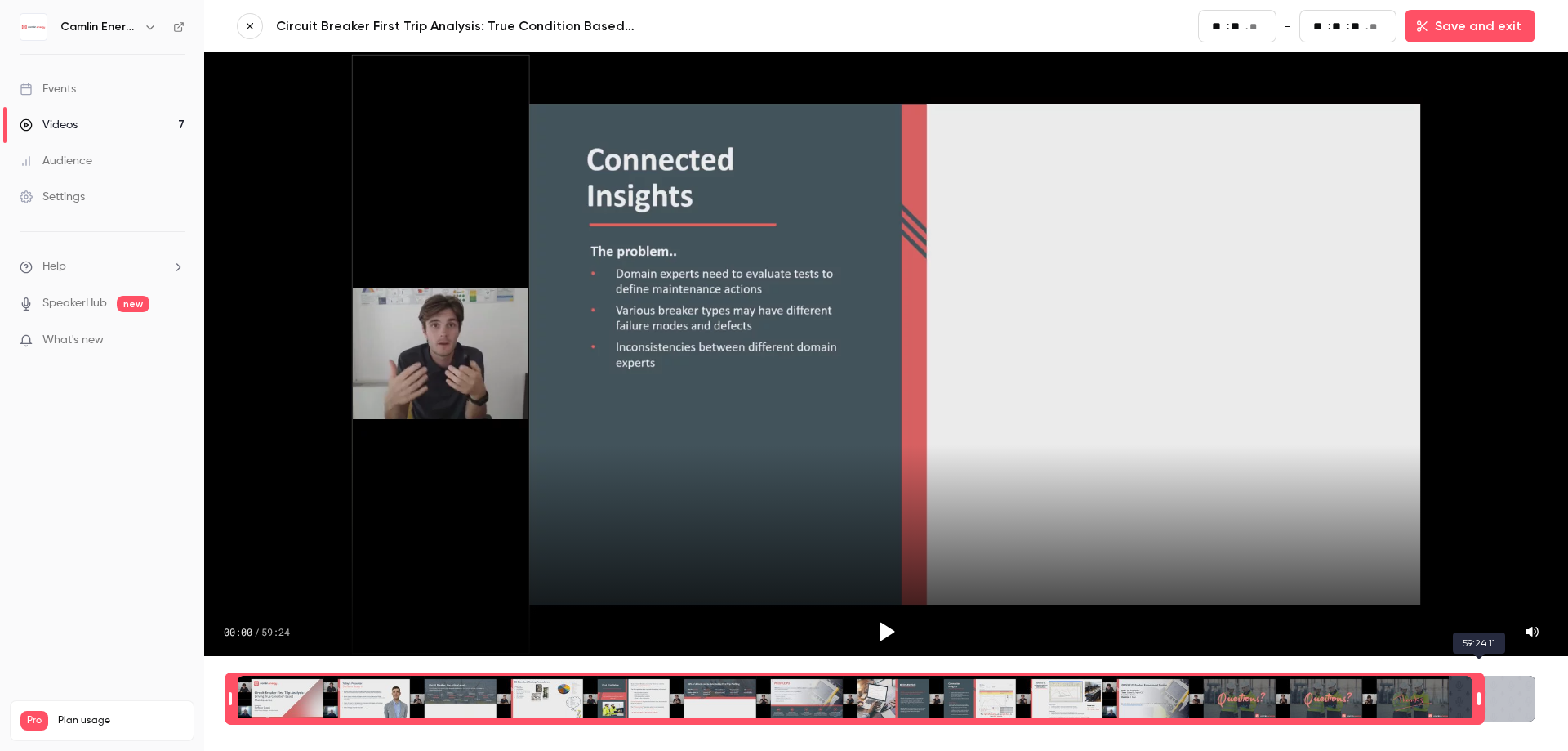type on "**" 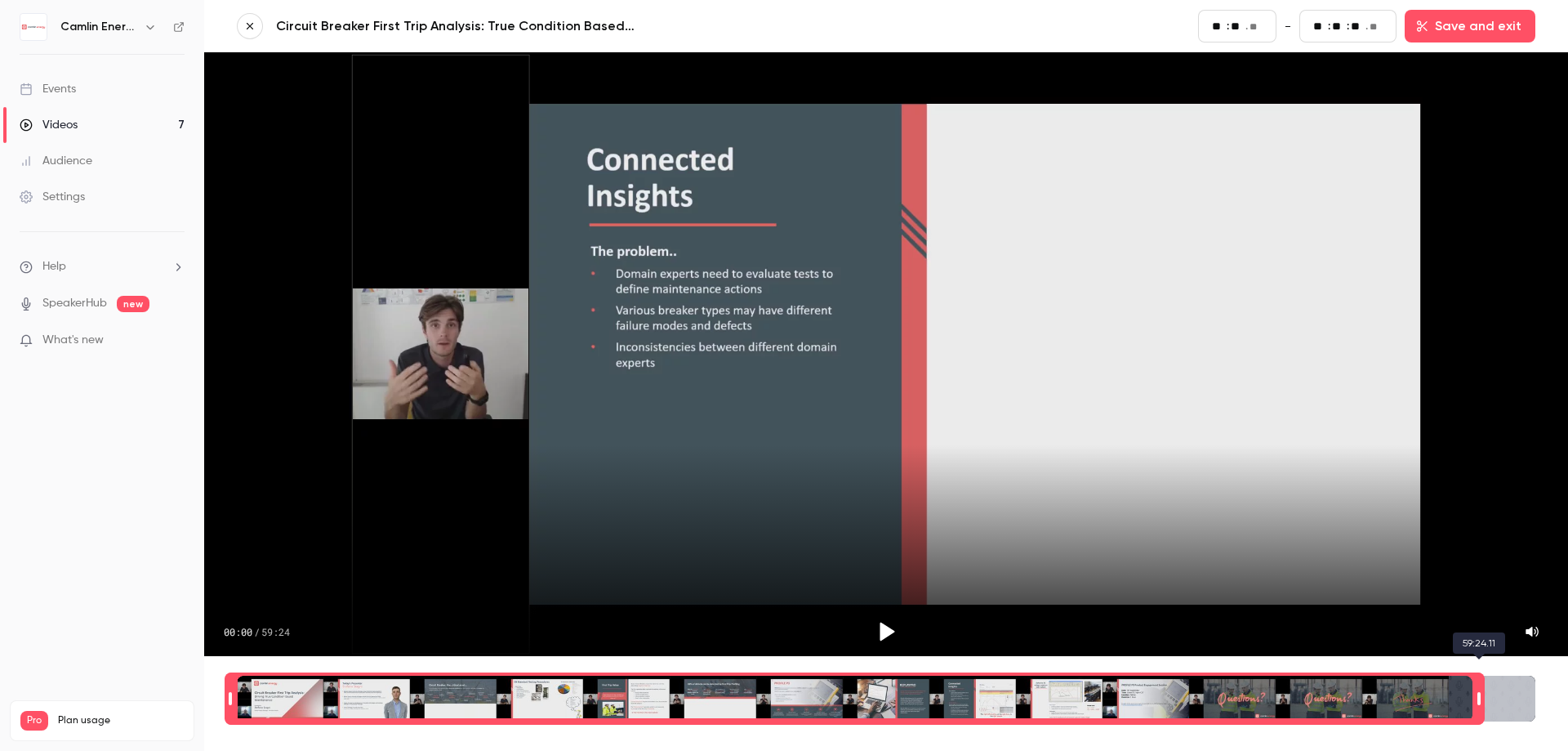 type on "**" 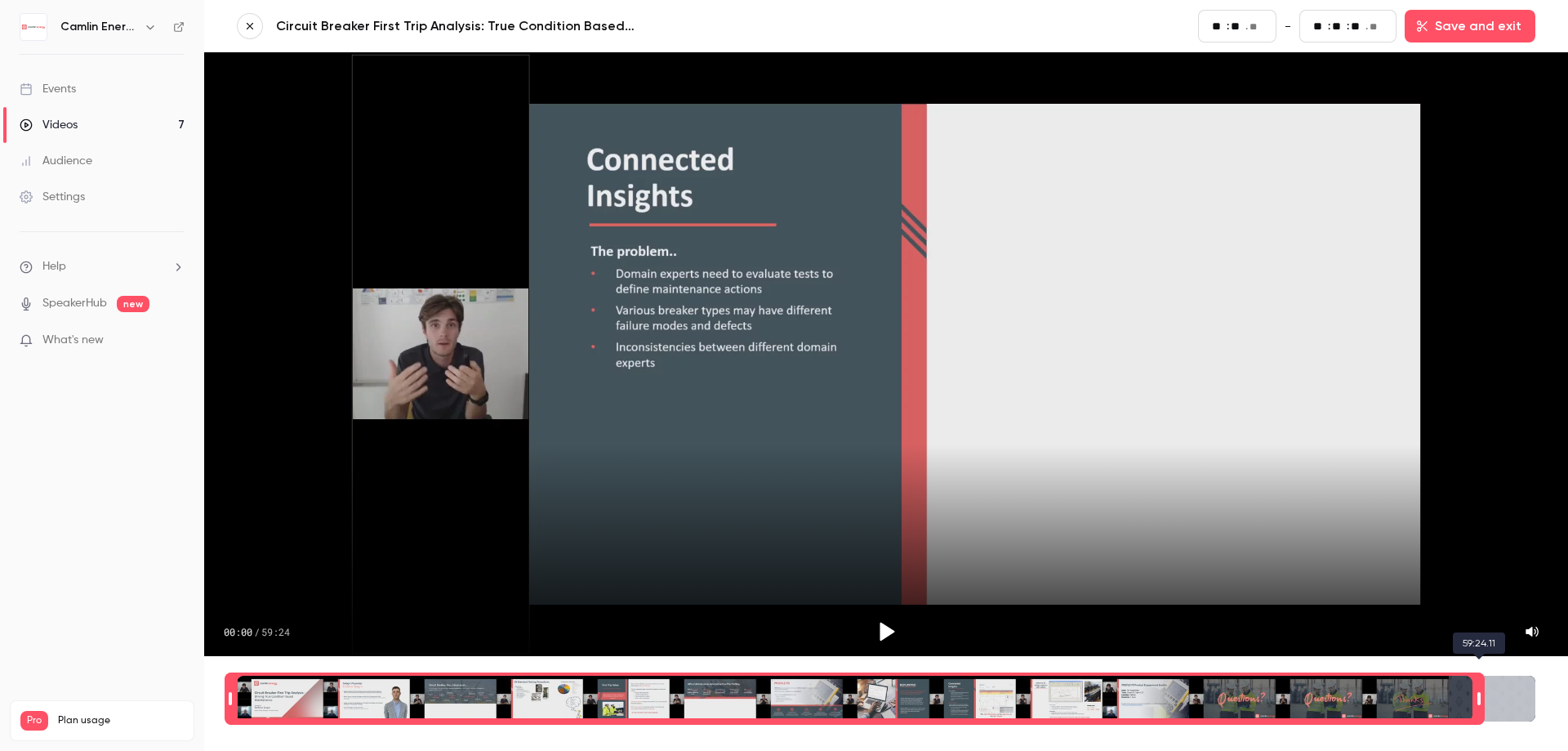 type on "**" 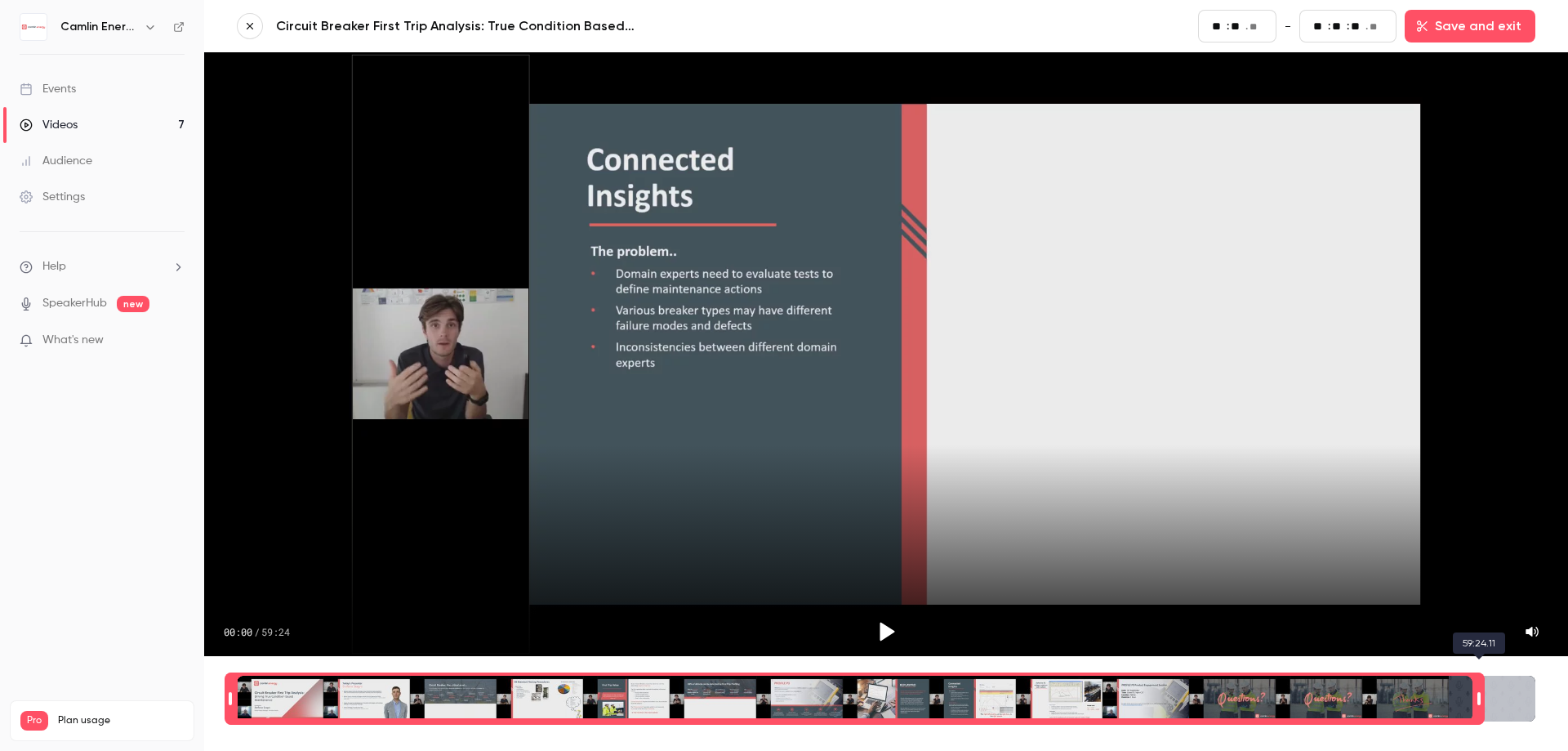 type on "**" 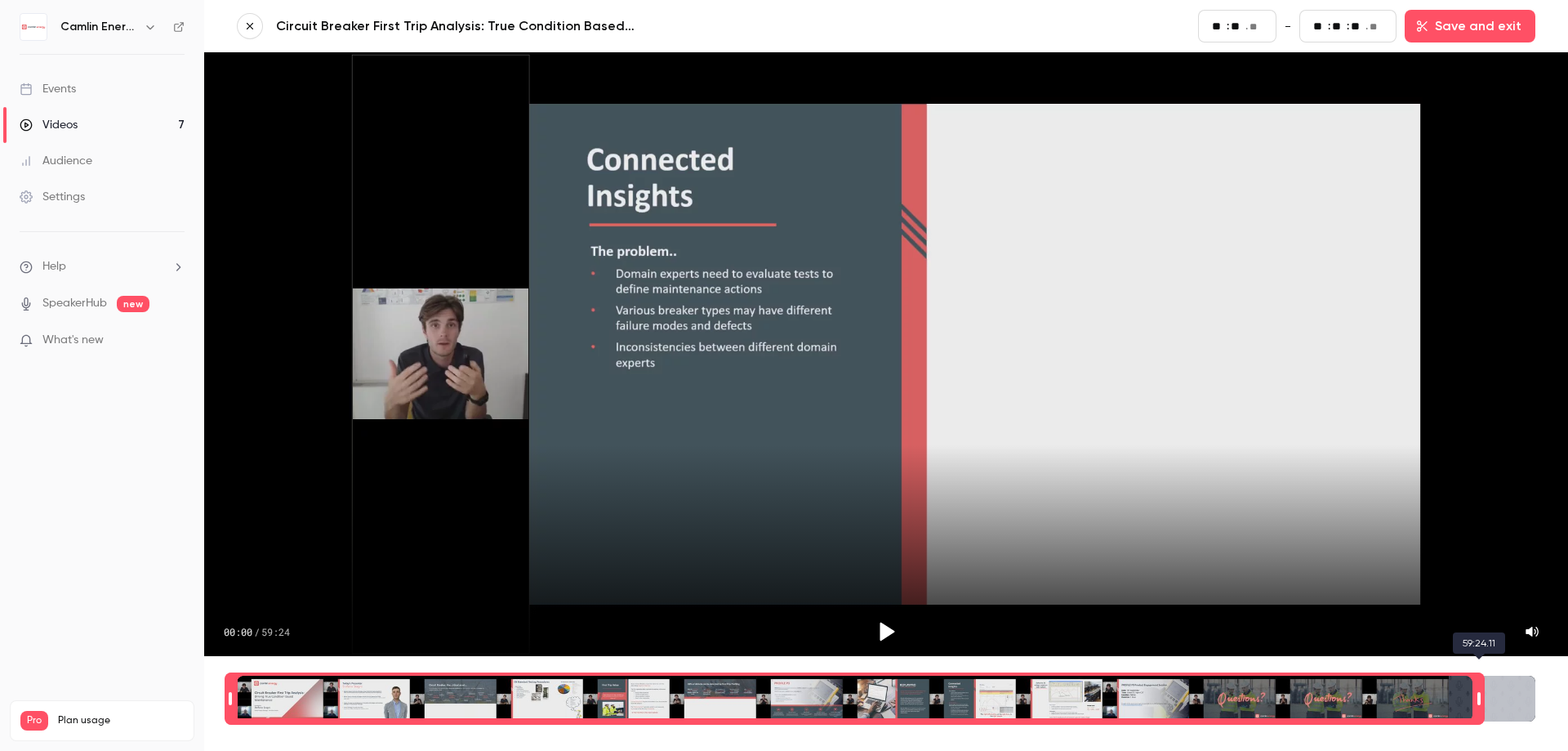 type on "**" 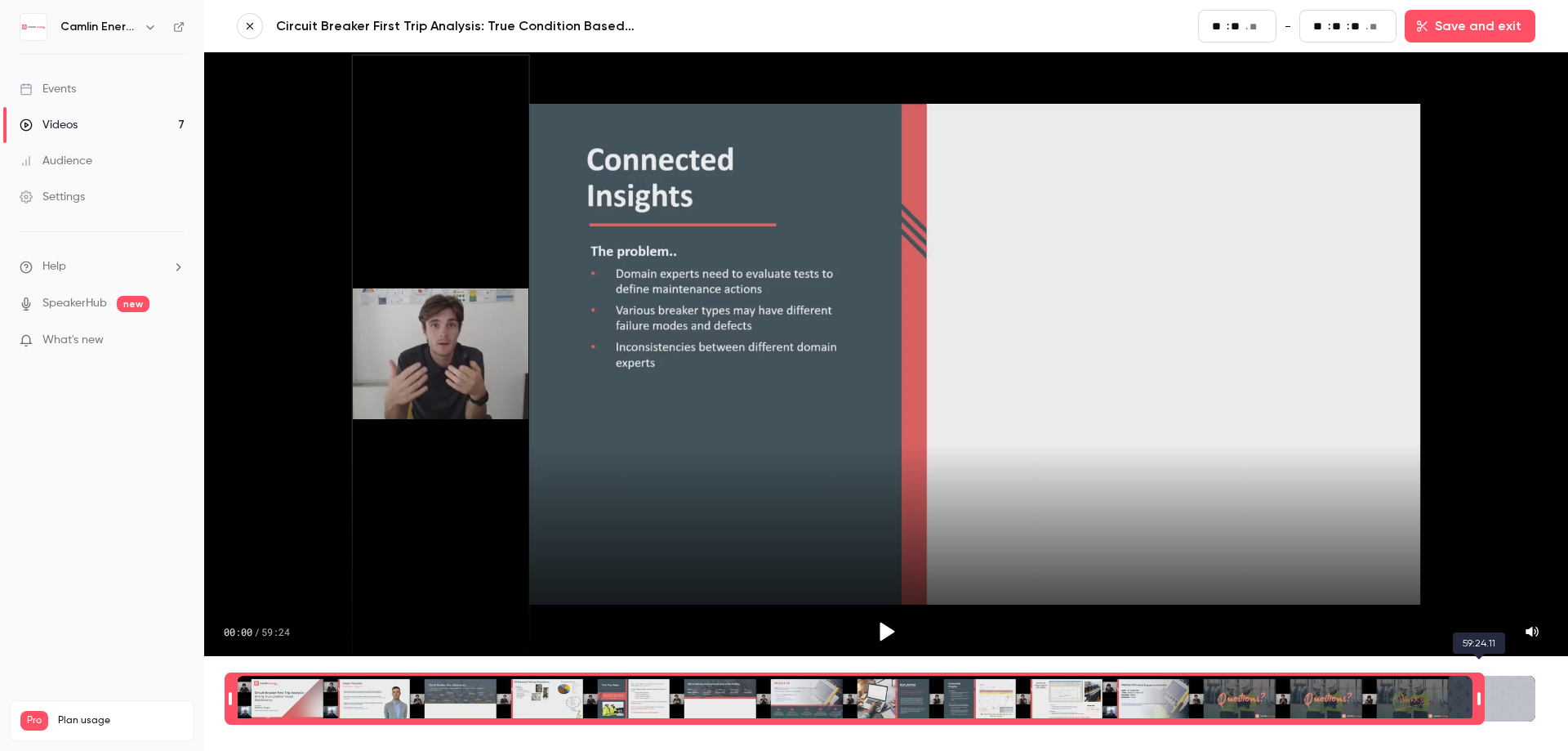 type on "**" 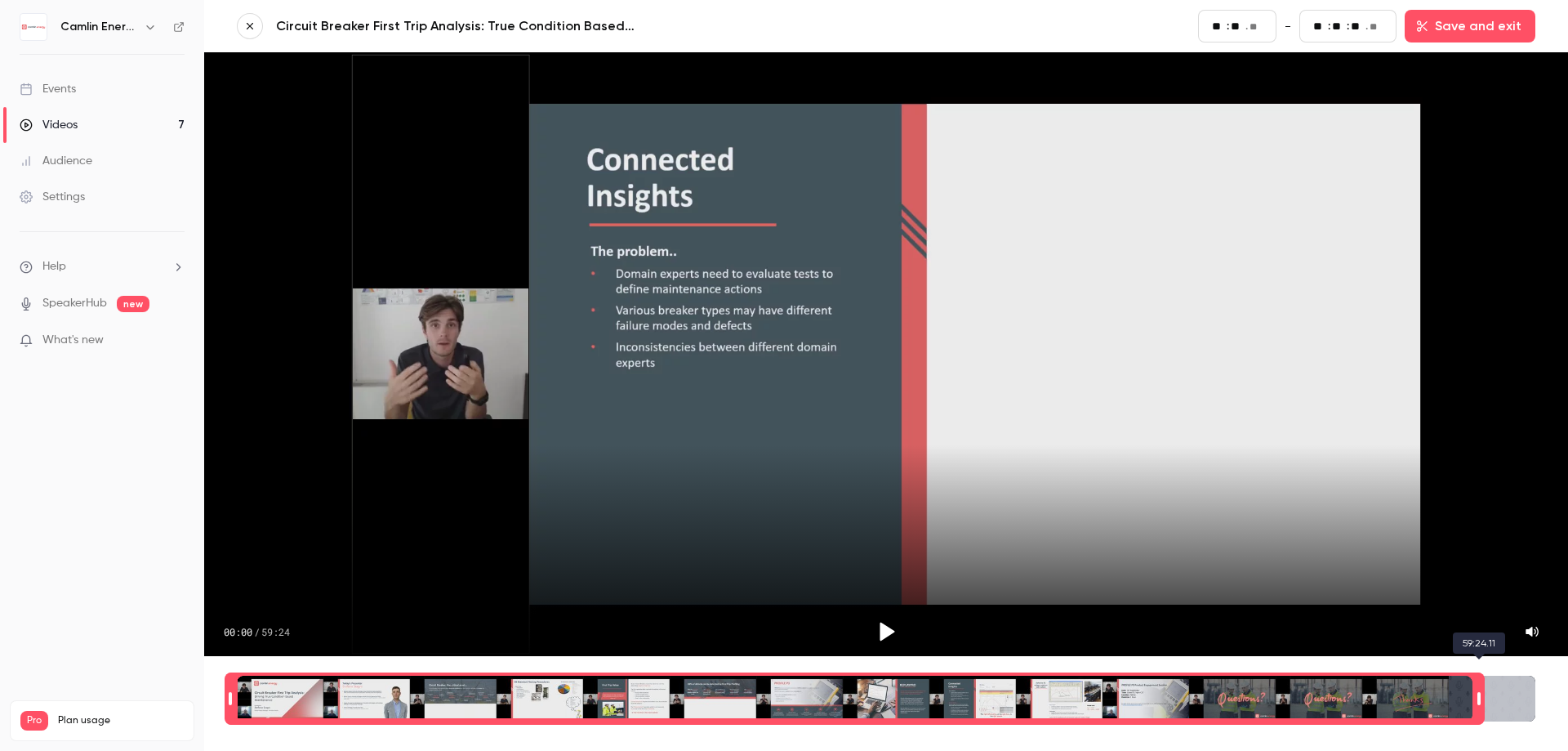 type on "**" 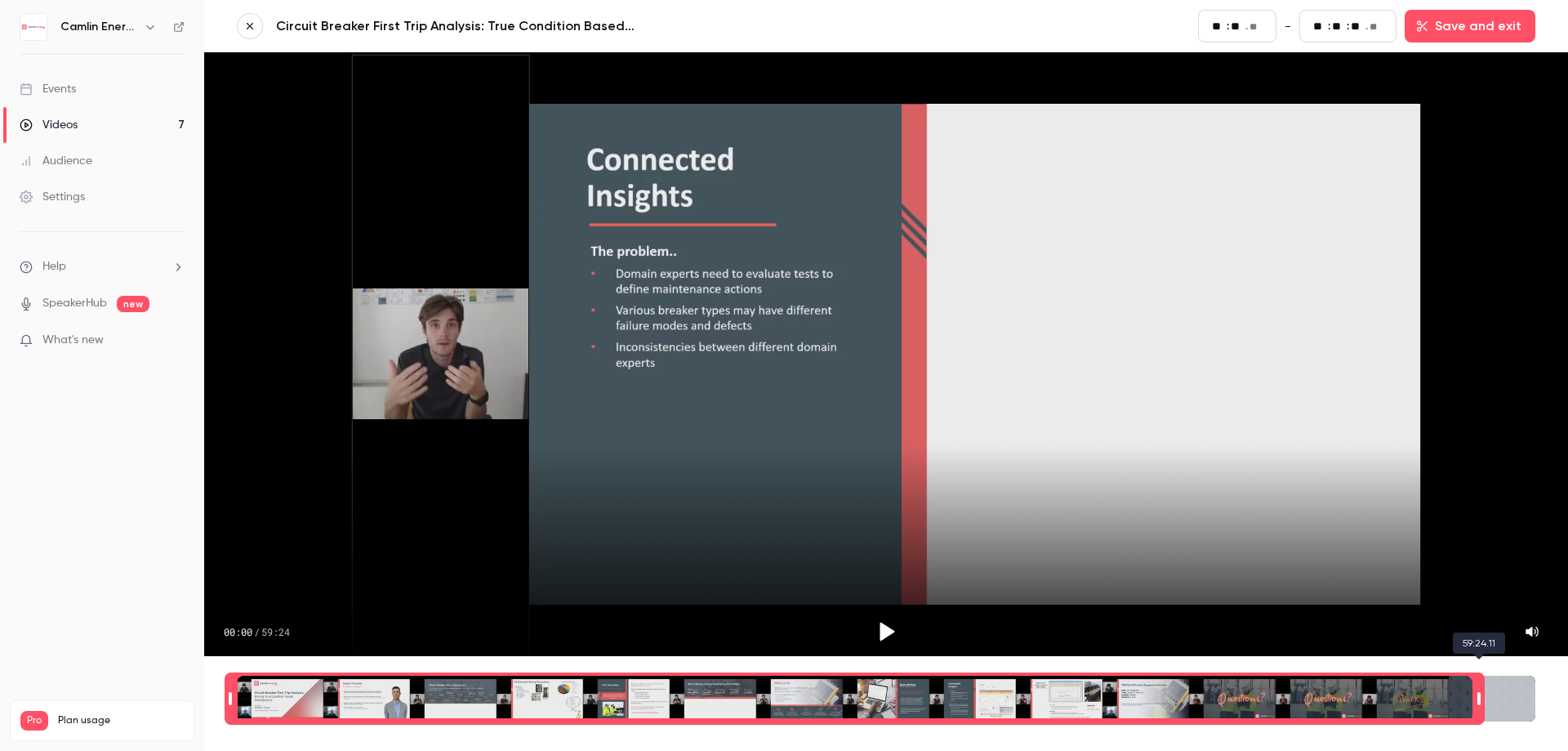 type on "**" 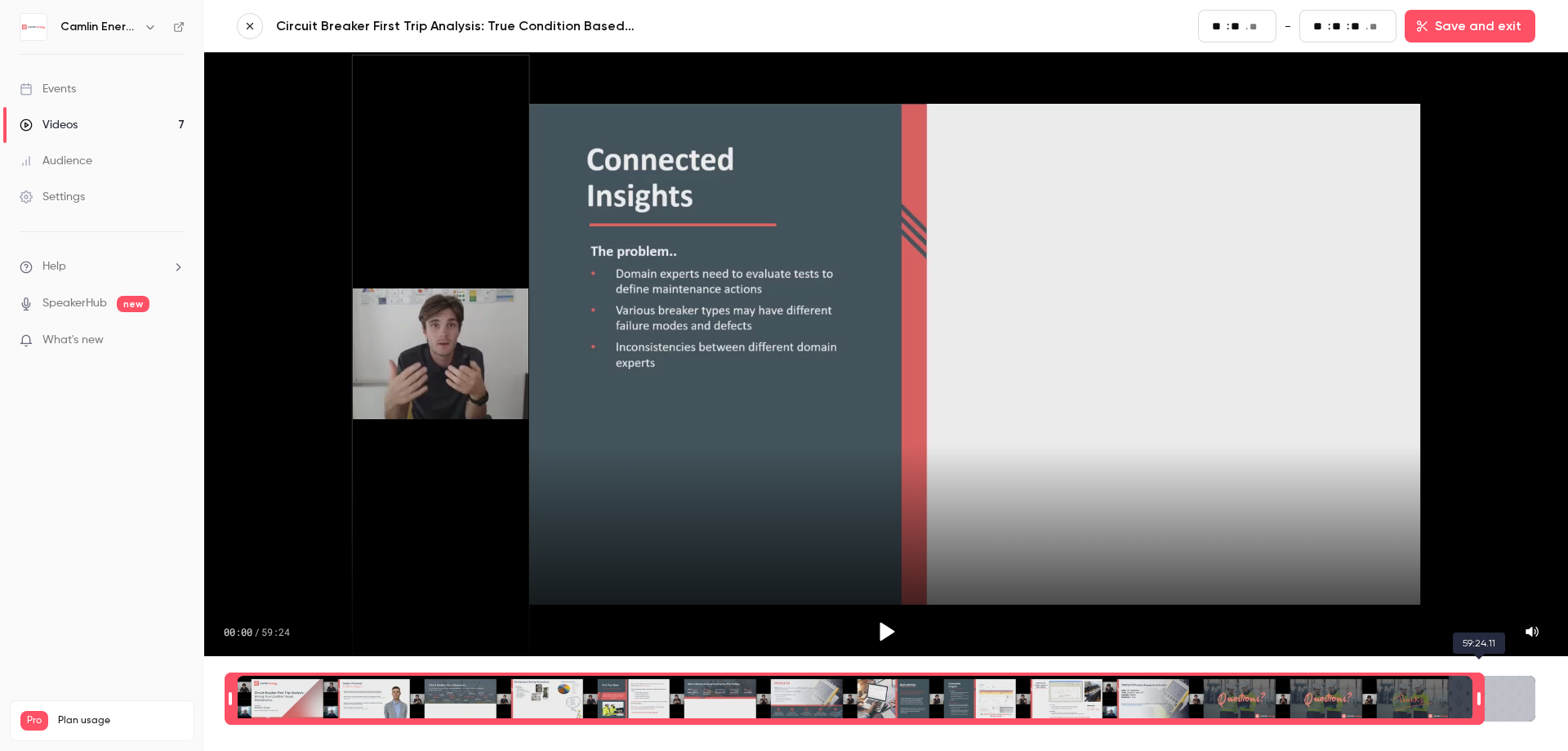 type on "**" 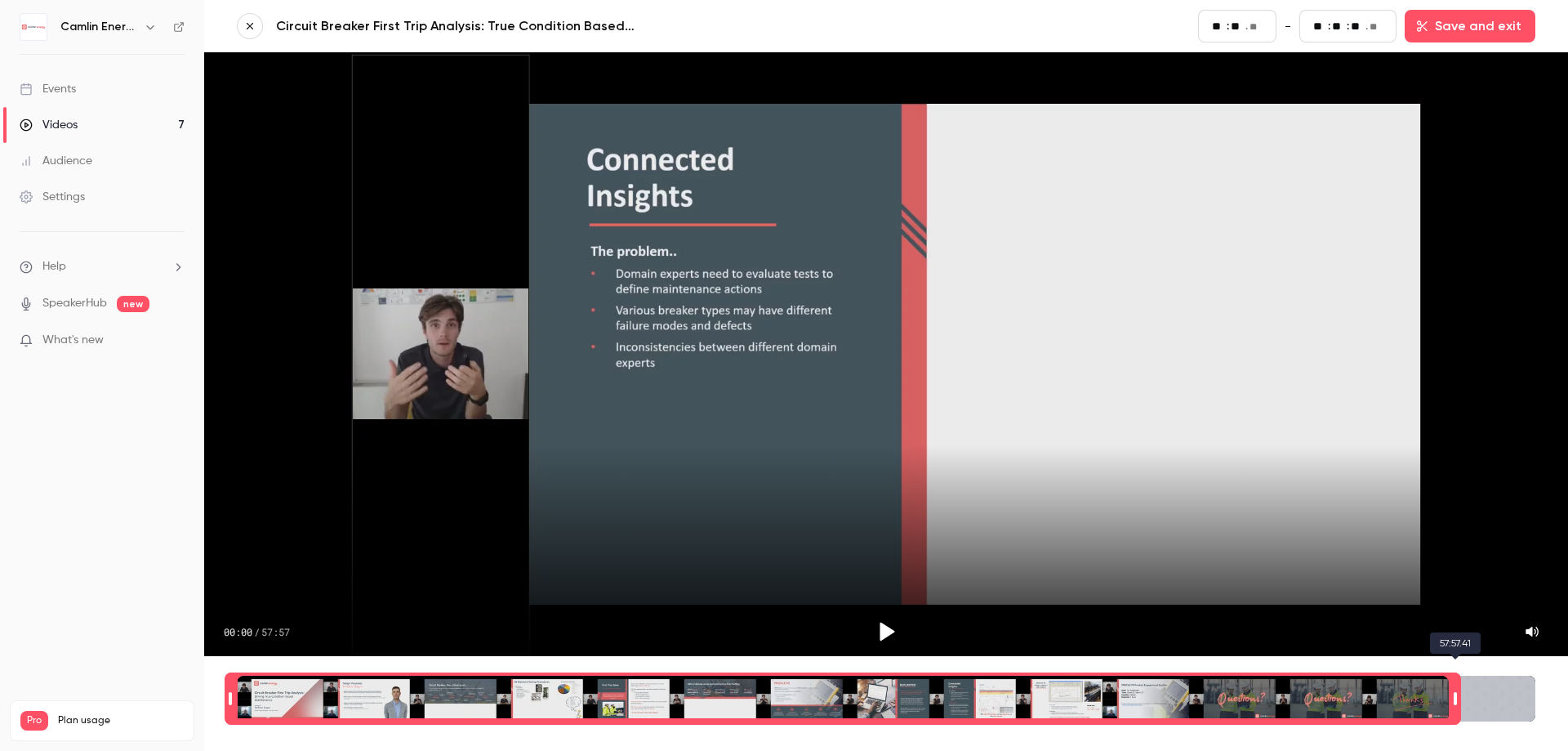 type on "**" 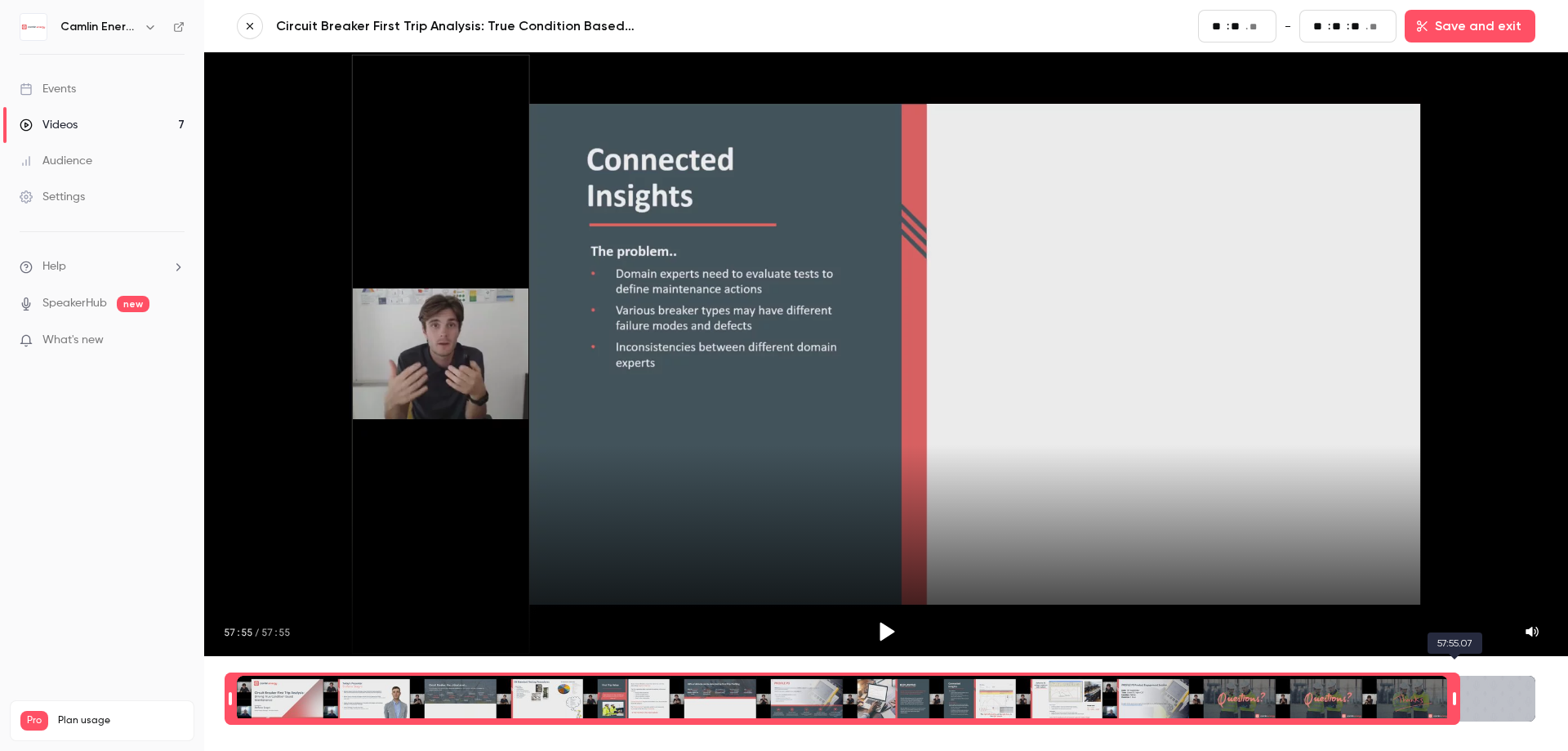 type on "****" 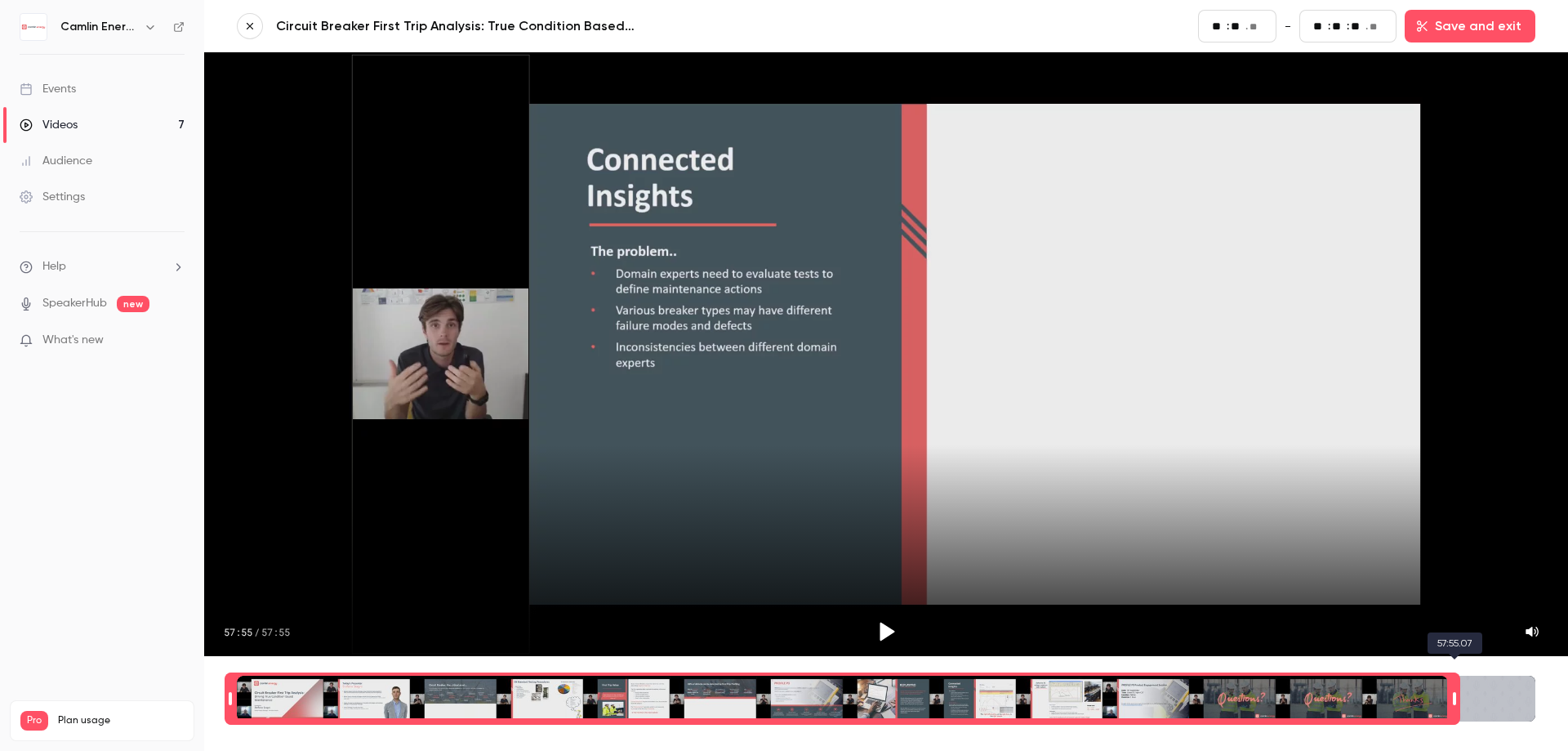 type on "**" 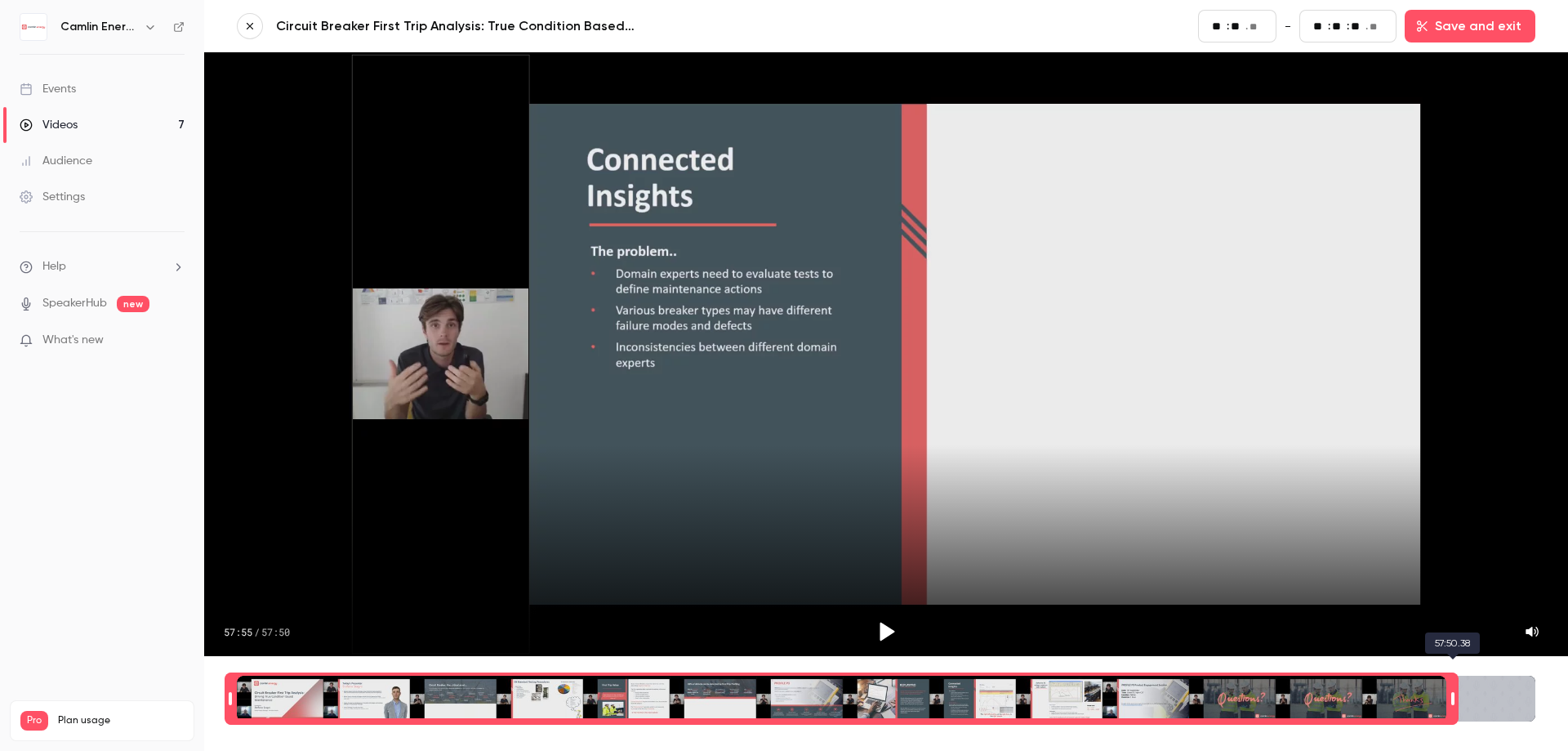type on "**" 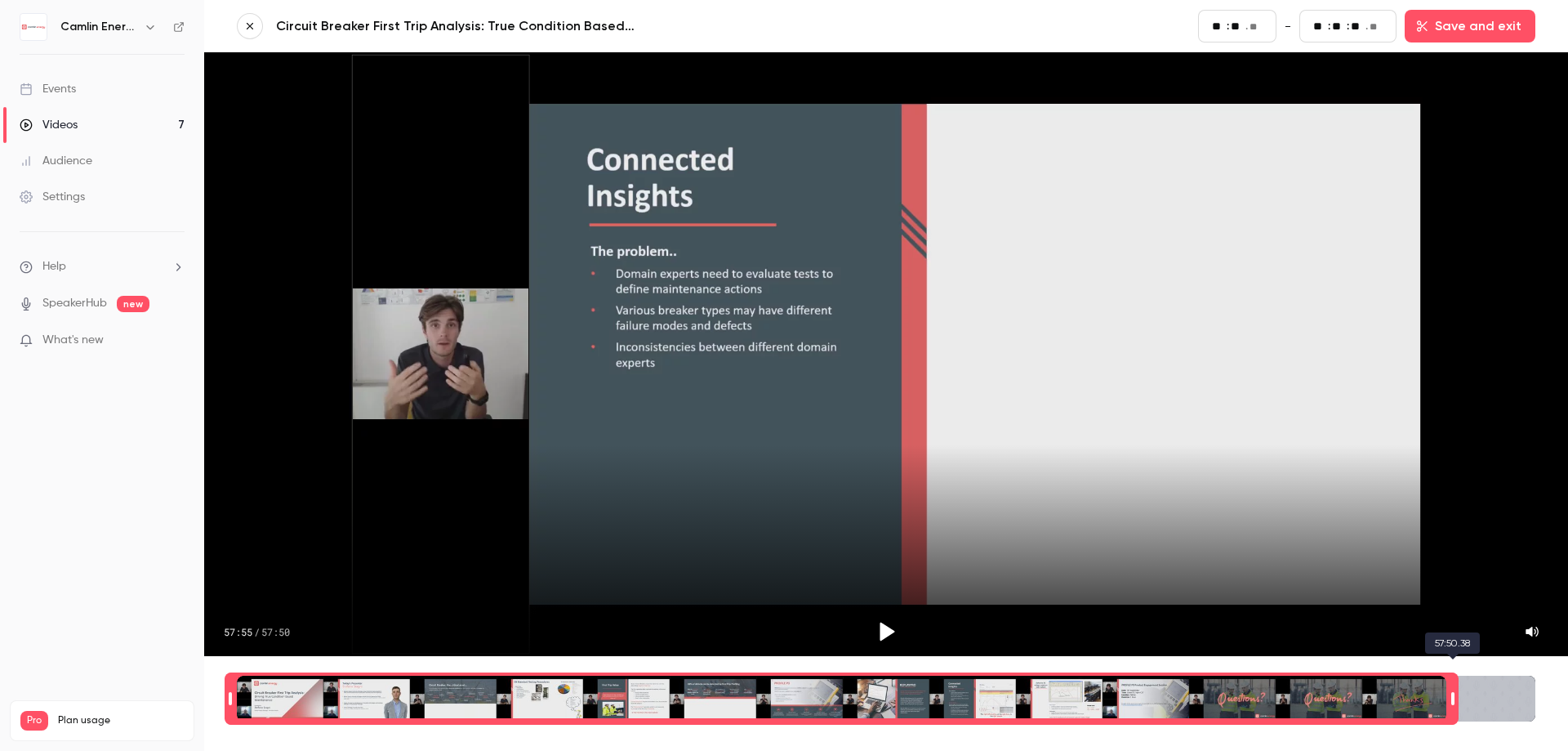 type on "**" 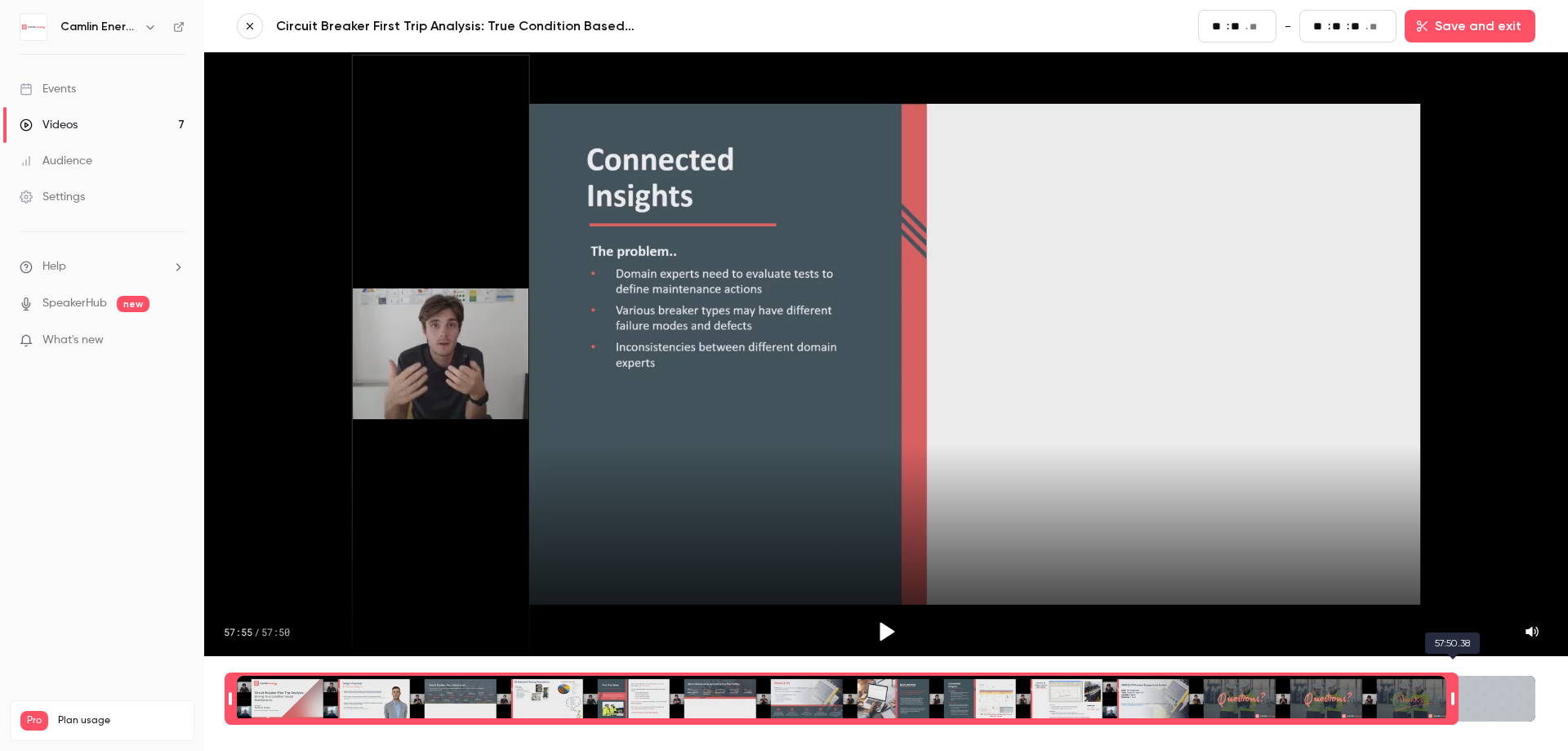 type on "****" 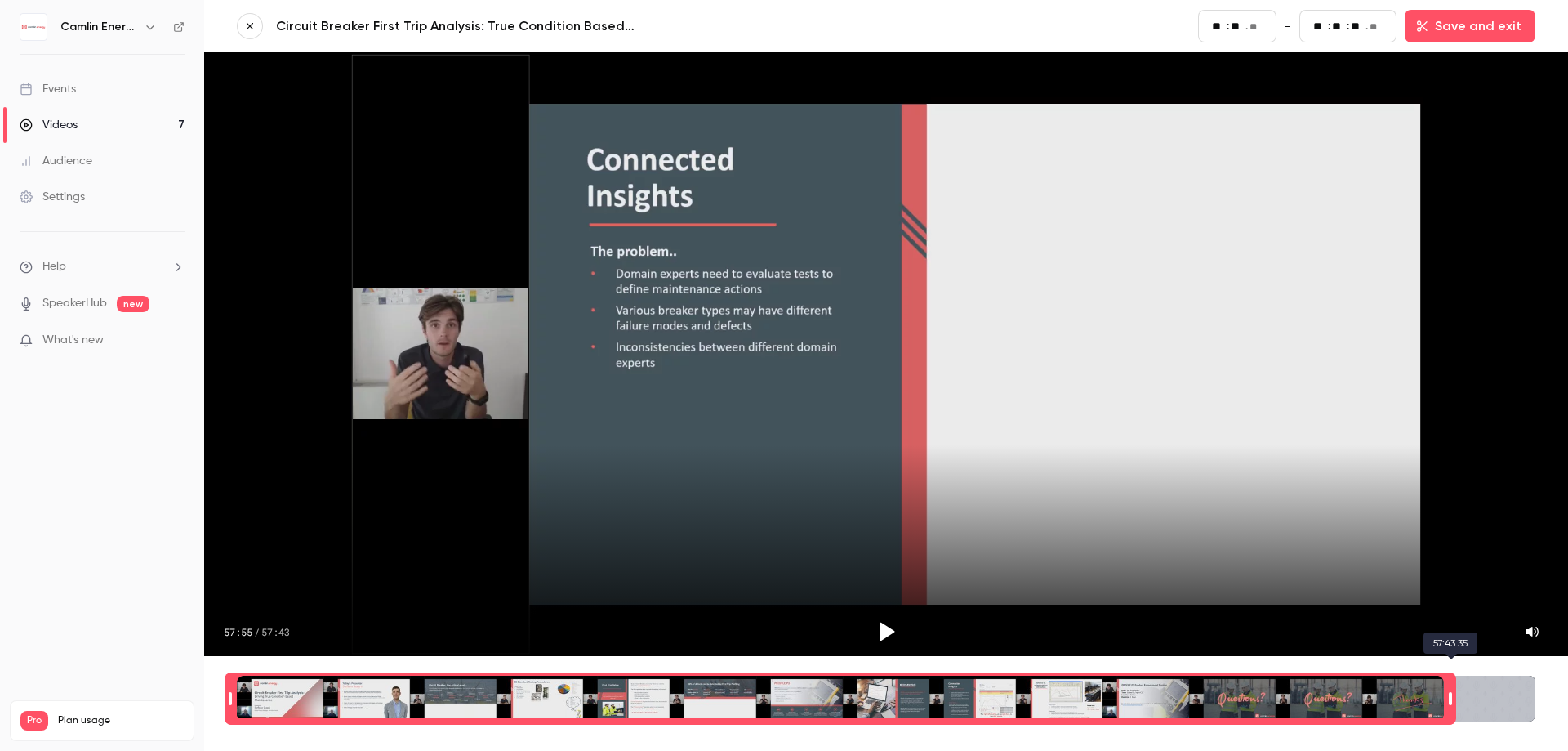 type on "**" 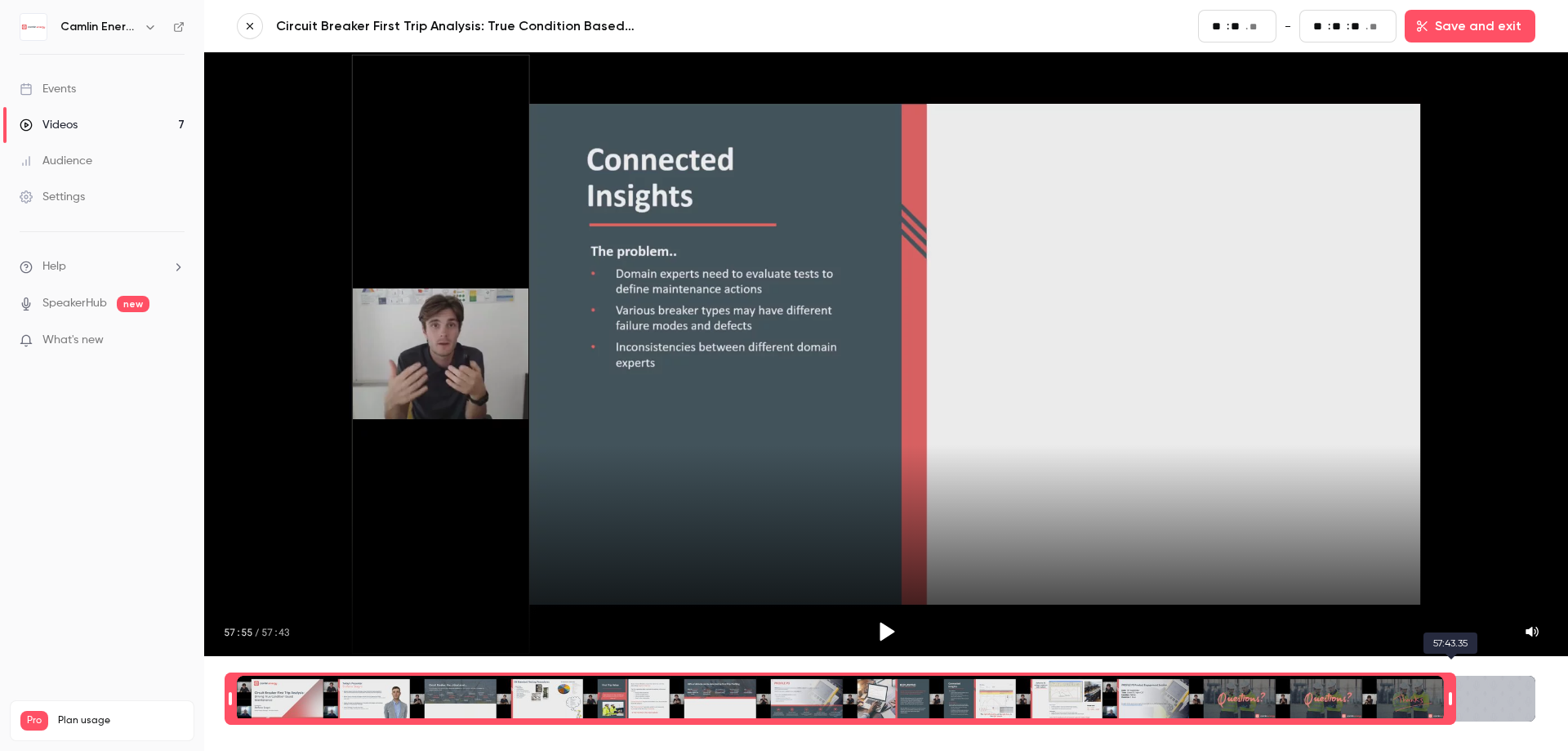 type on "**" 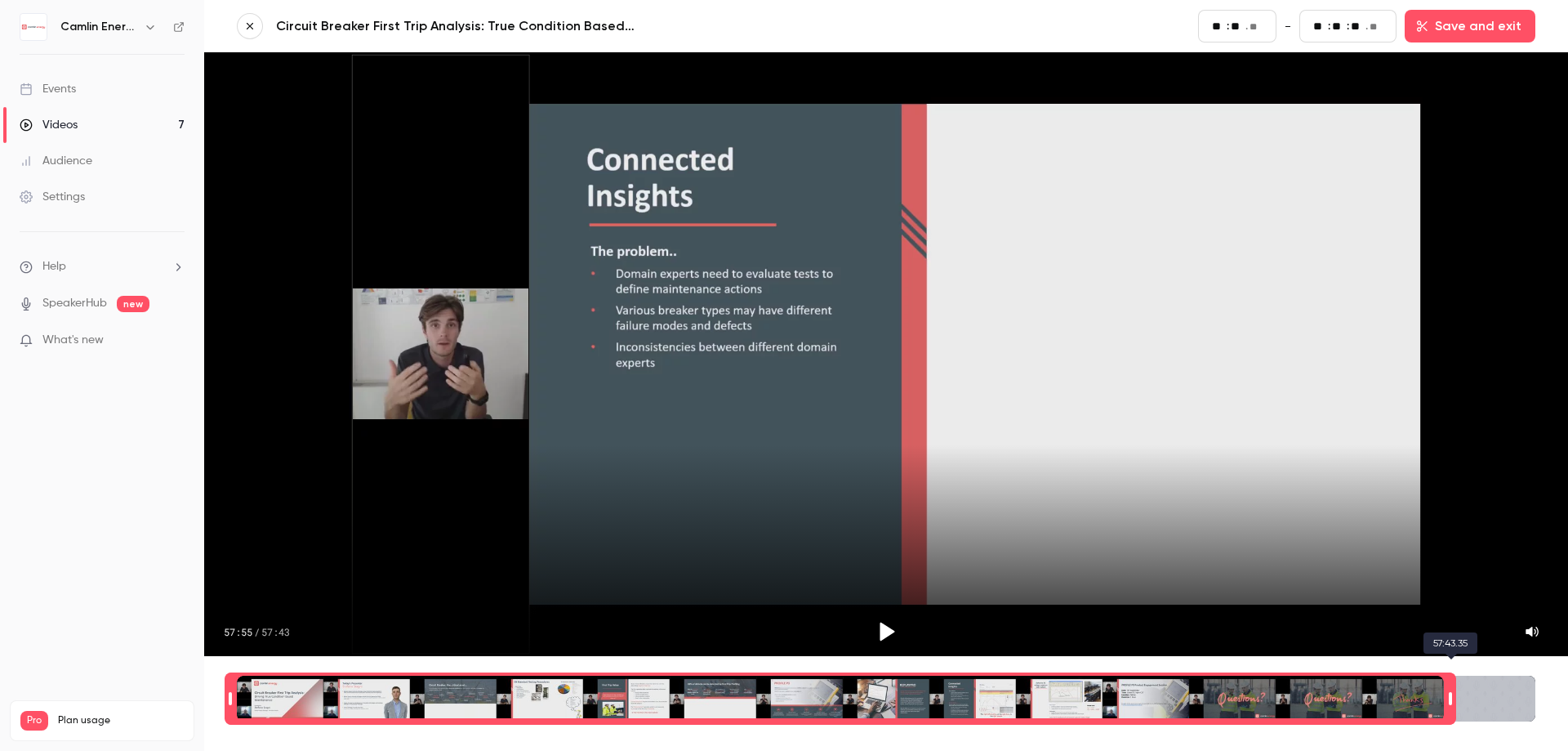 type on "****" 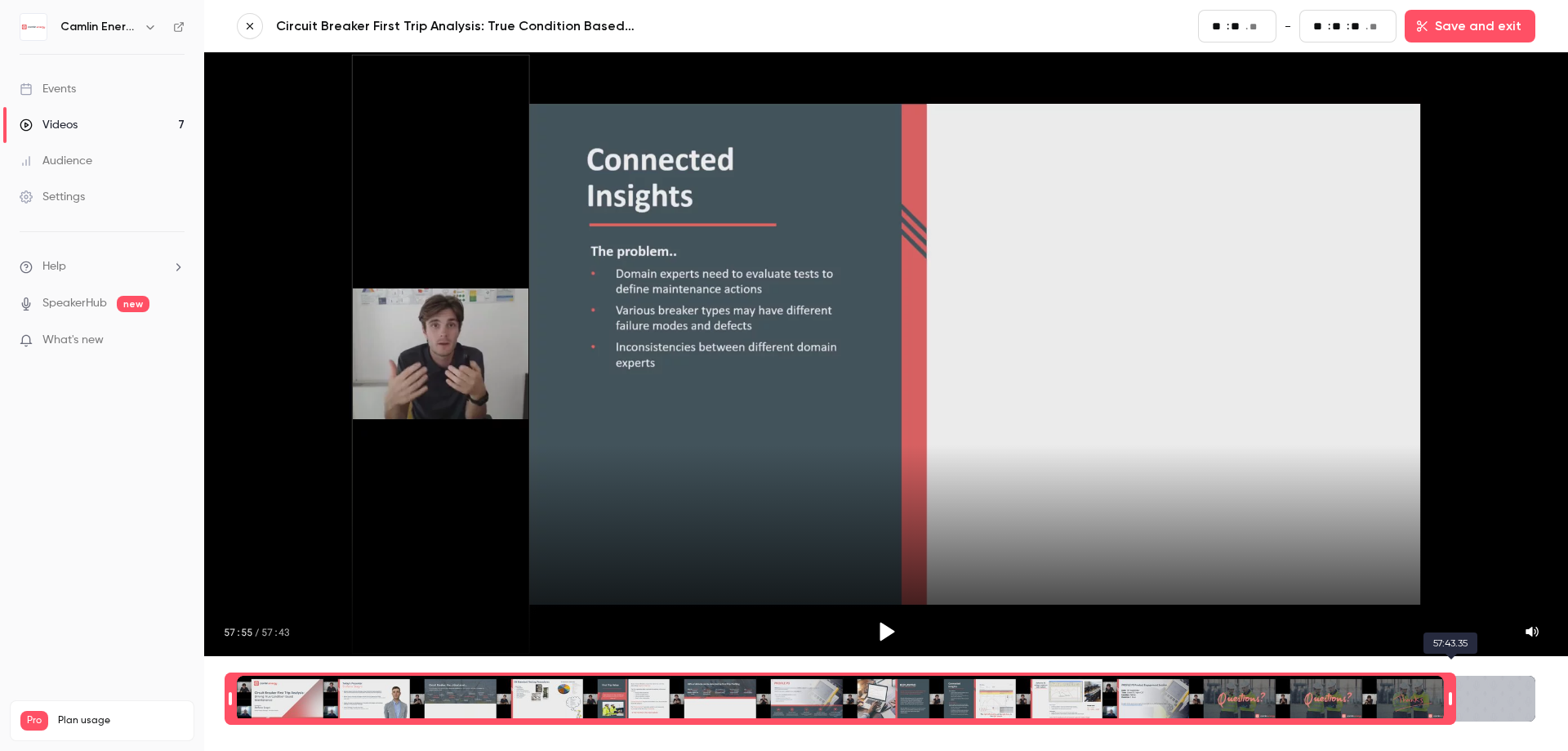 type on "**" 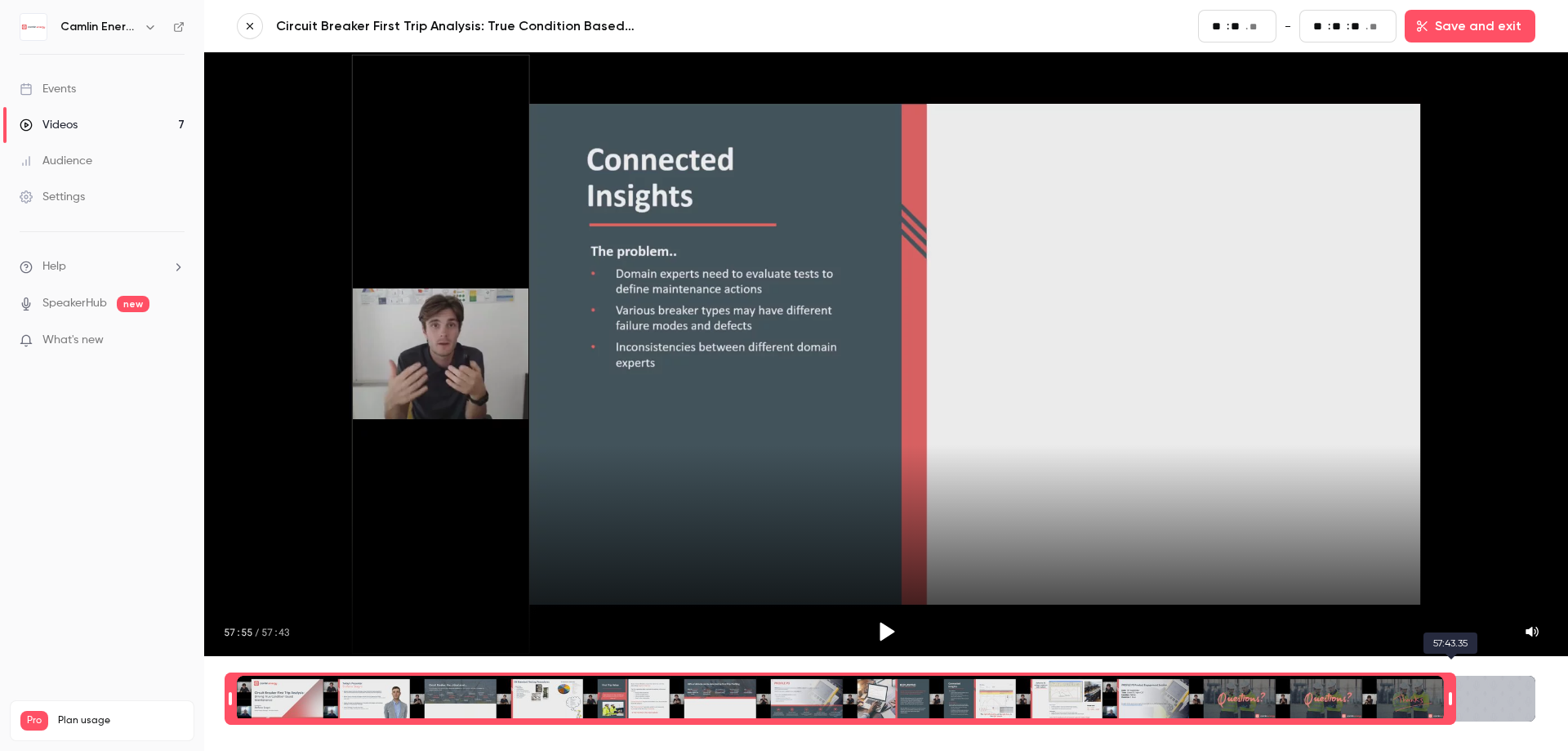 type on "**" 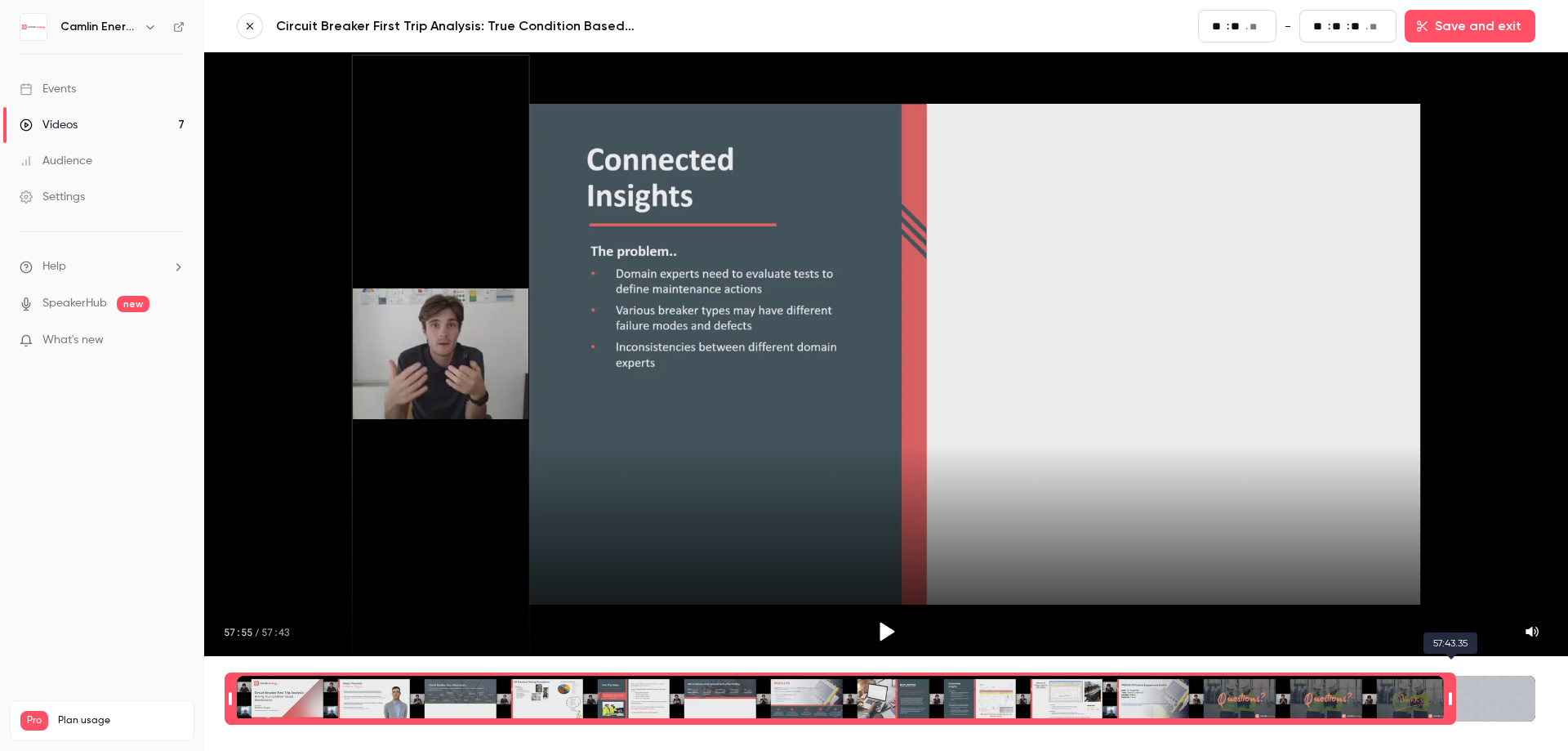 type on "**" 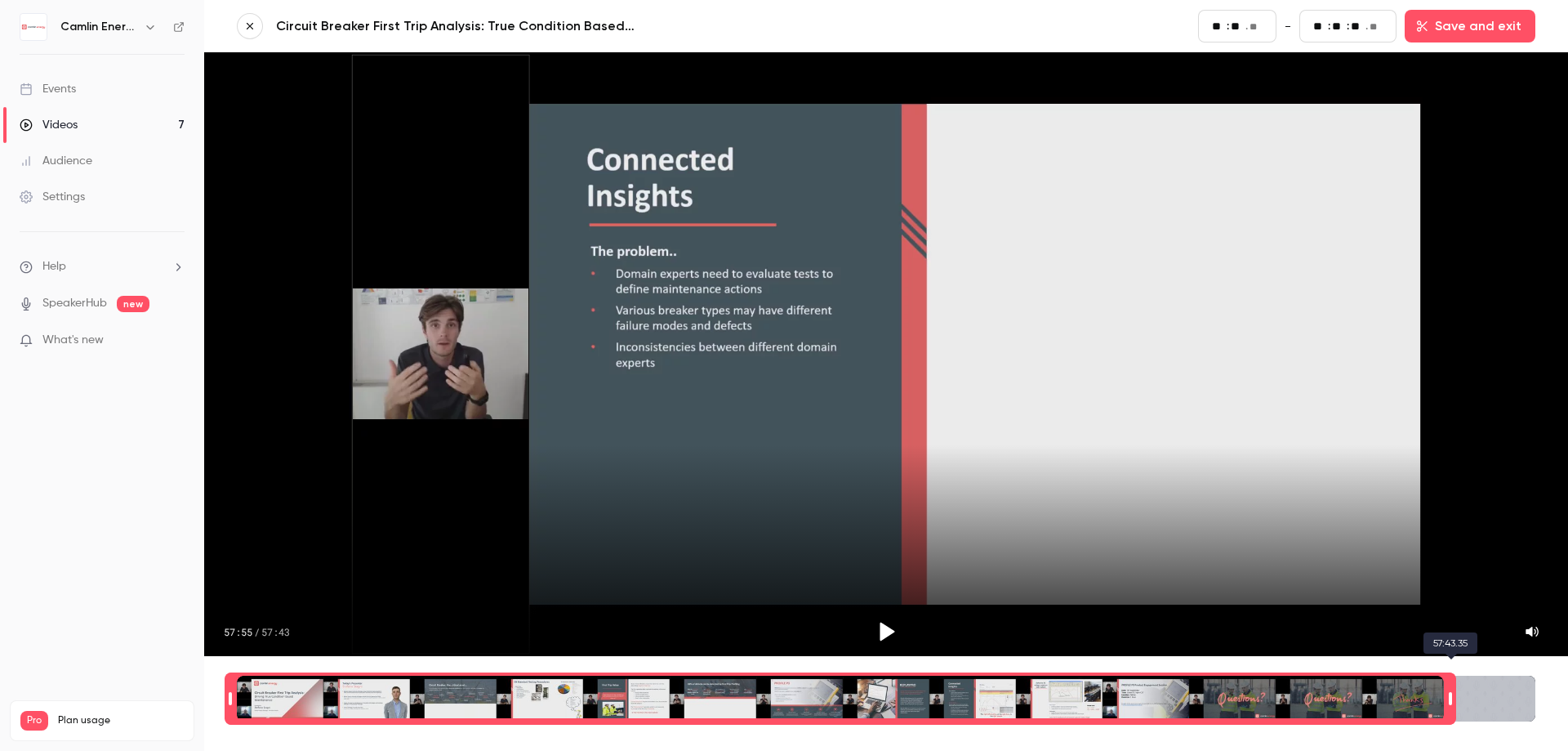 type on "**" 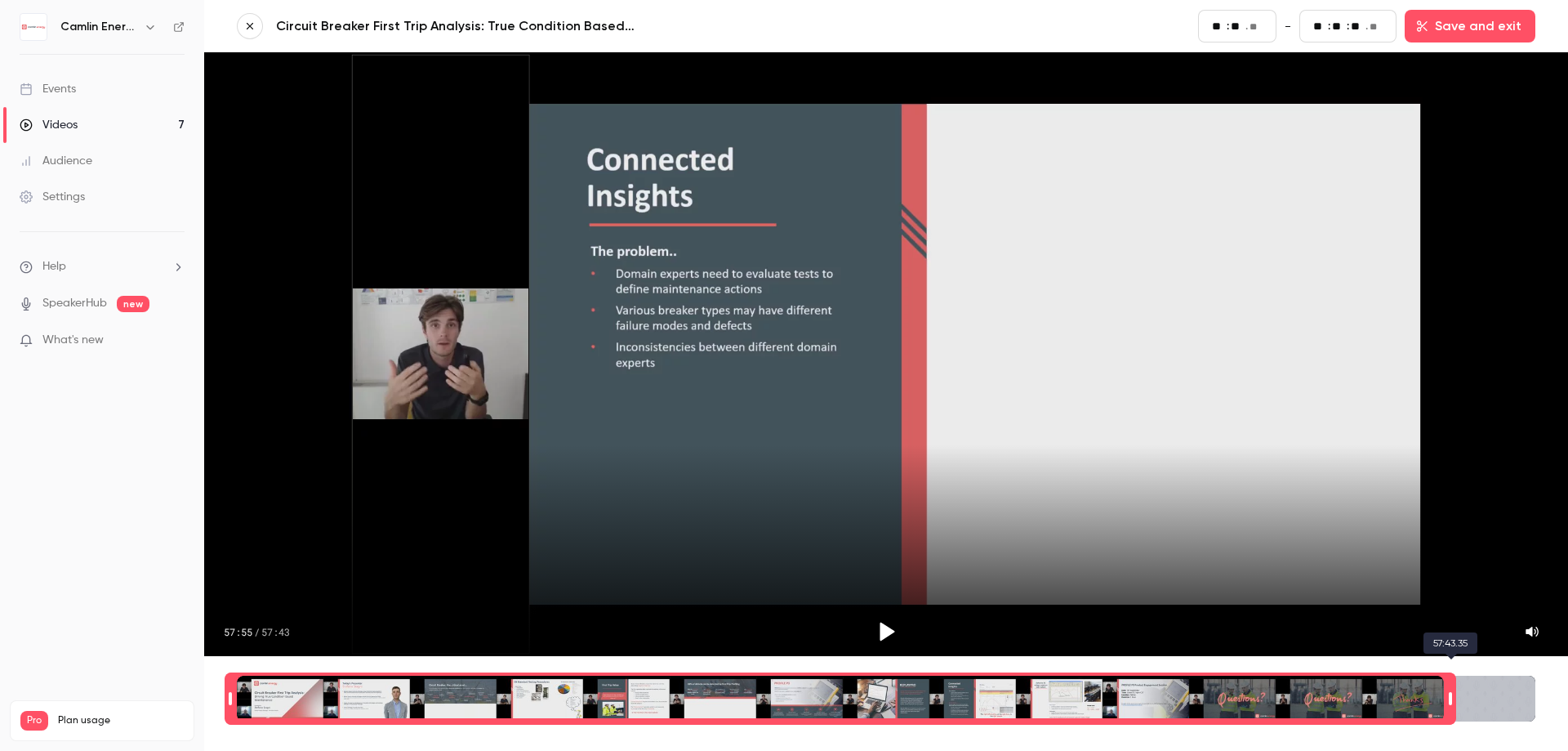 type on "**" 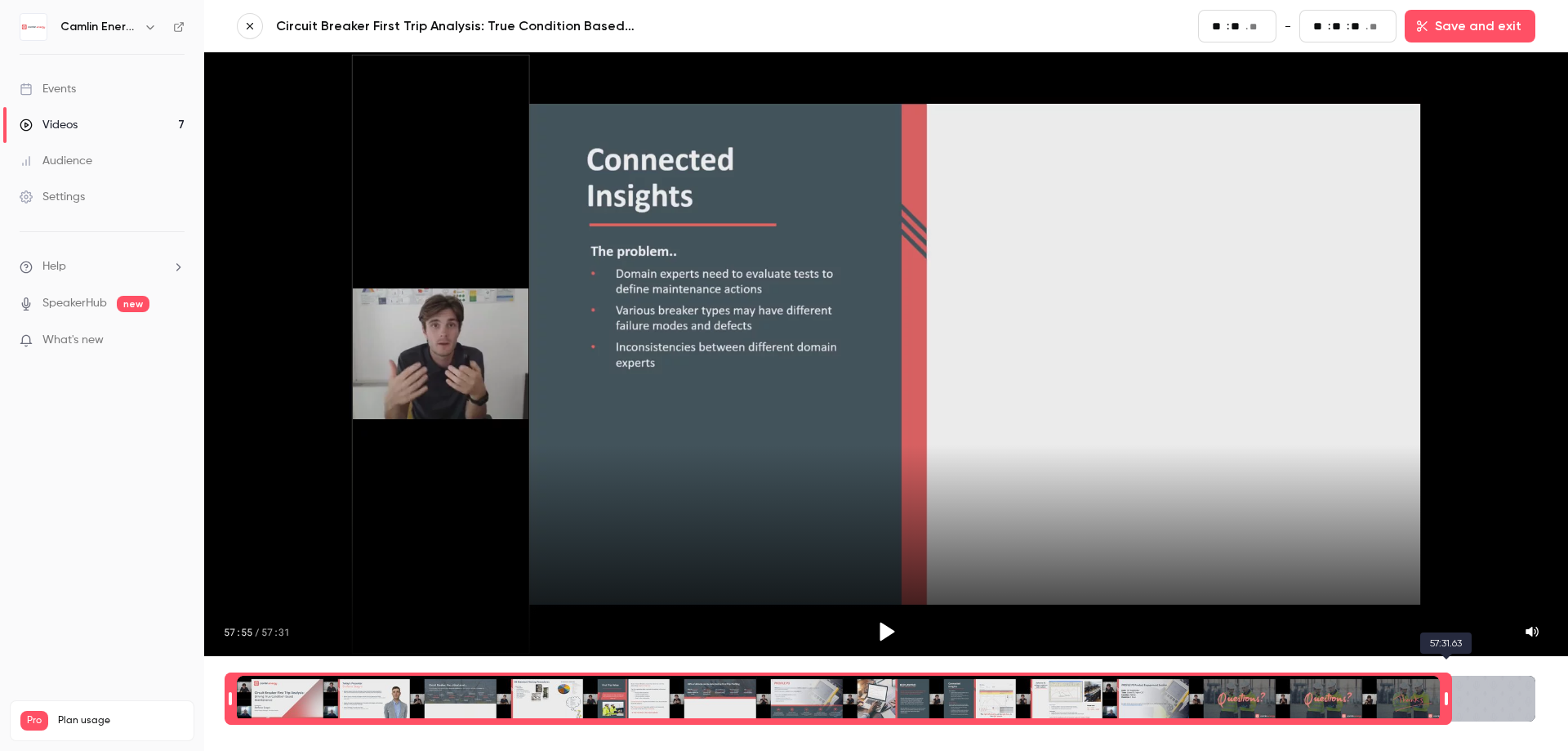 type on "**" 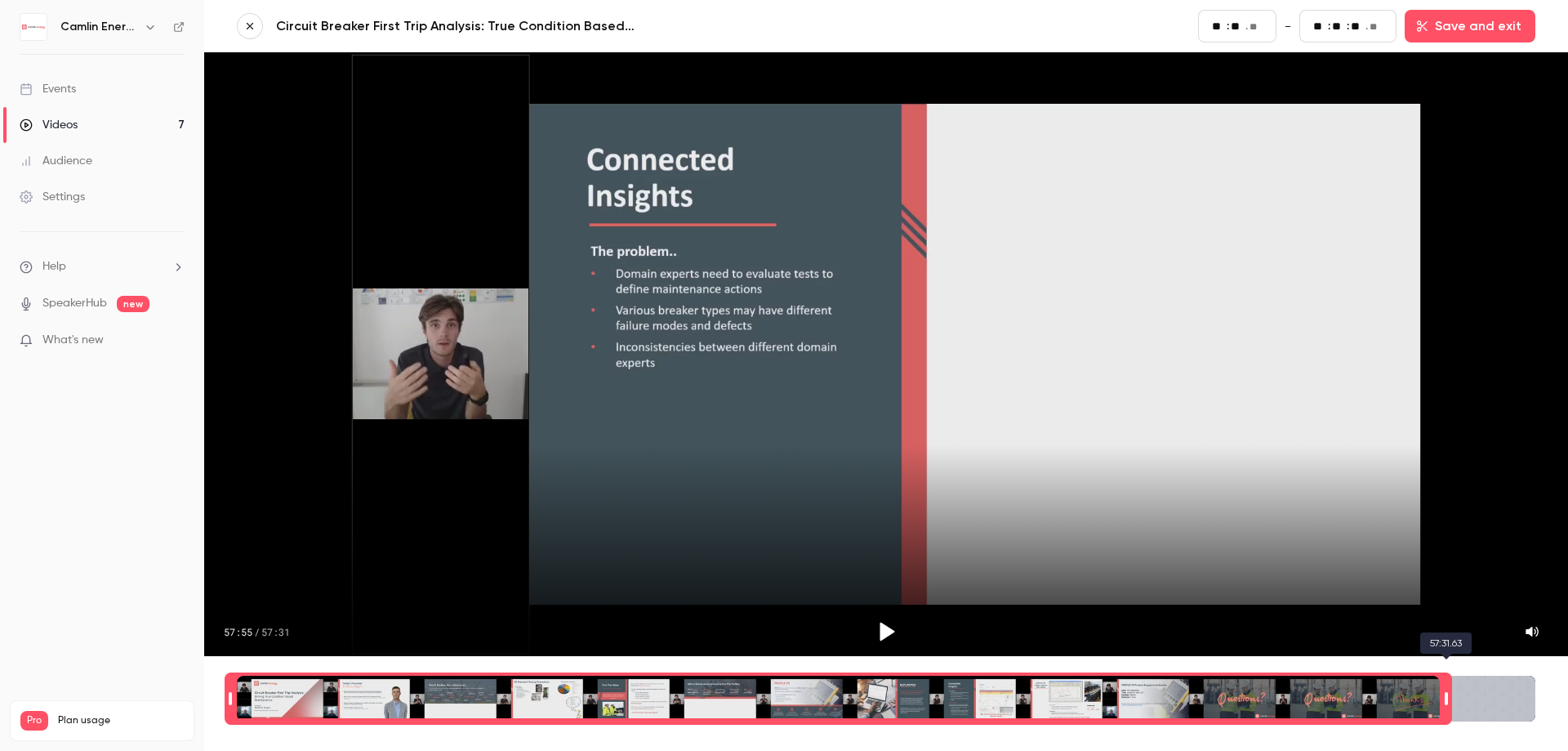 type on "**" 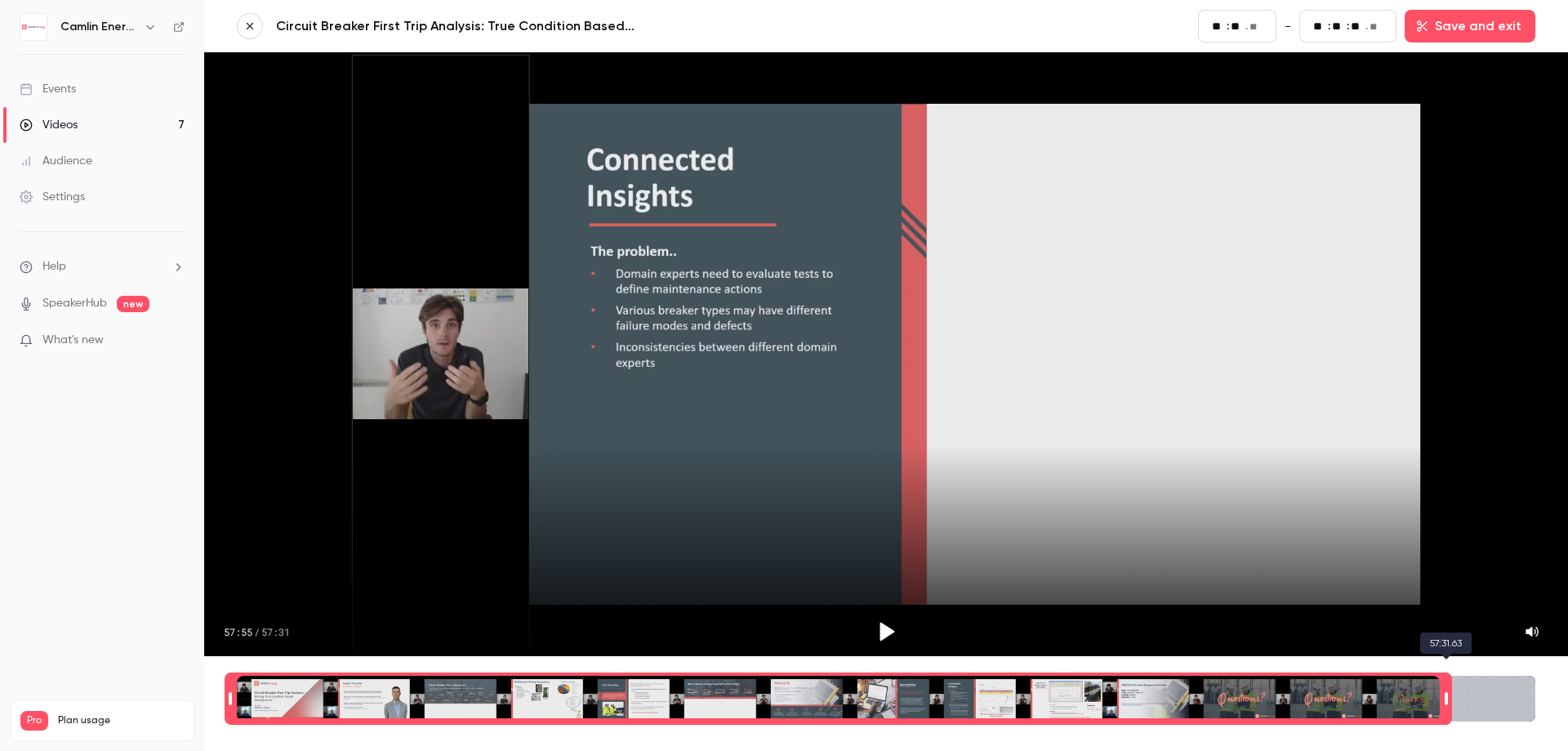 type on "****" 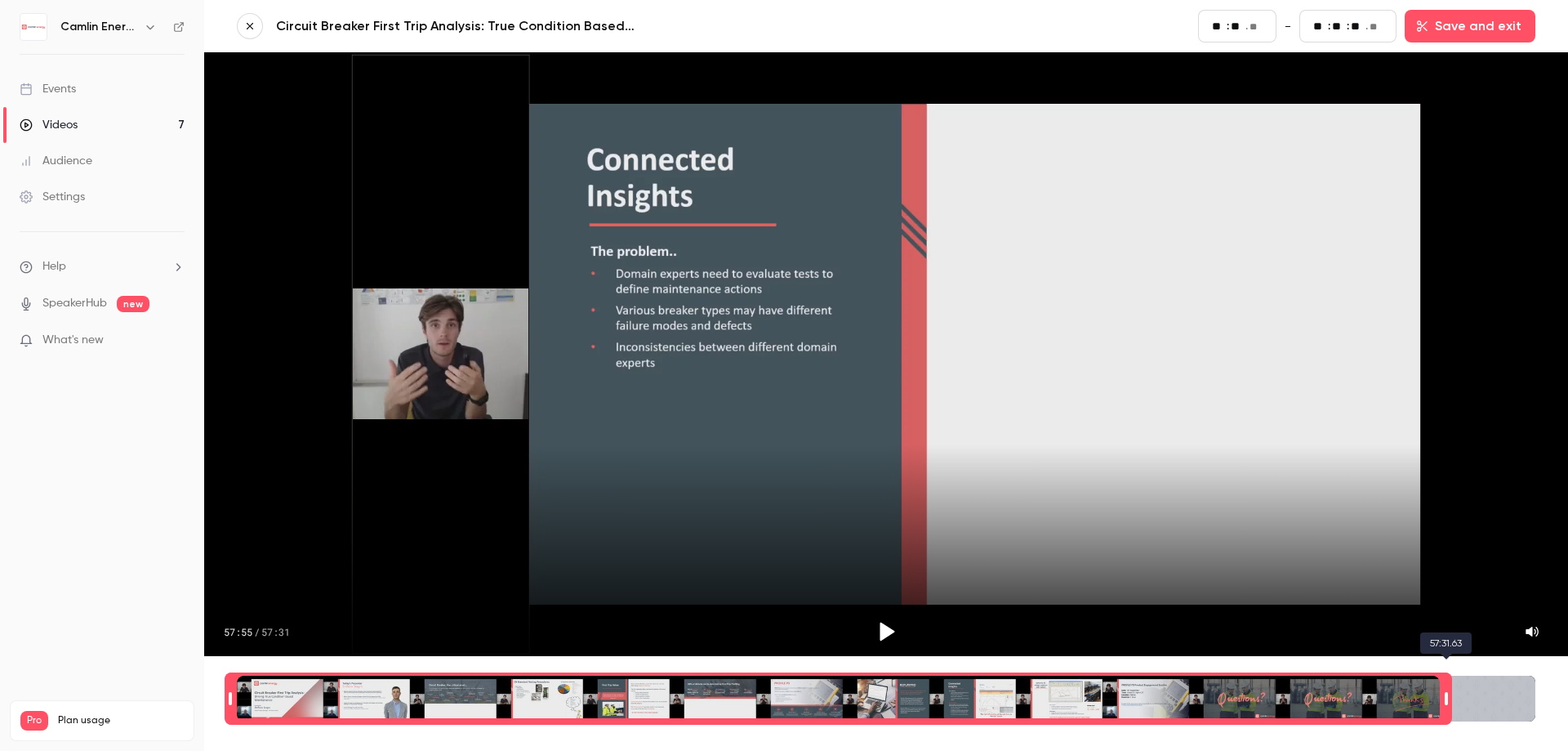 type on "**" 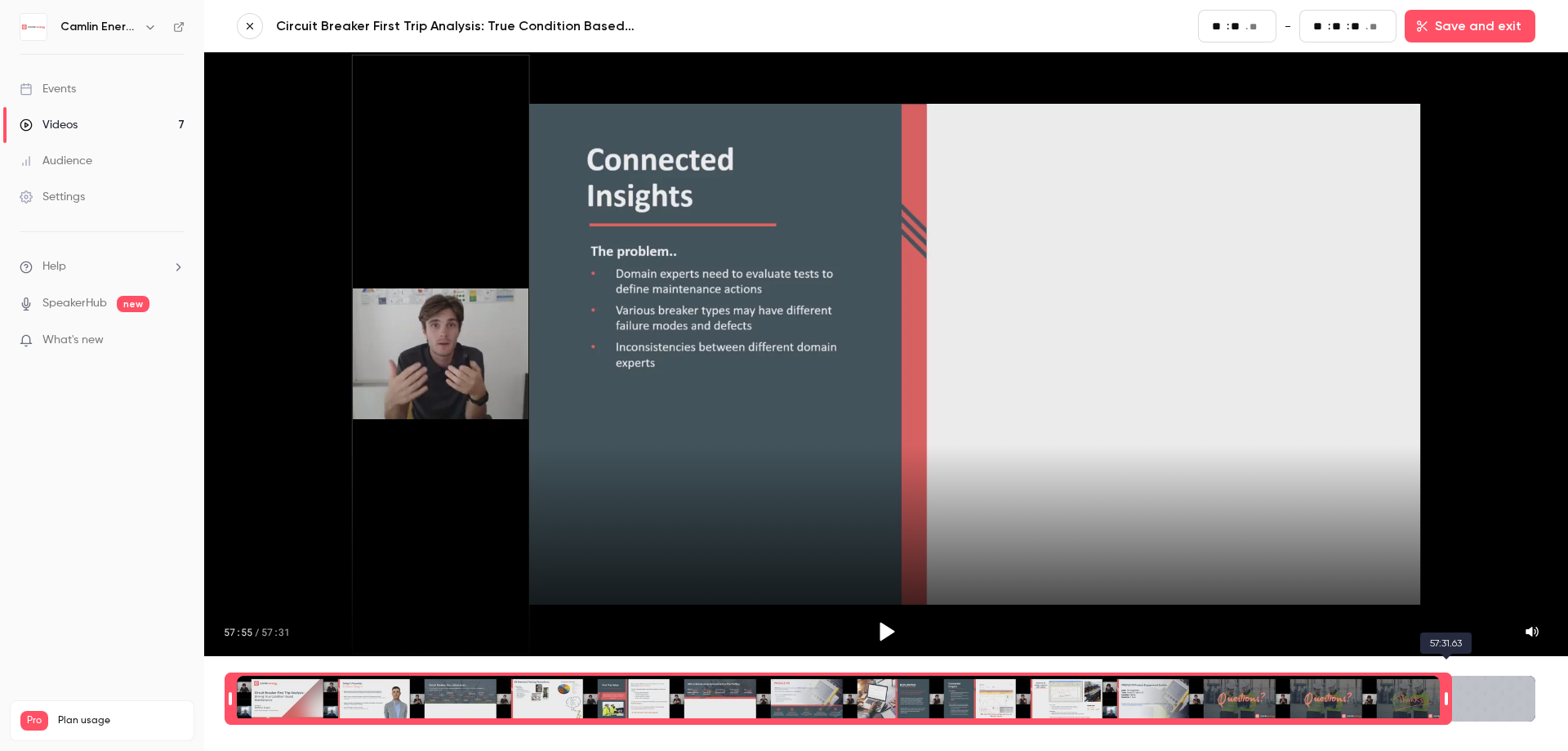 type on "**" 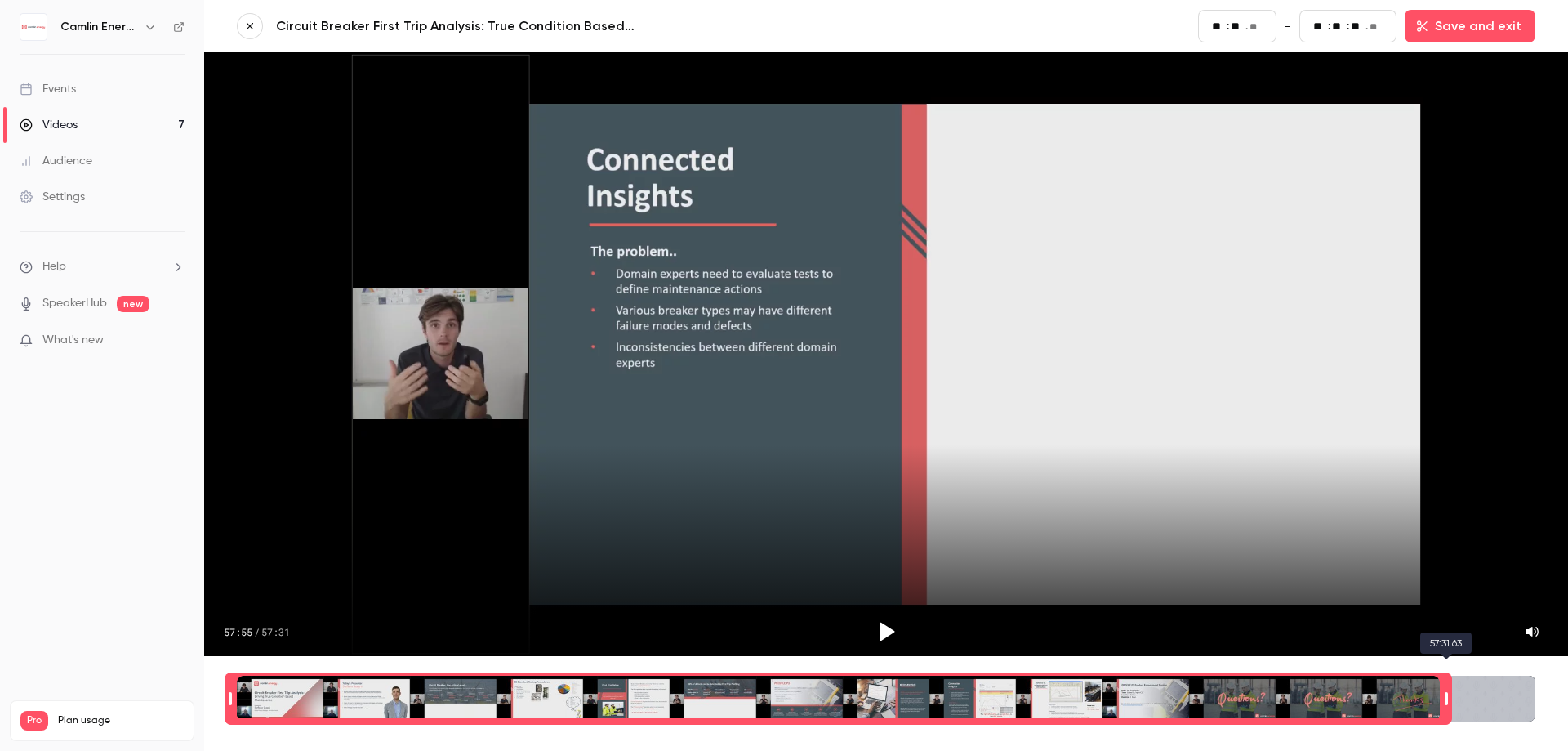 type on "****" 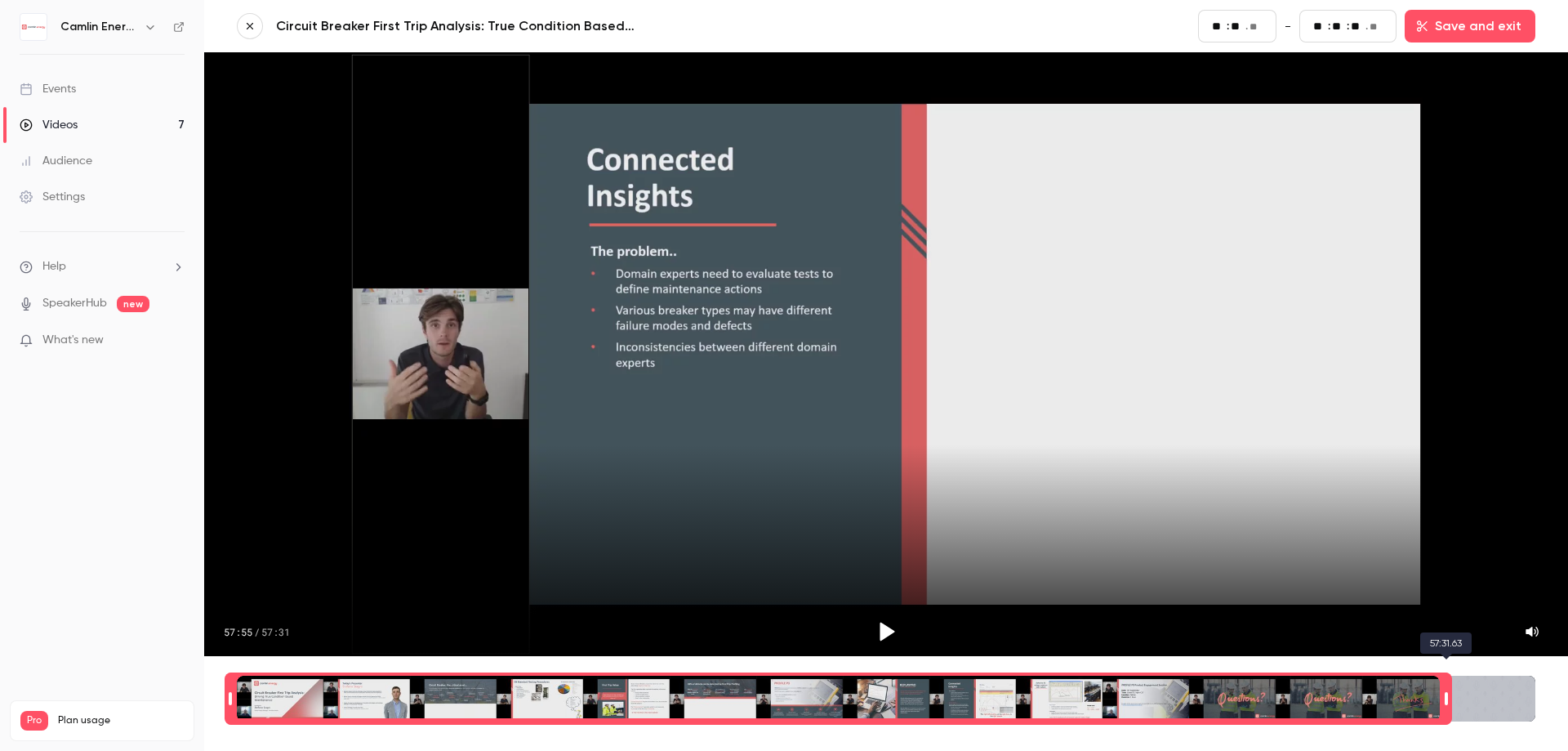 type on "**" 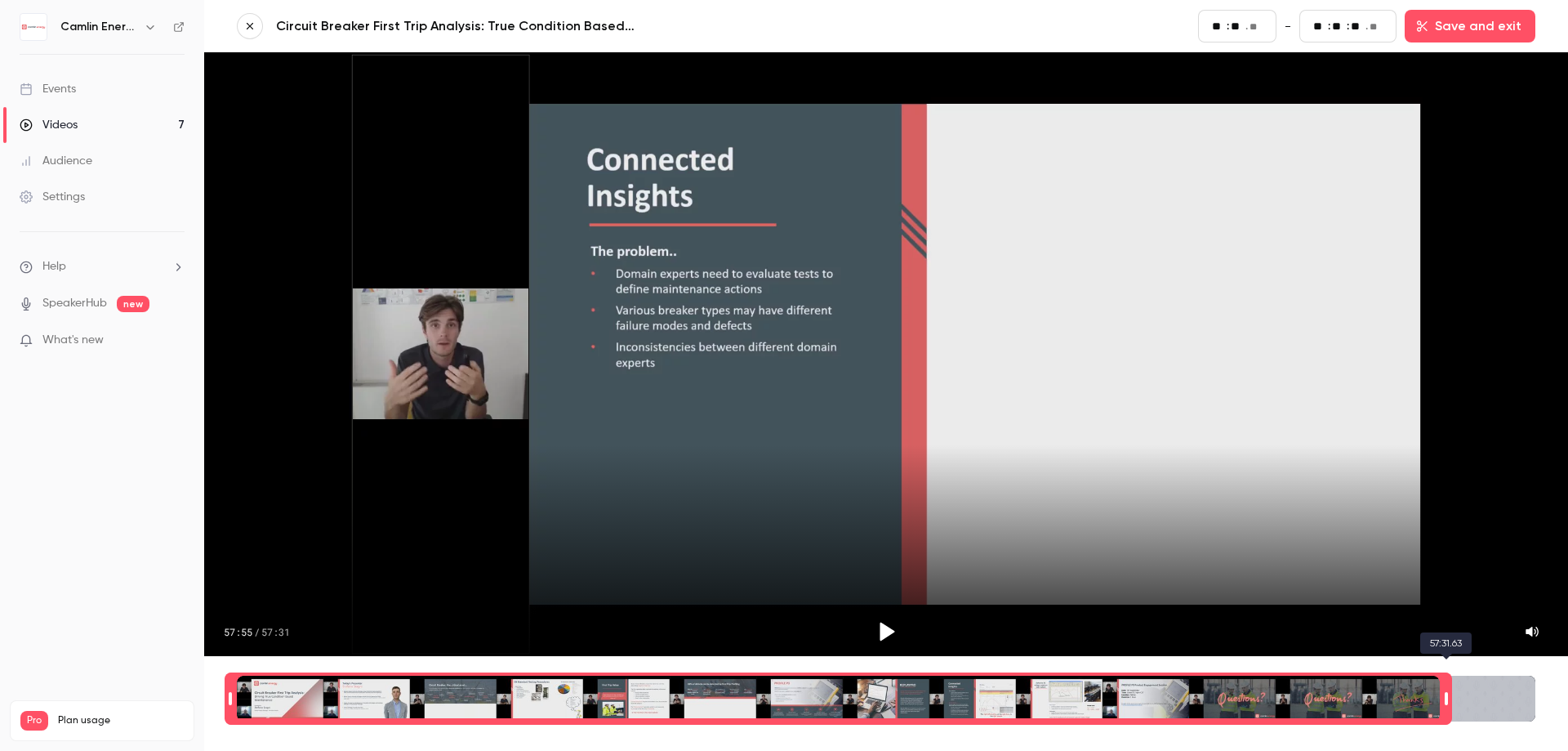 type on "****" 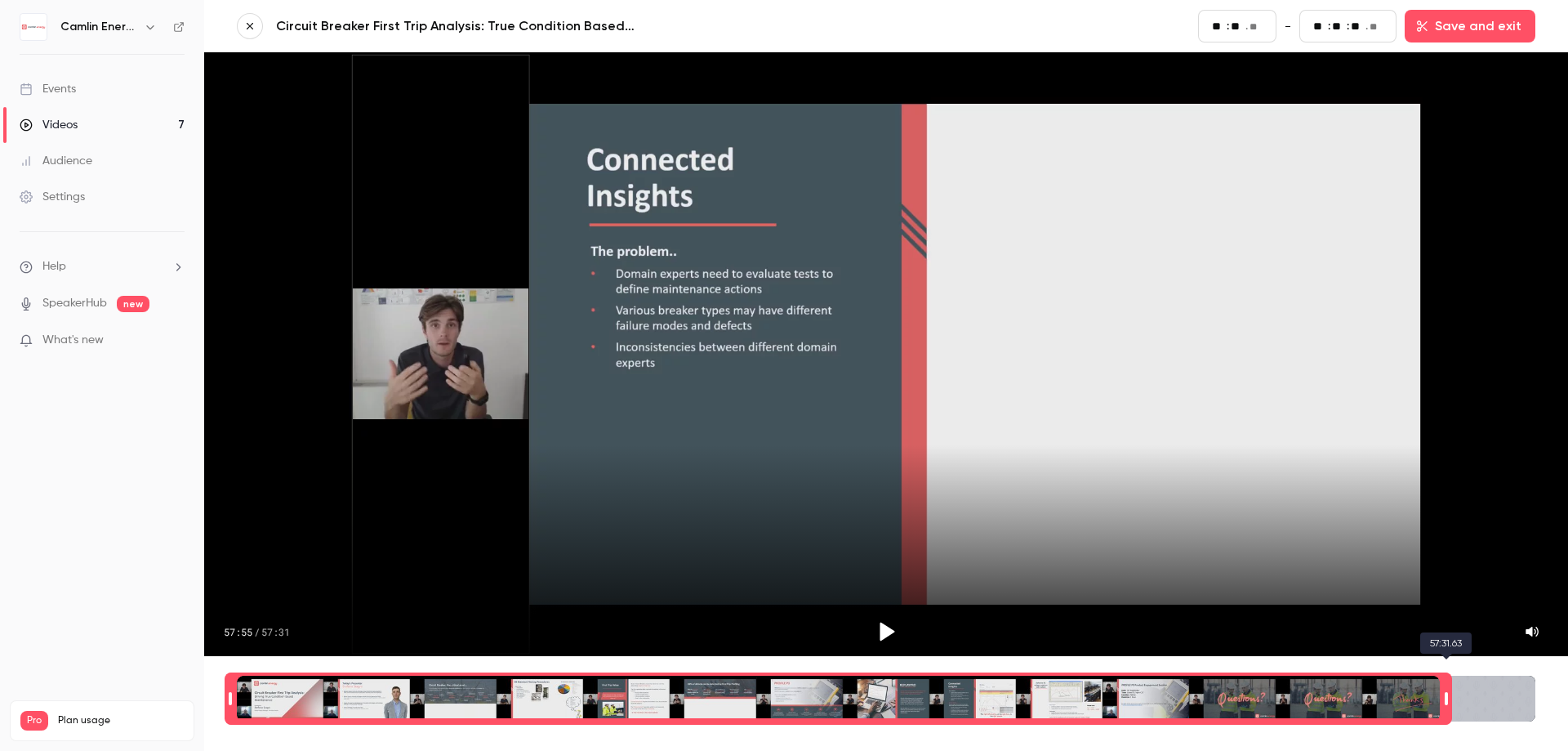 type on "**" 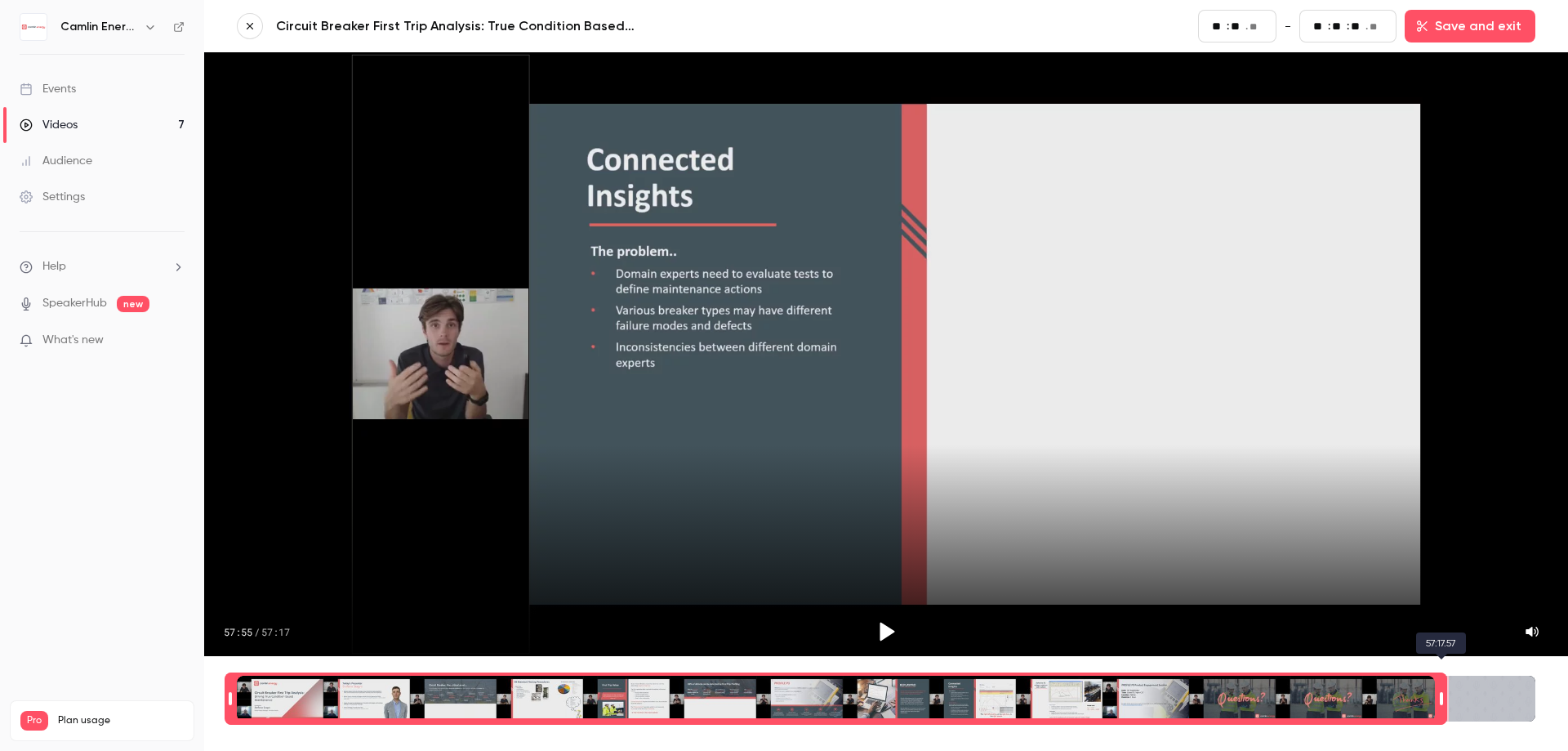 type on "**" 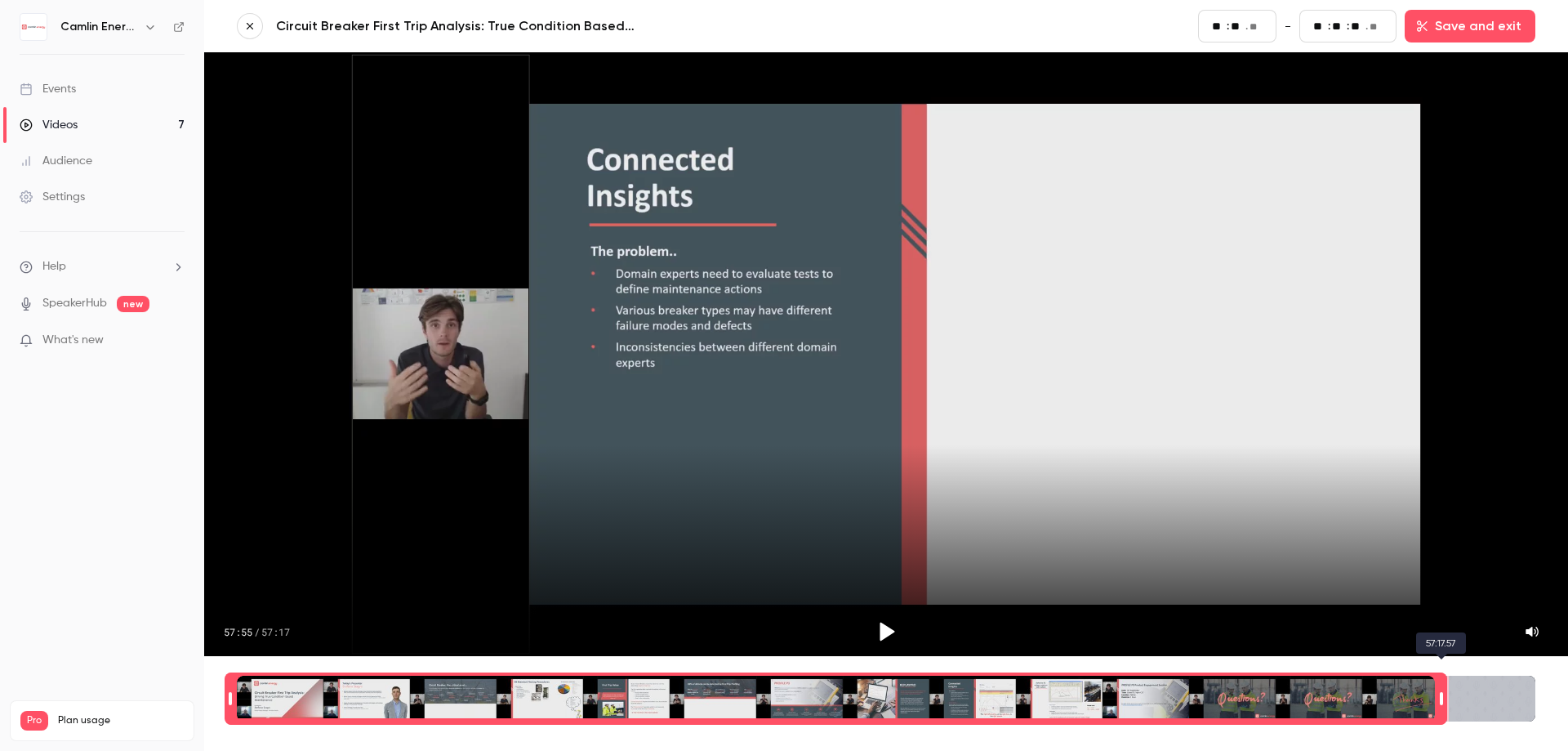 type on "**" 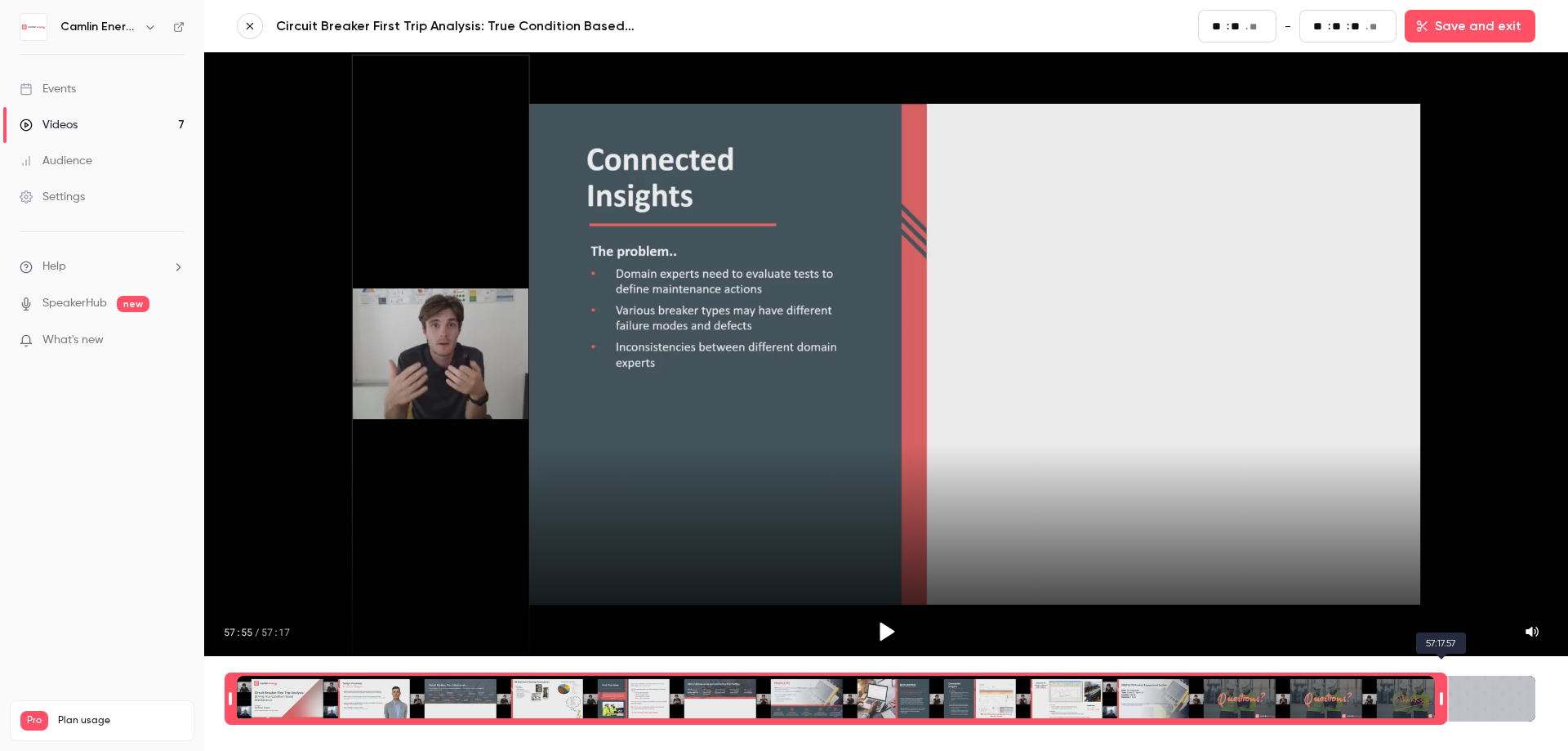 type on "**" 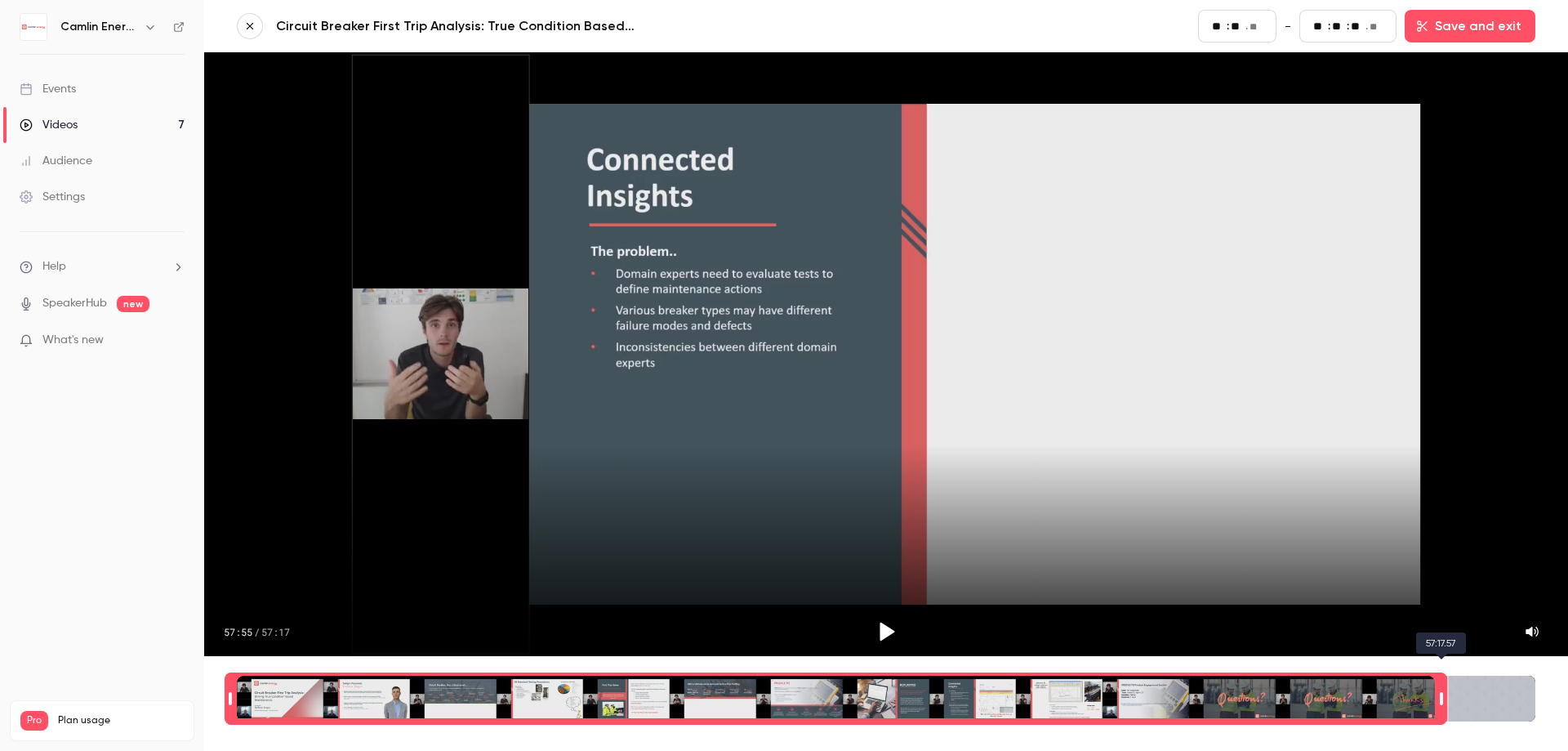 type on "**" 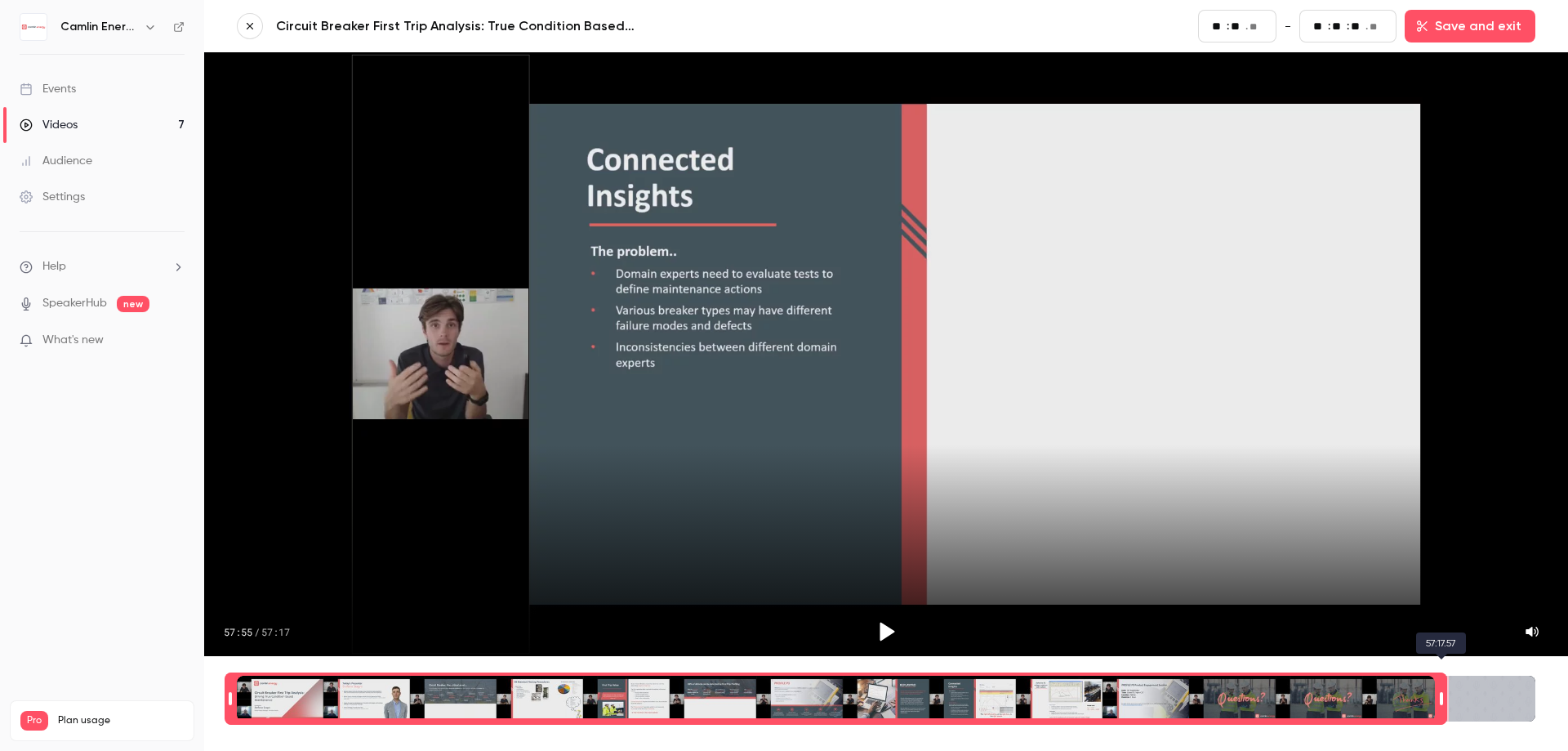 type on "**" 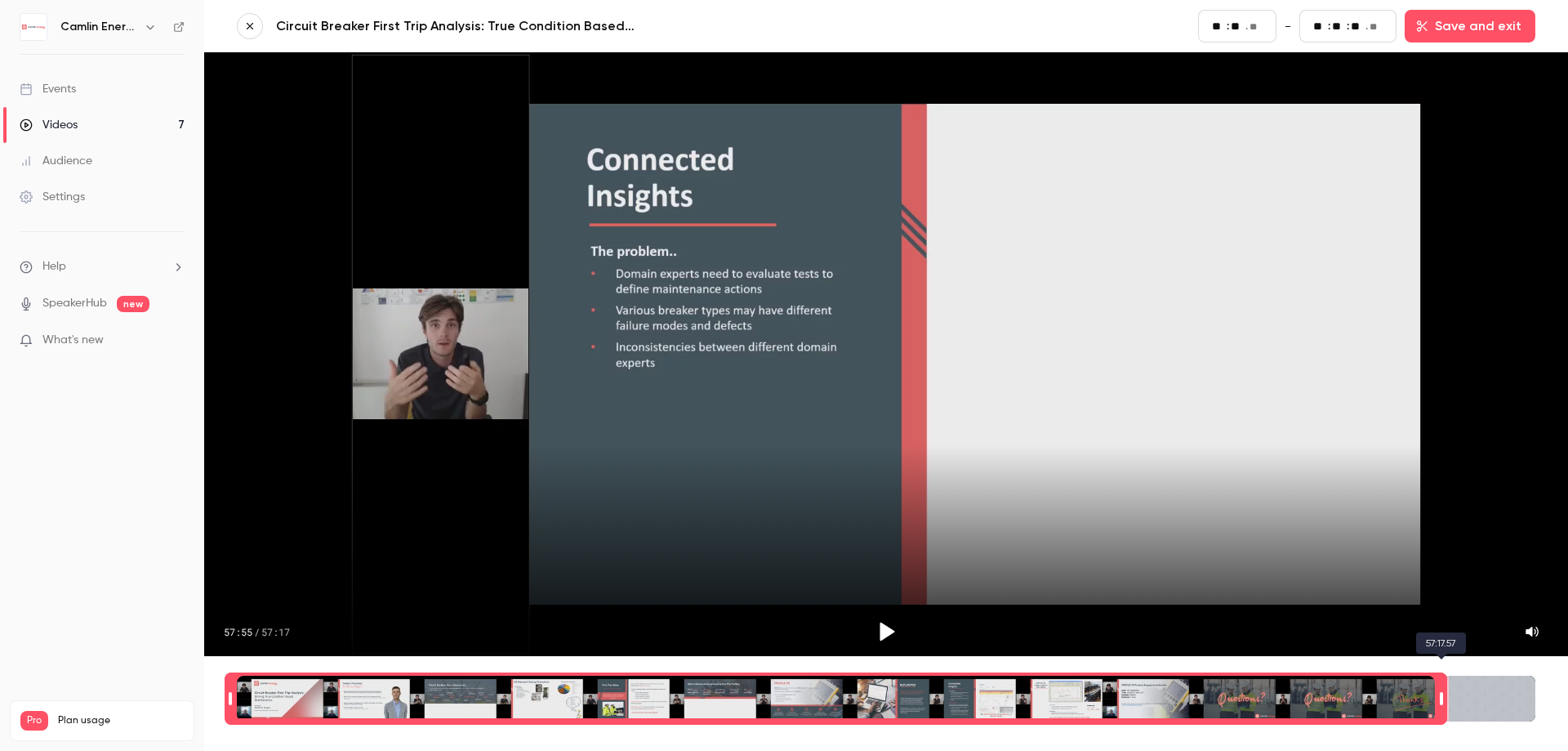 type on "**" 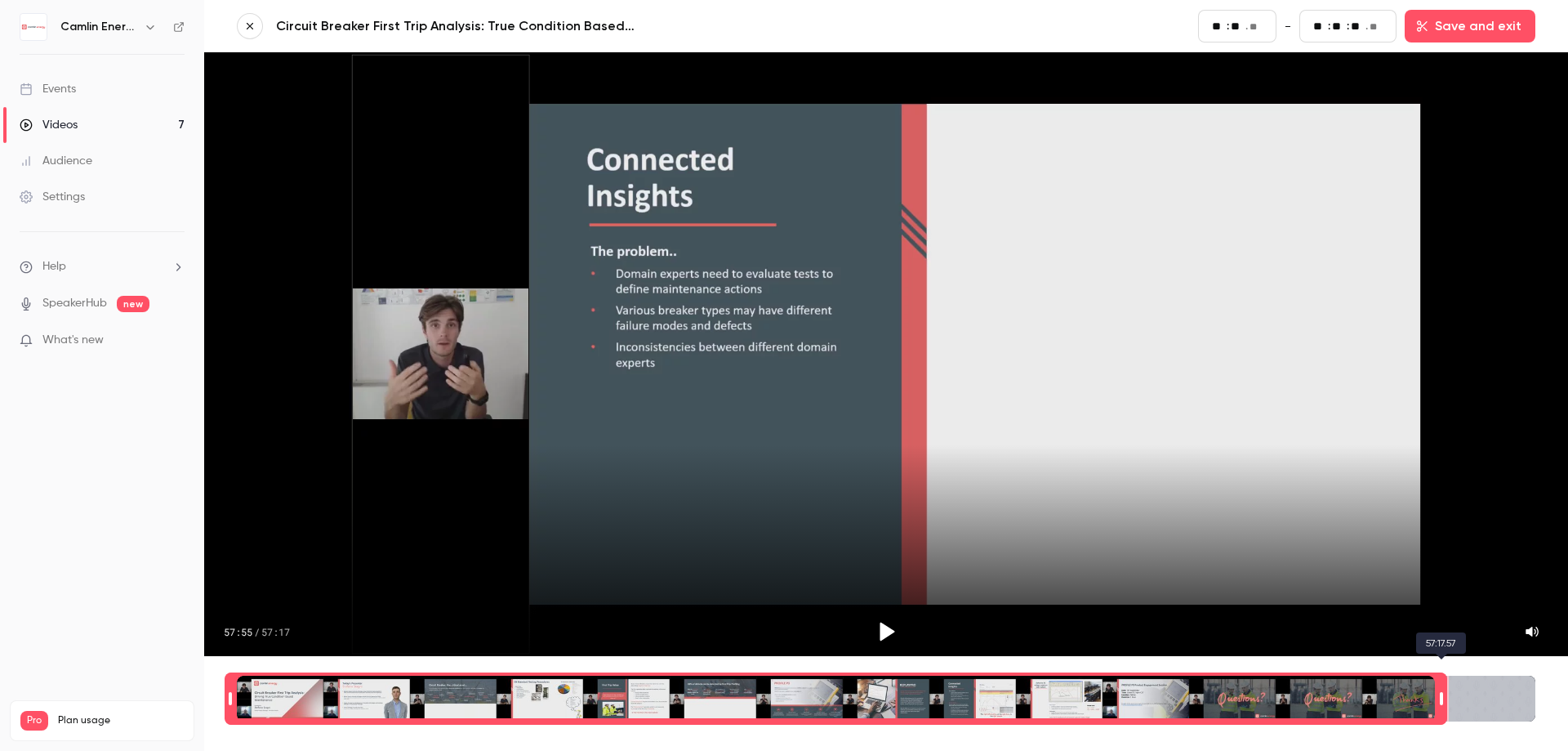type on "****" 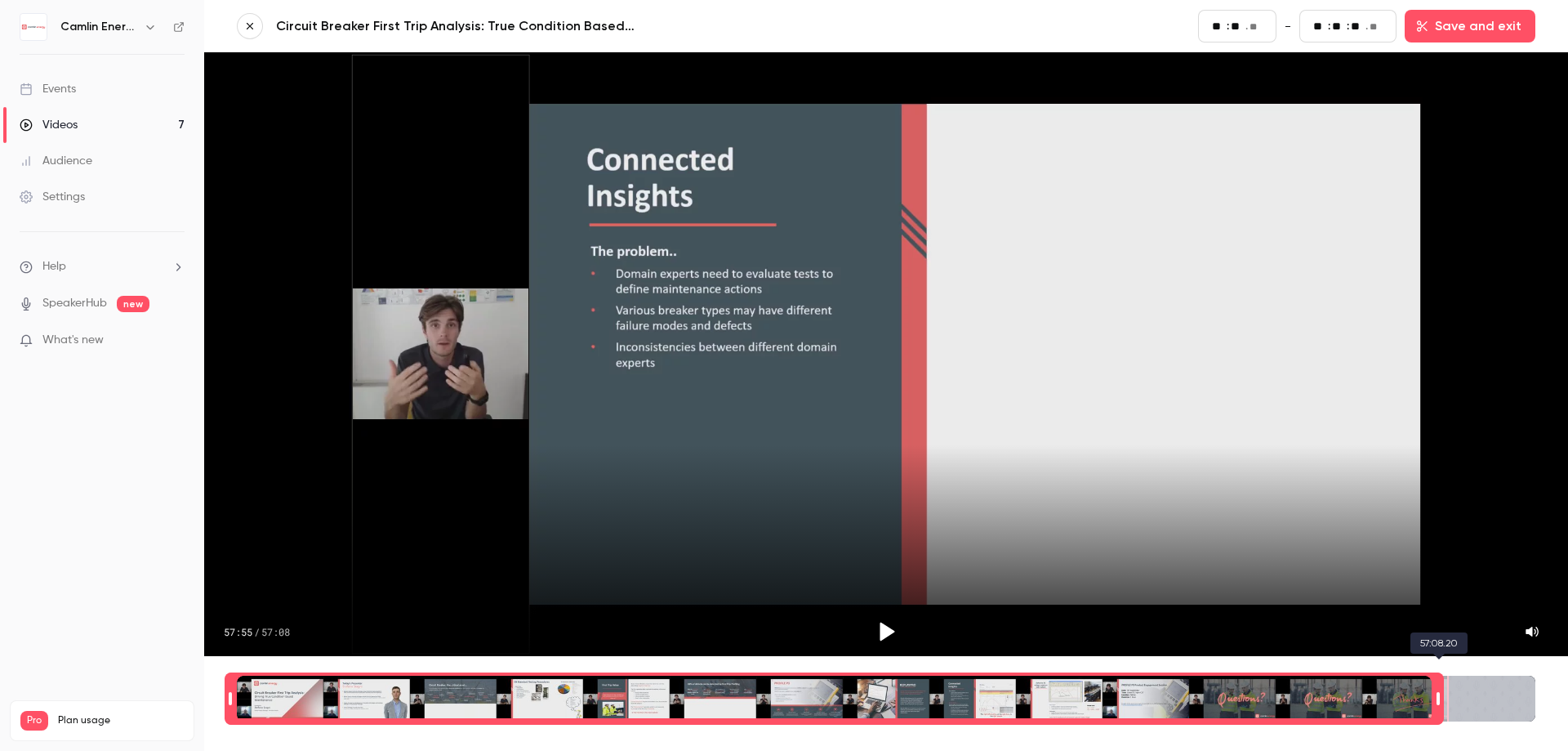 type on "**" 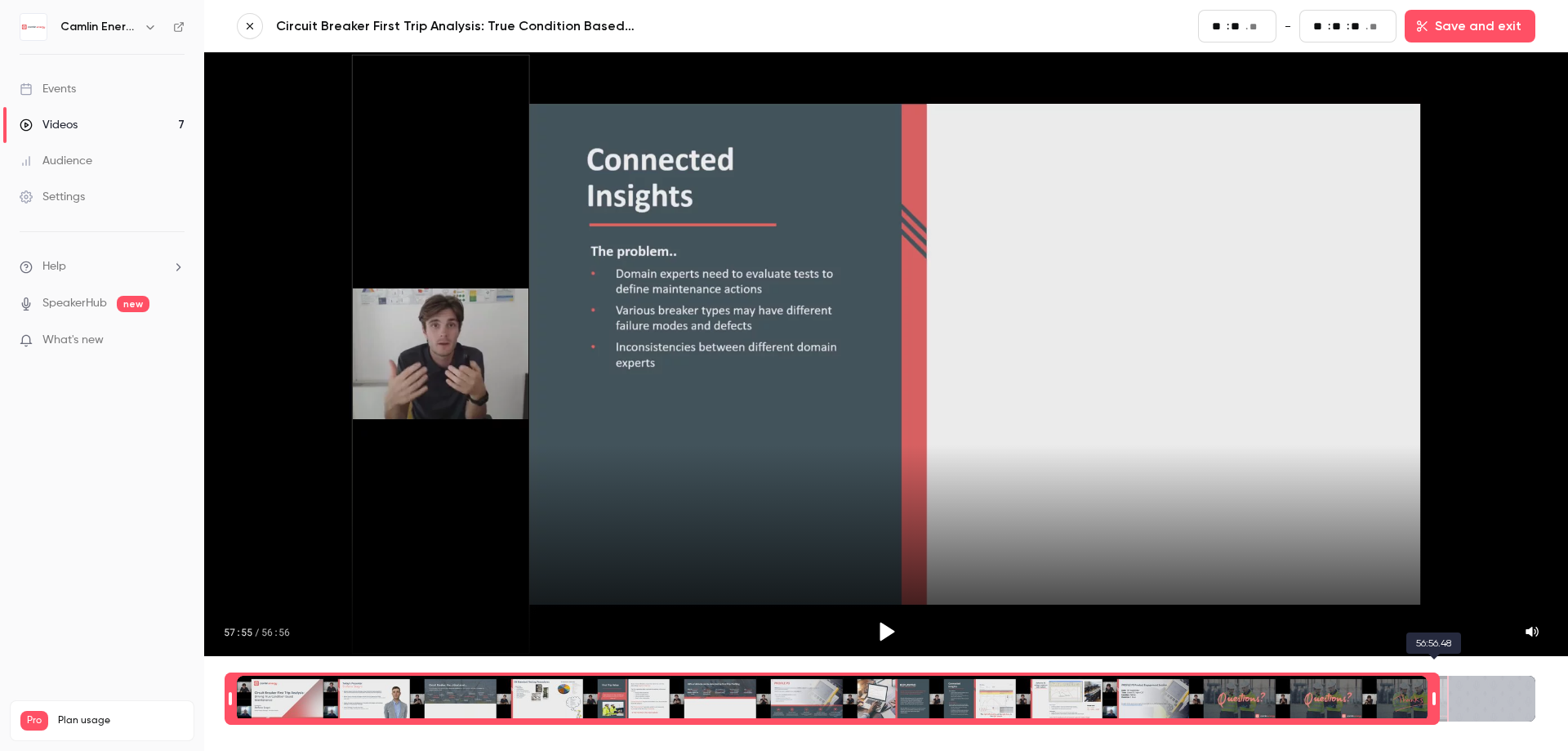 type on "**" 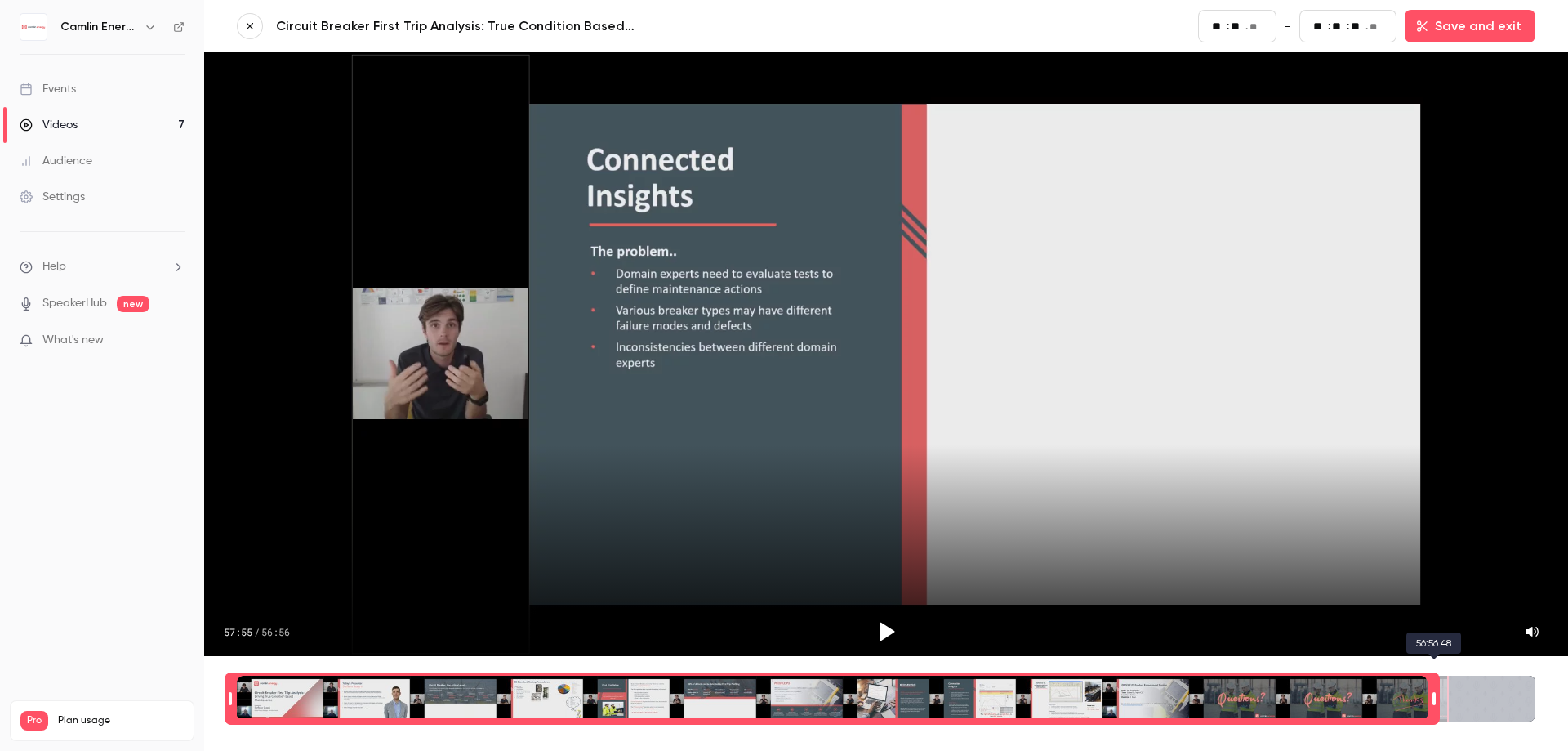 type on "****" 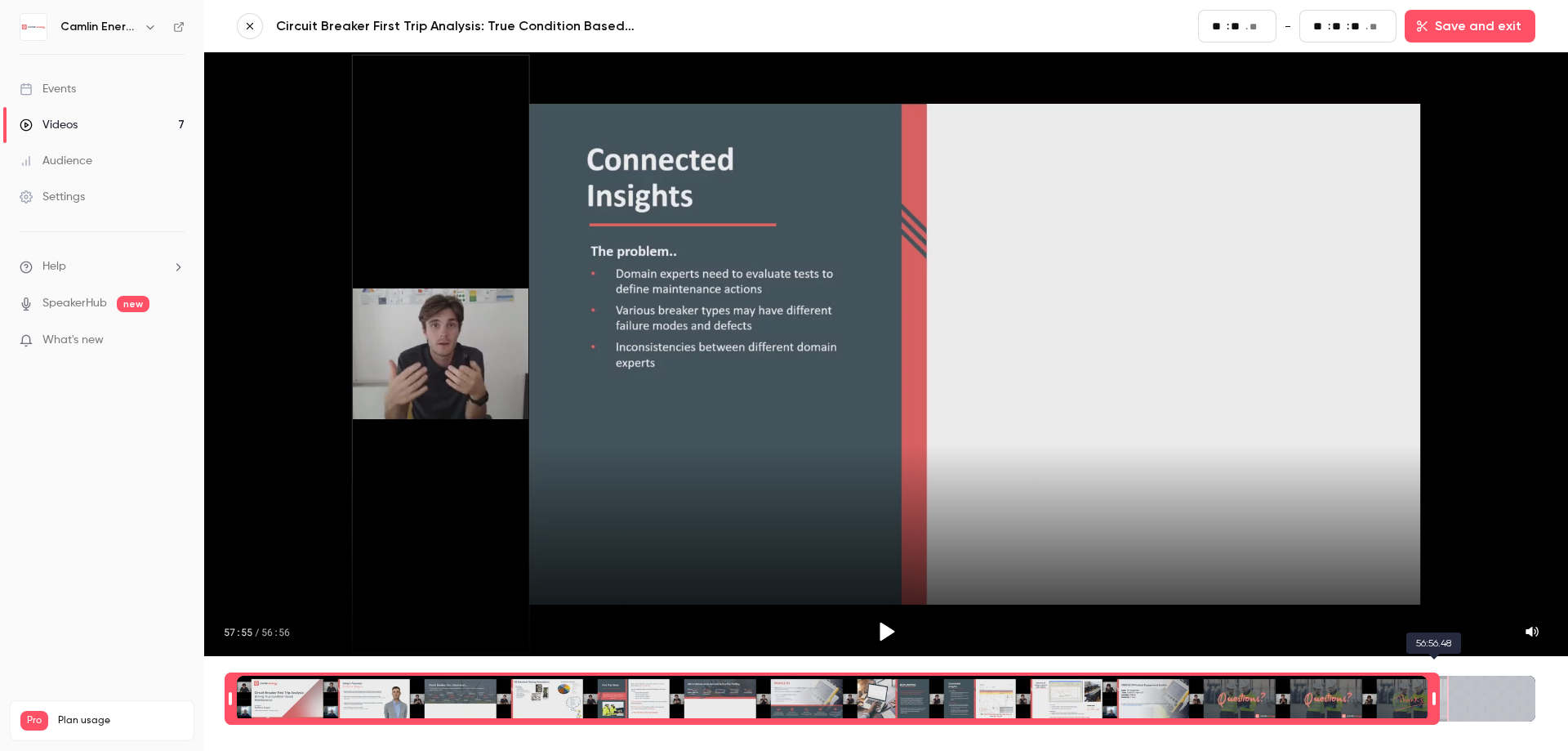 type on "**" 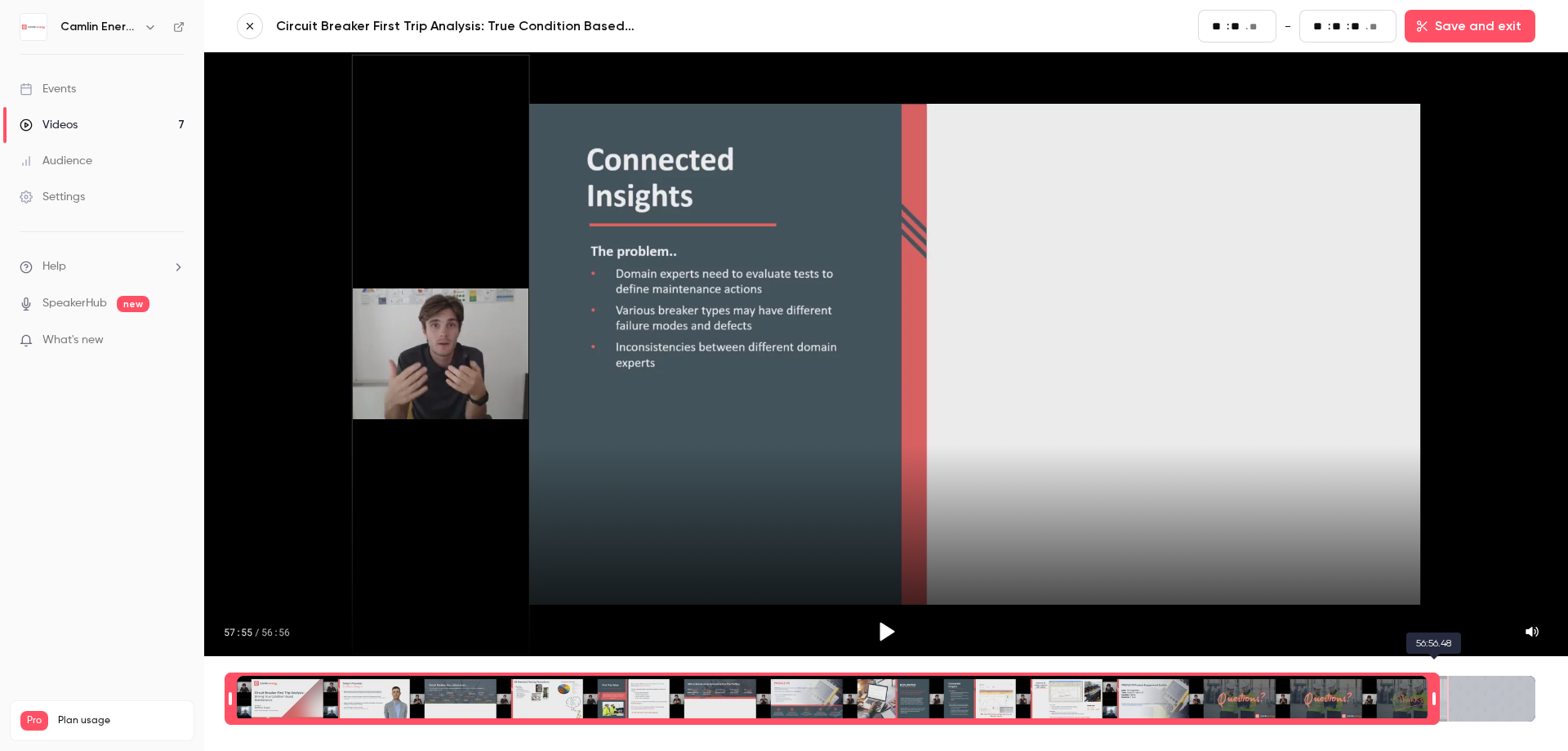 type on "****" 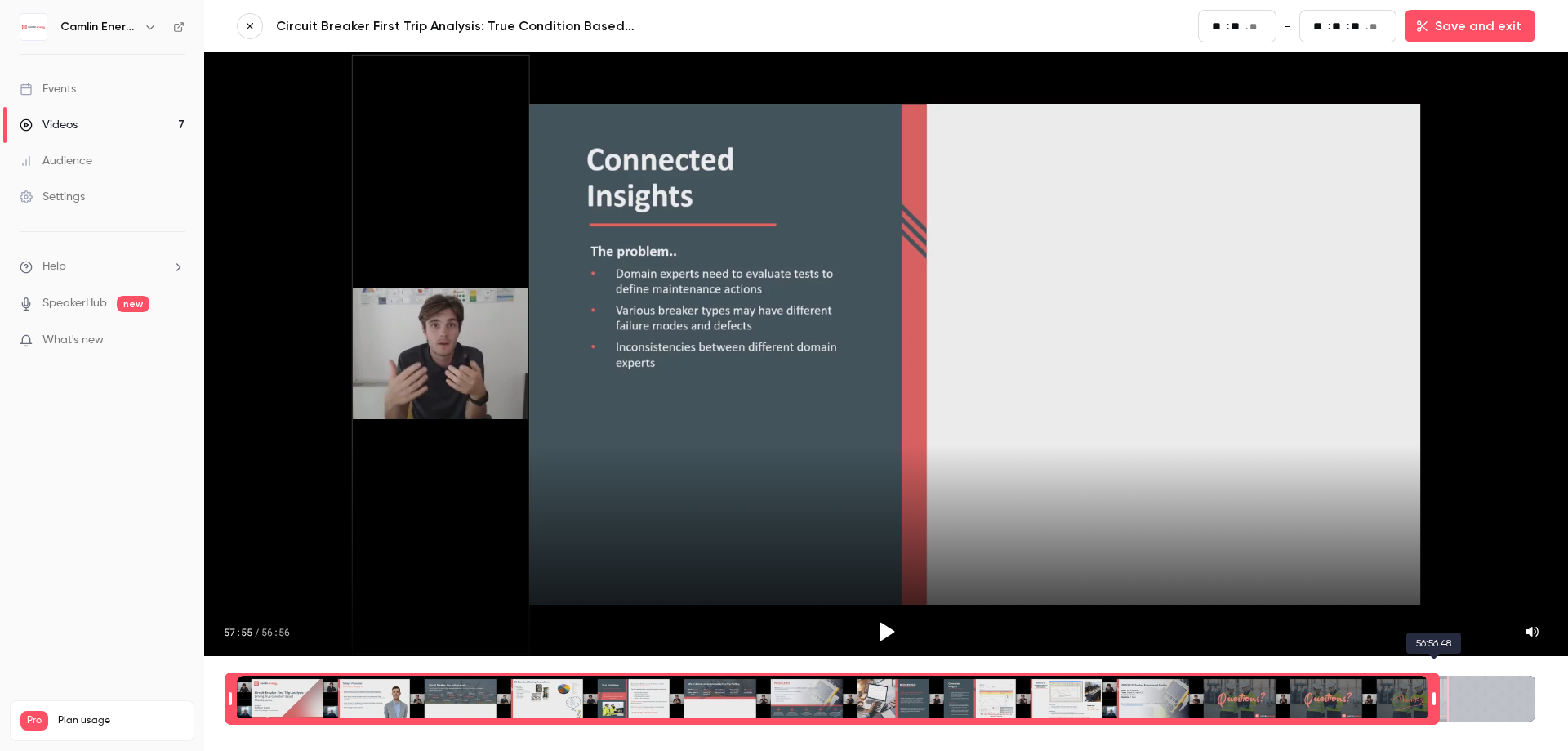 type on "**" 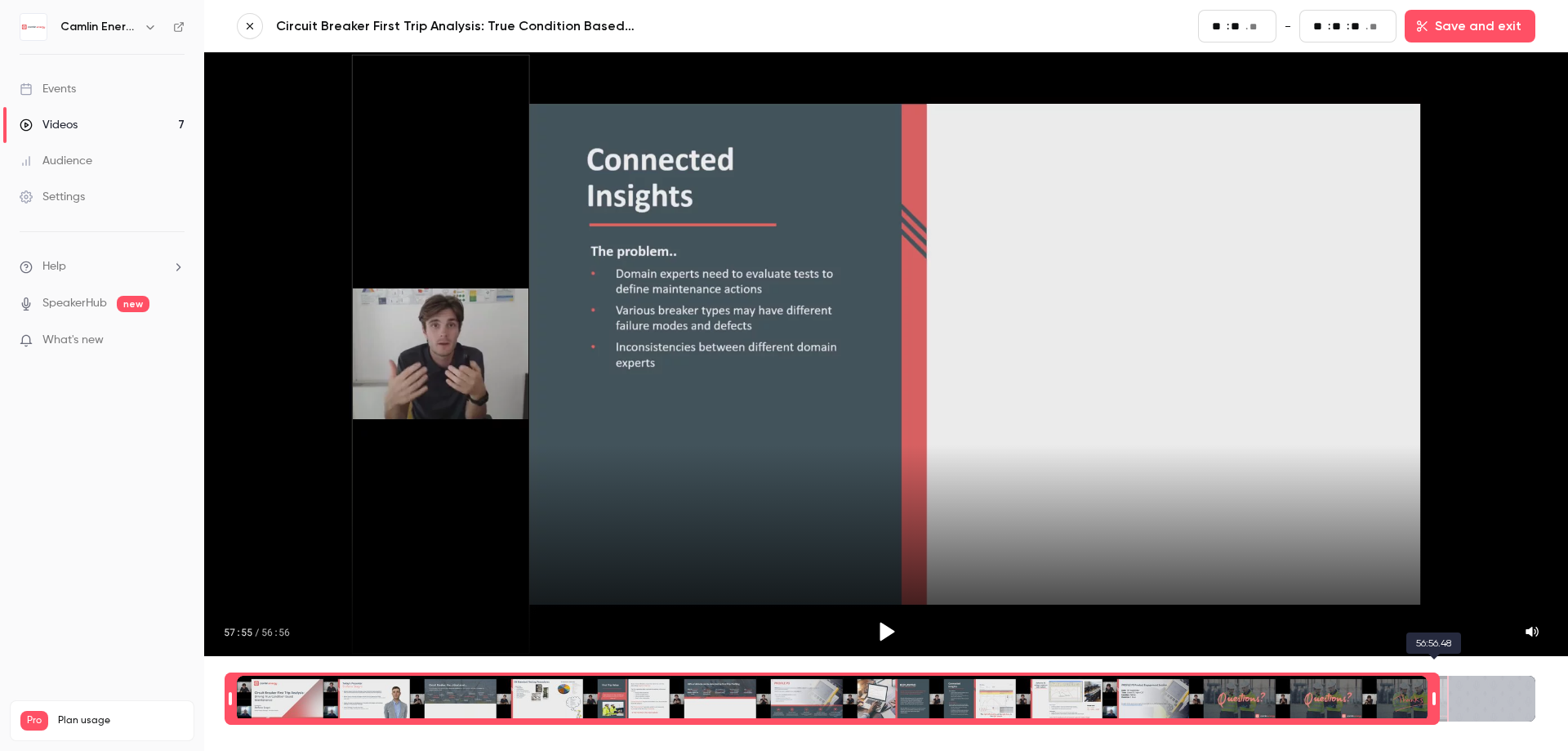 type on "**" 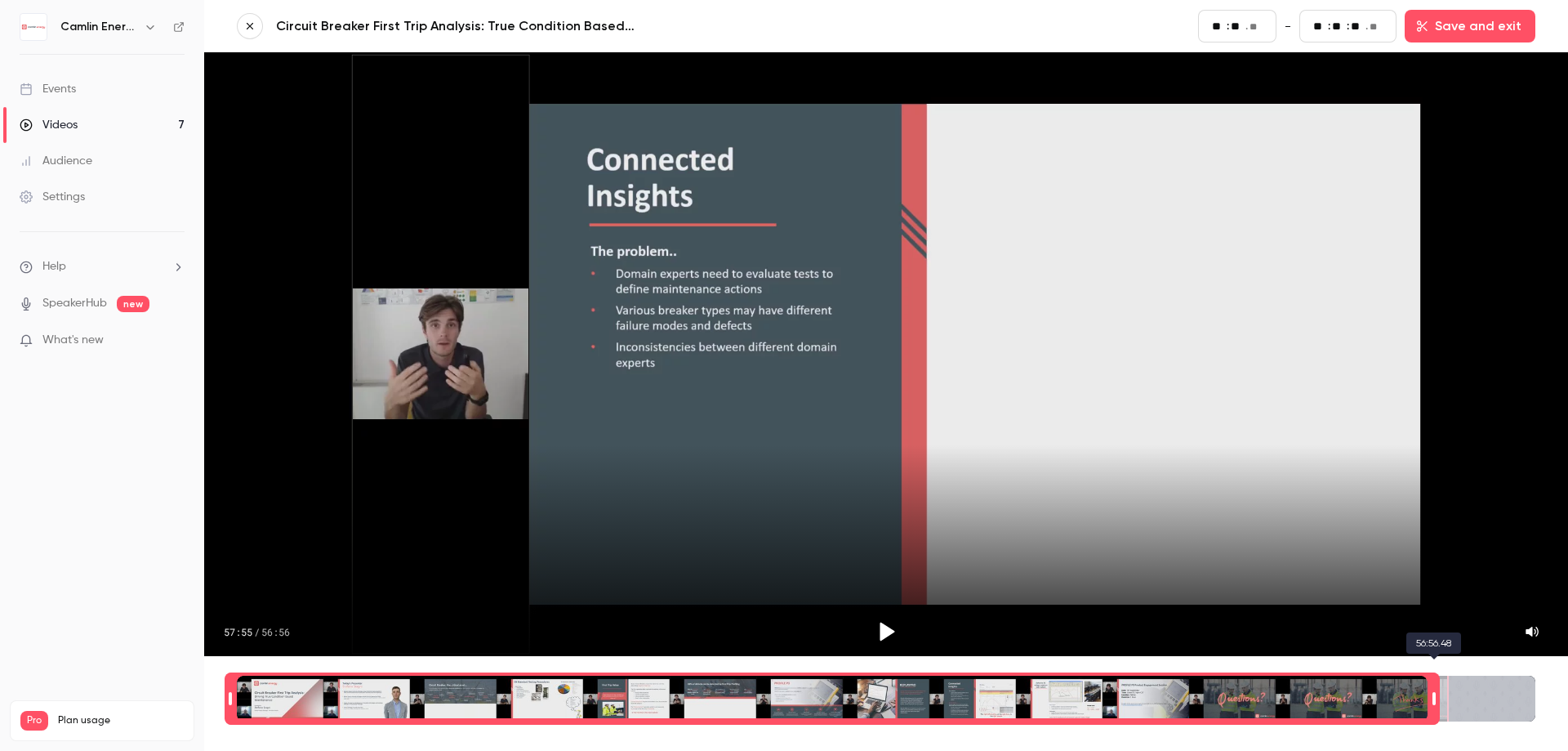 type on "****" 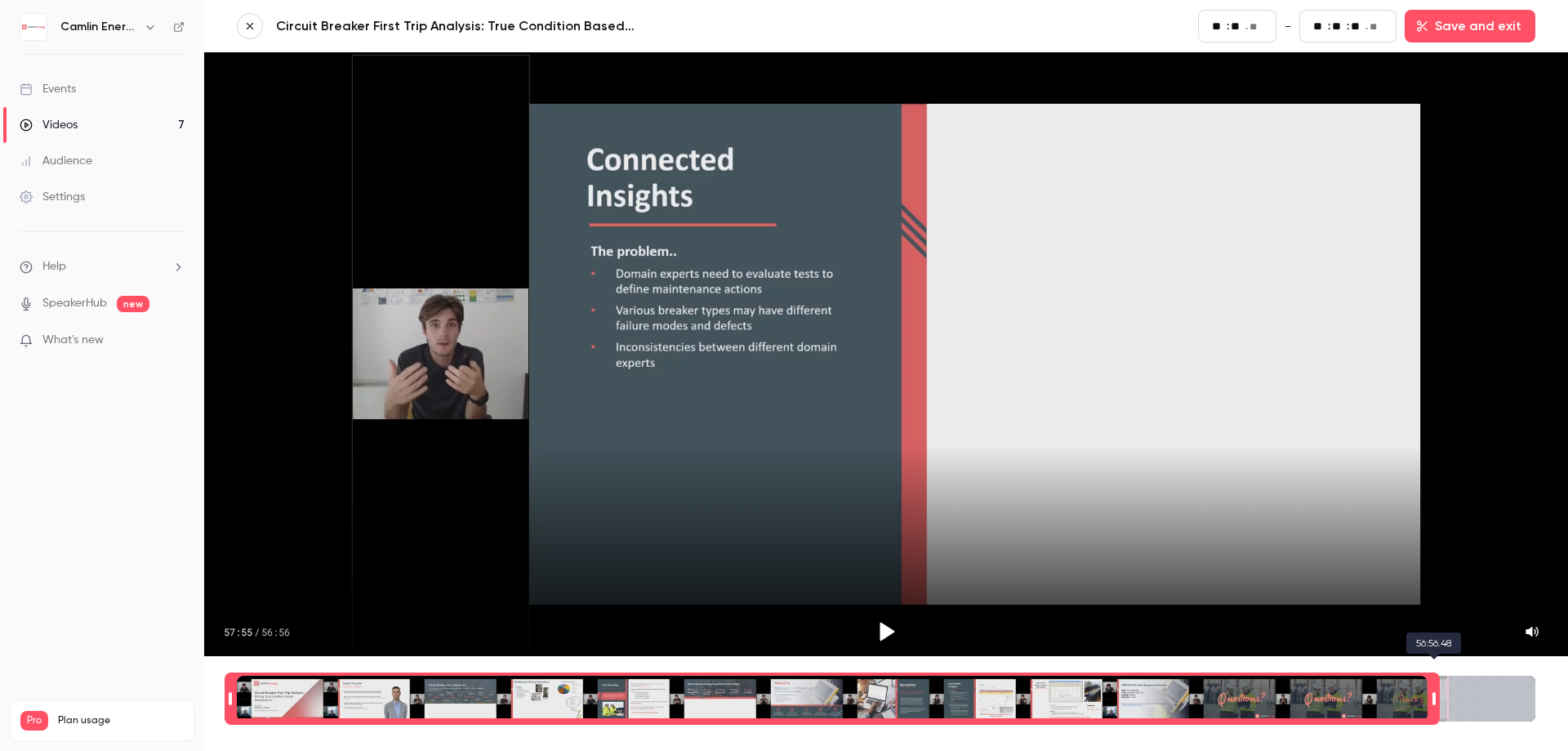 type on "**" 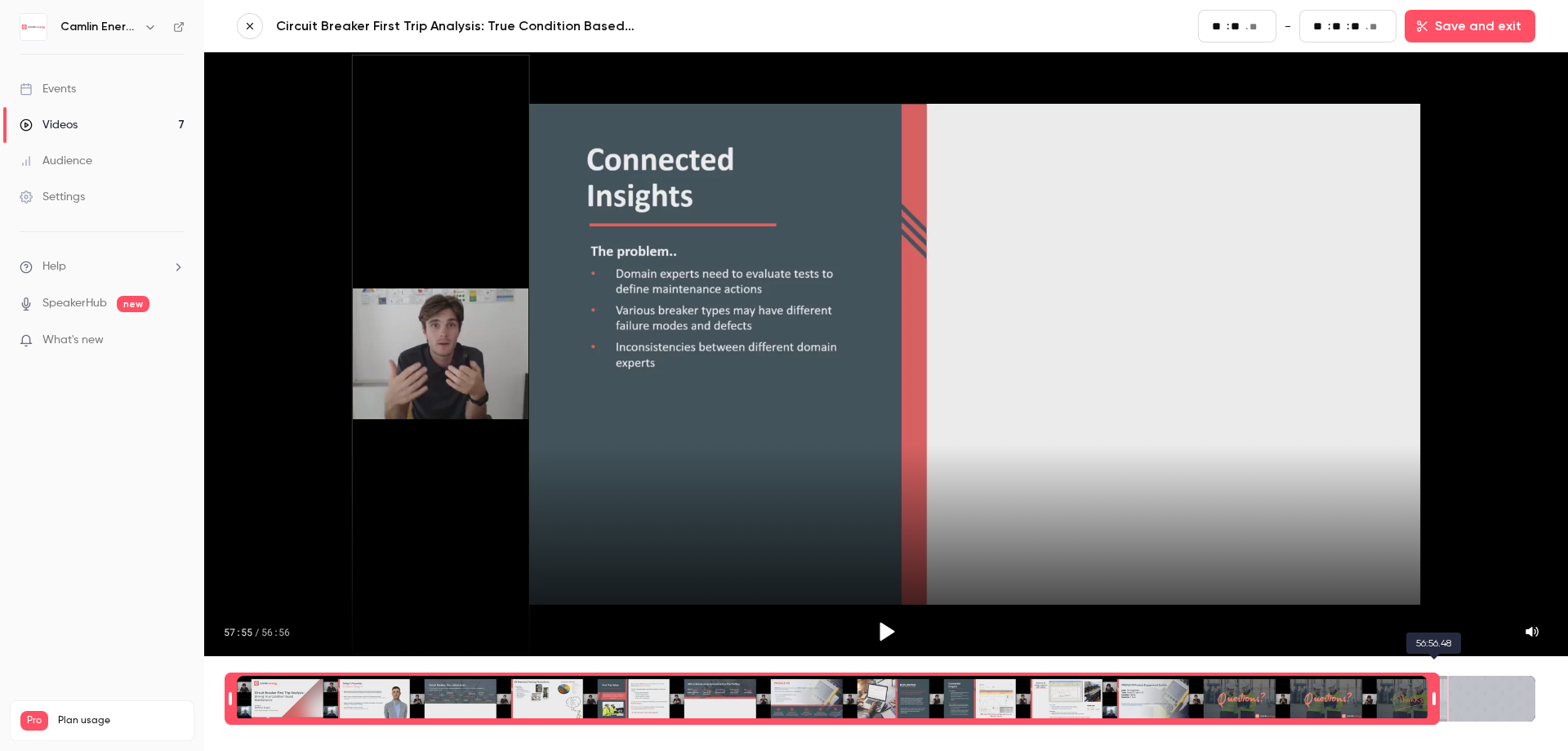type on "**" 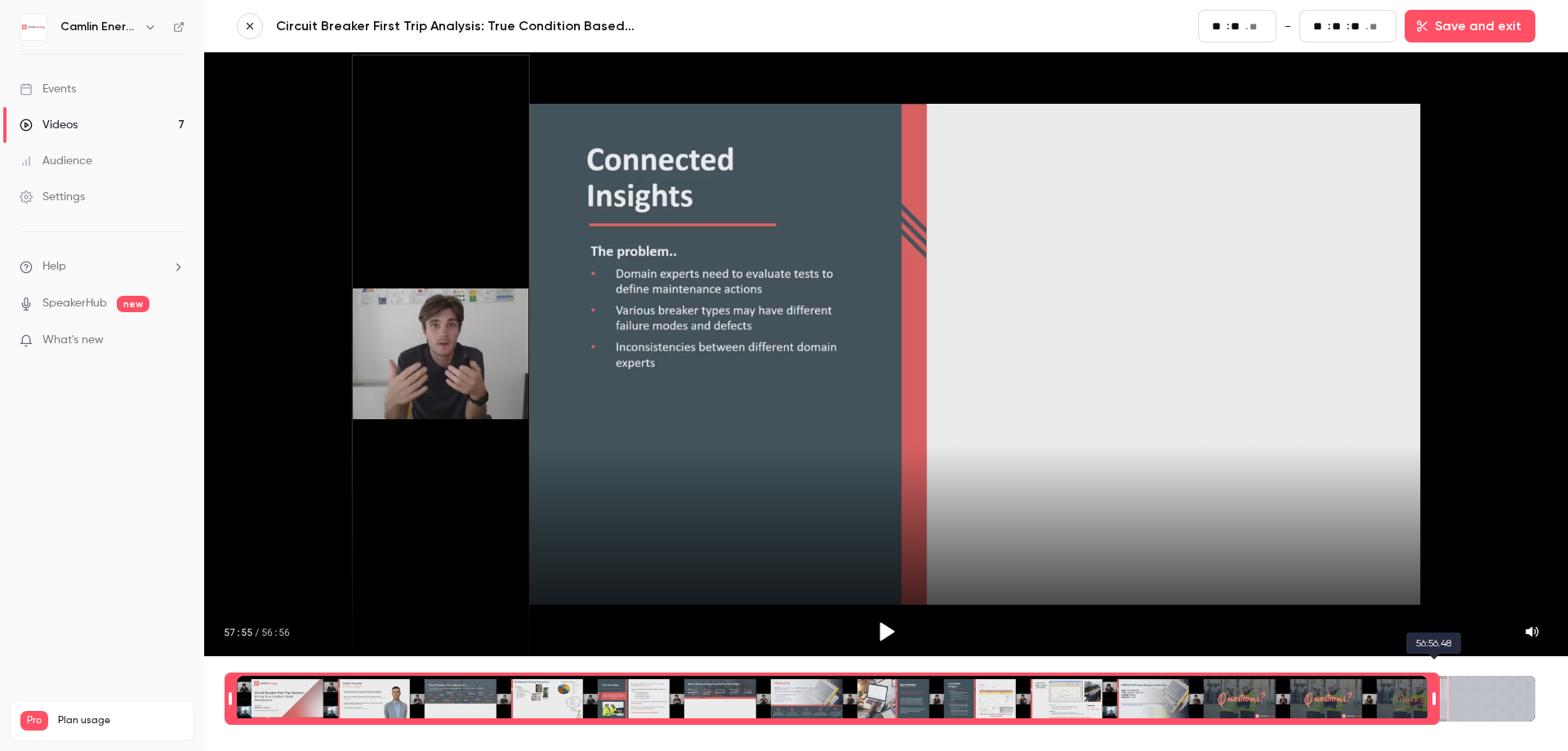 type on "**" 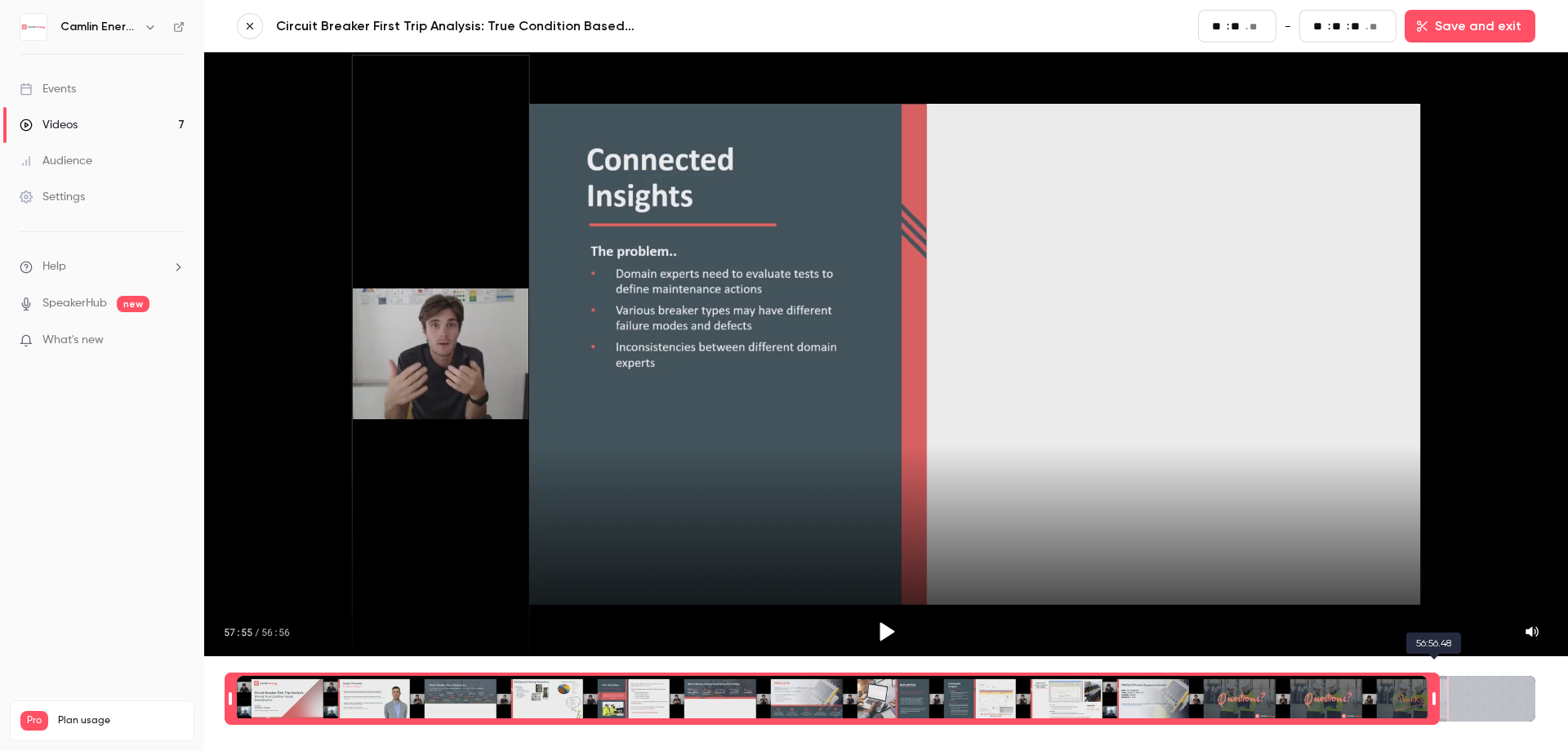 type on "**" 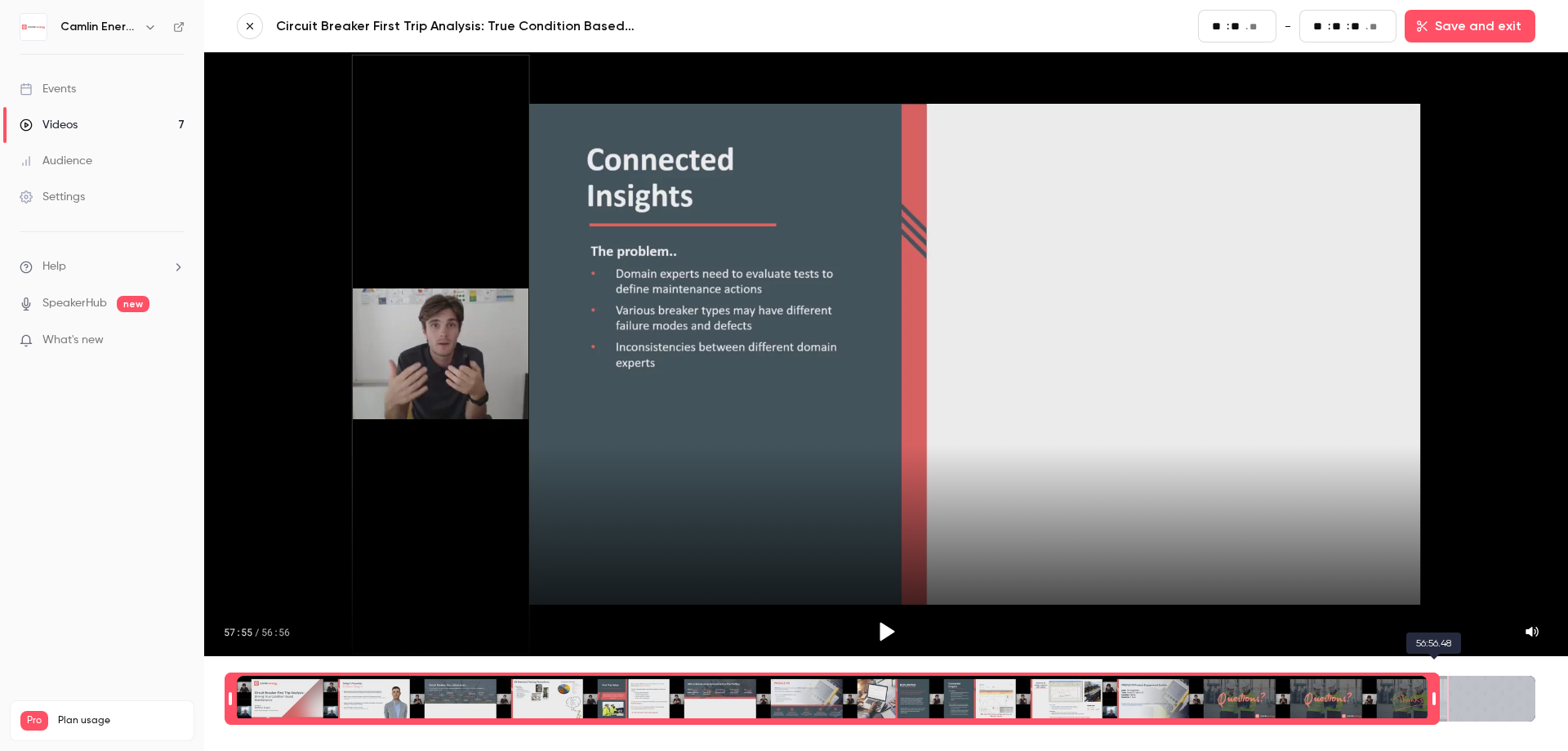 type on "**" 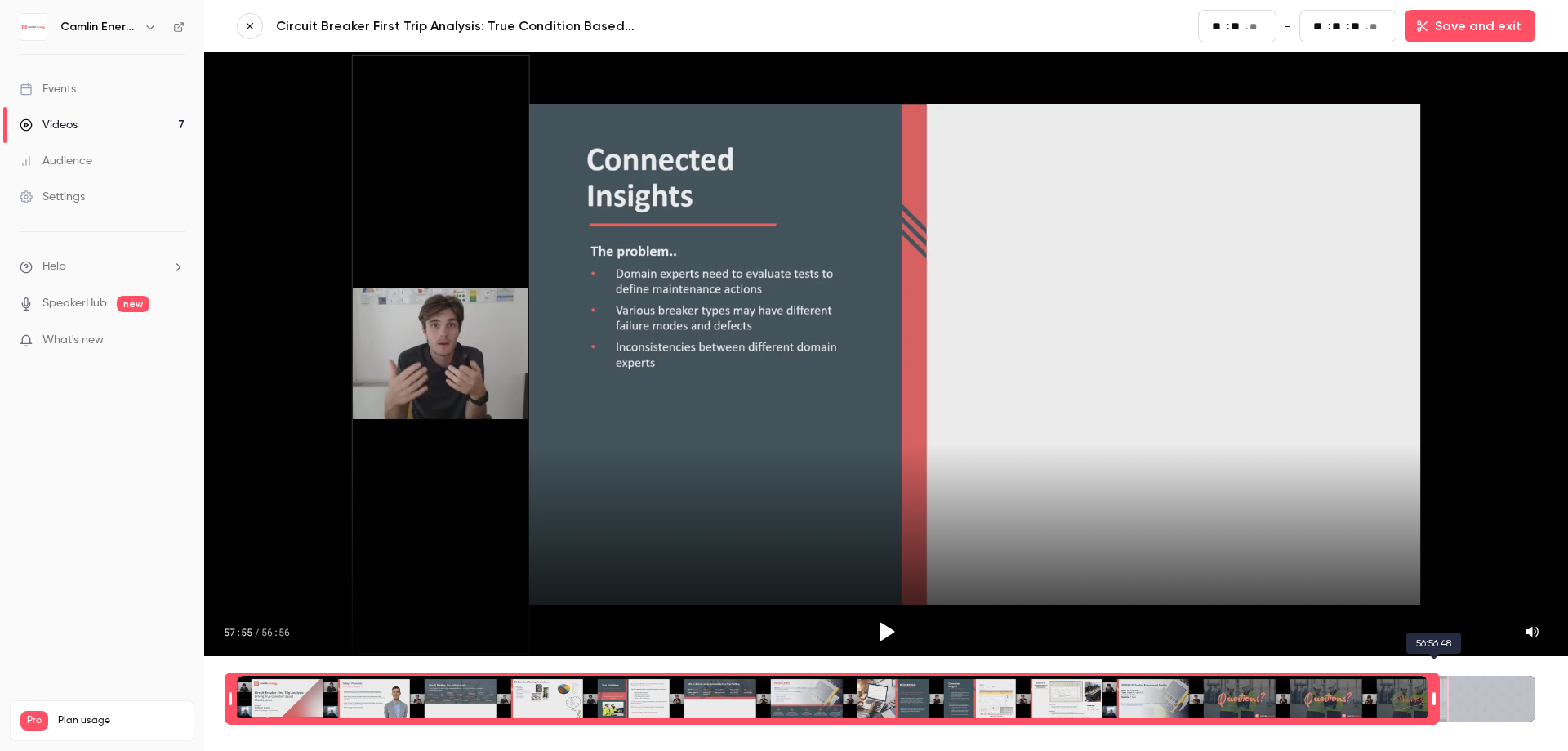 type on "****" 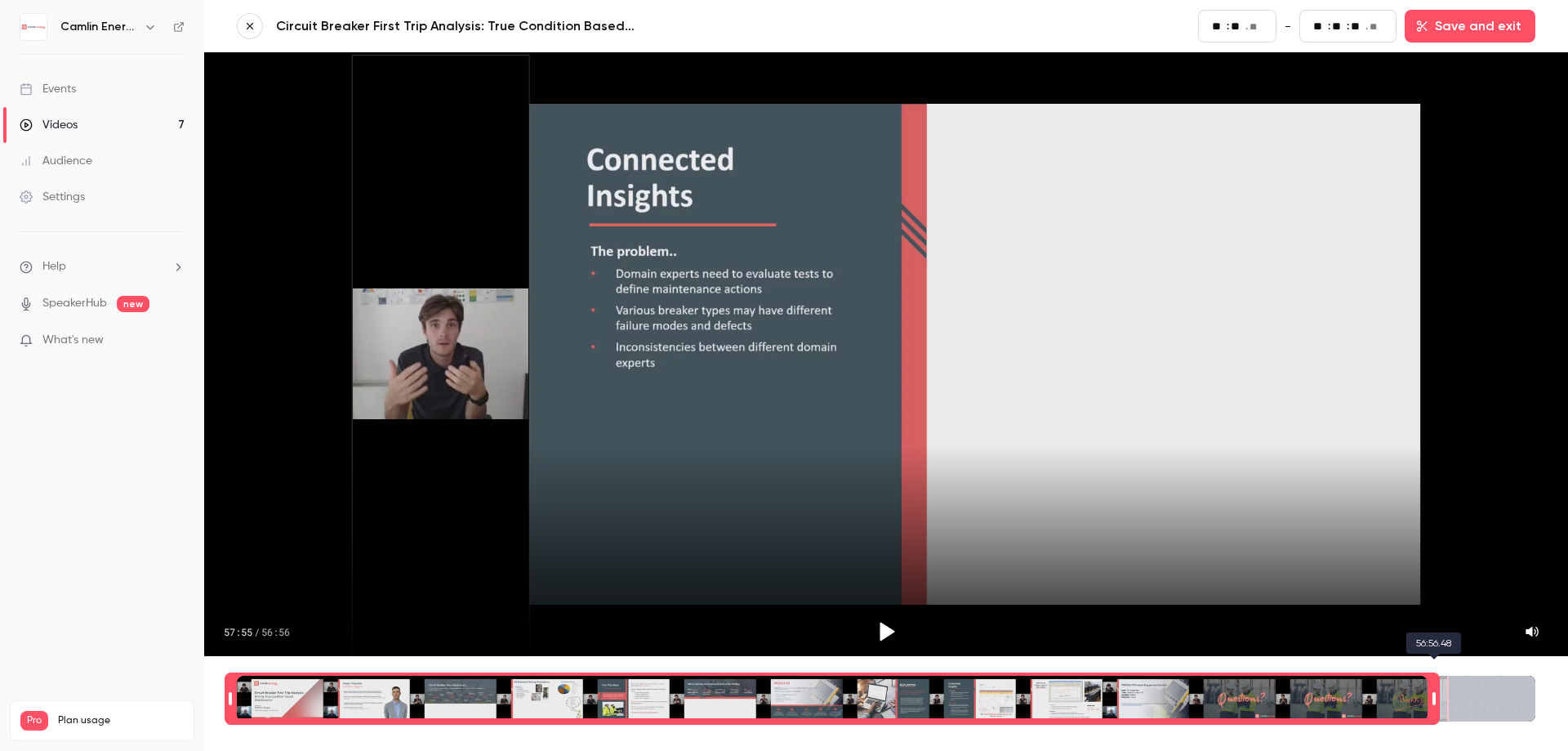 type on "**" 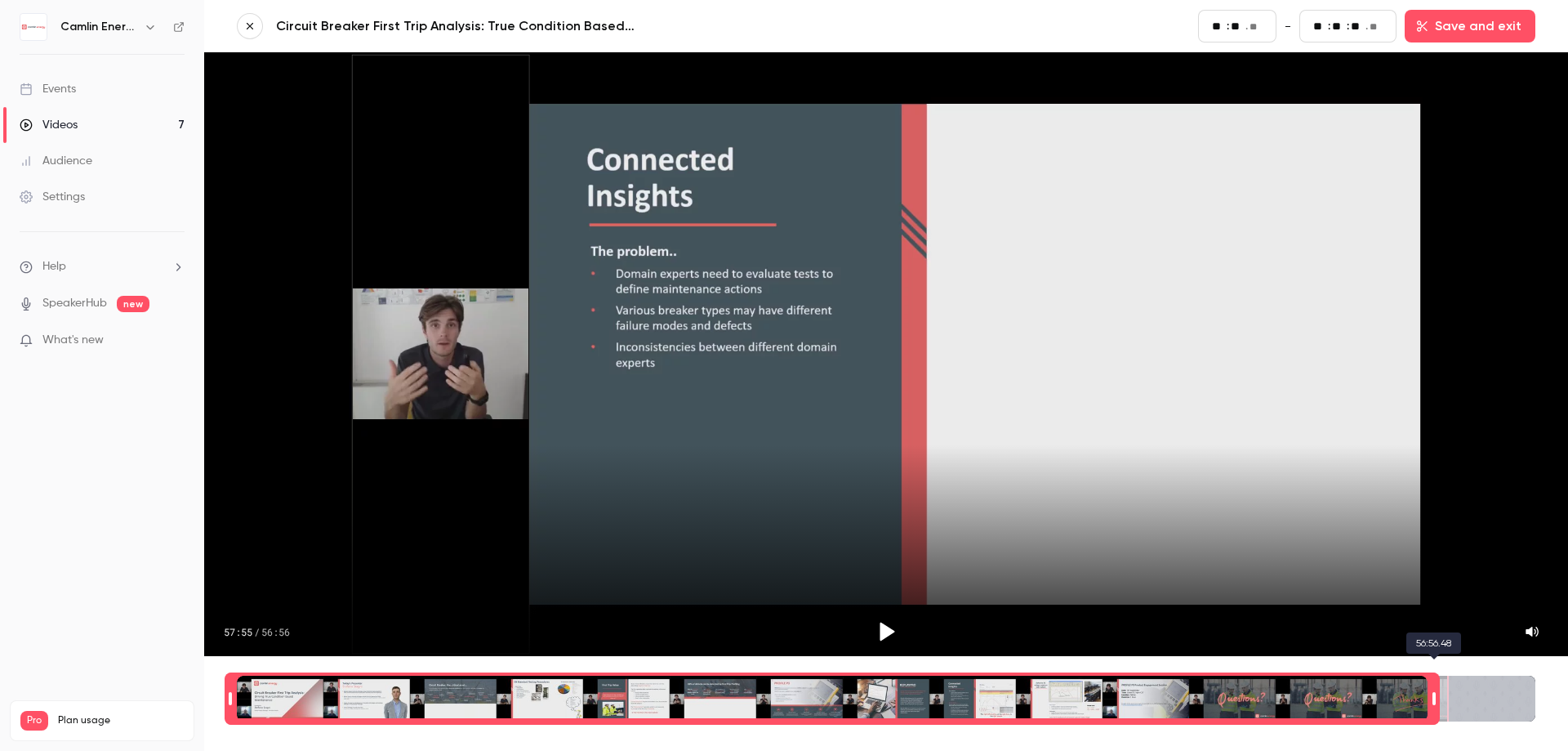 type on "****" 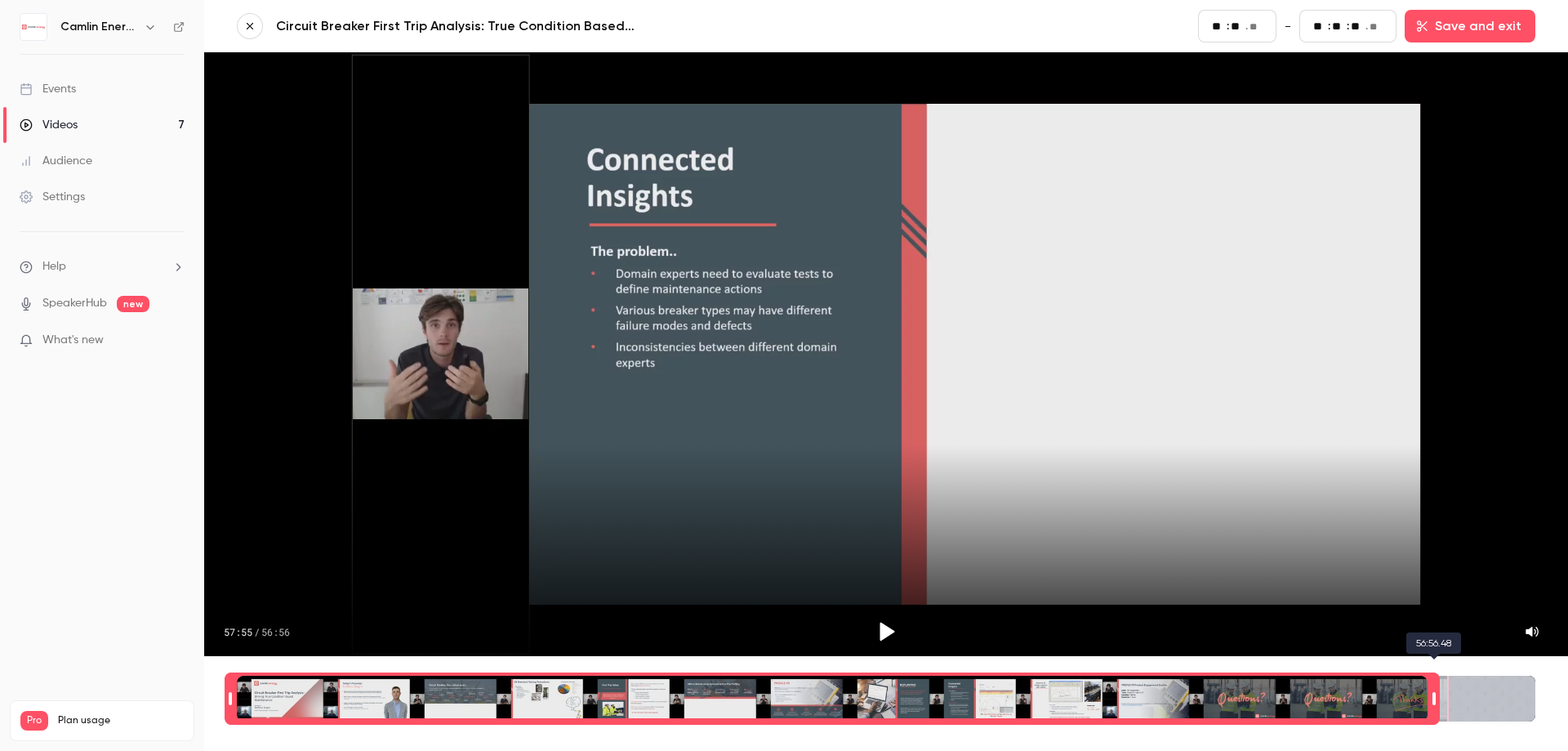 type on "**" 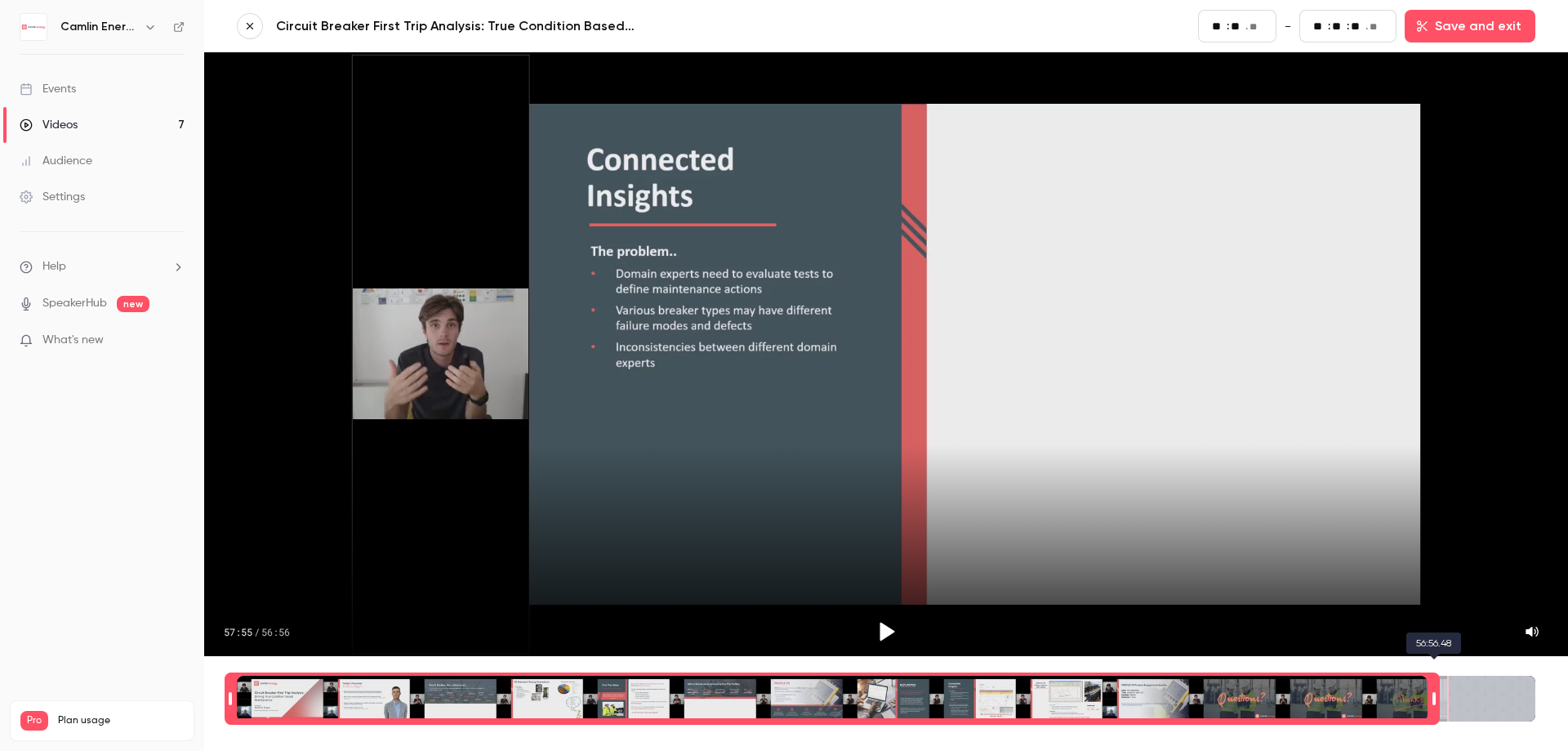 type on "****" 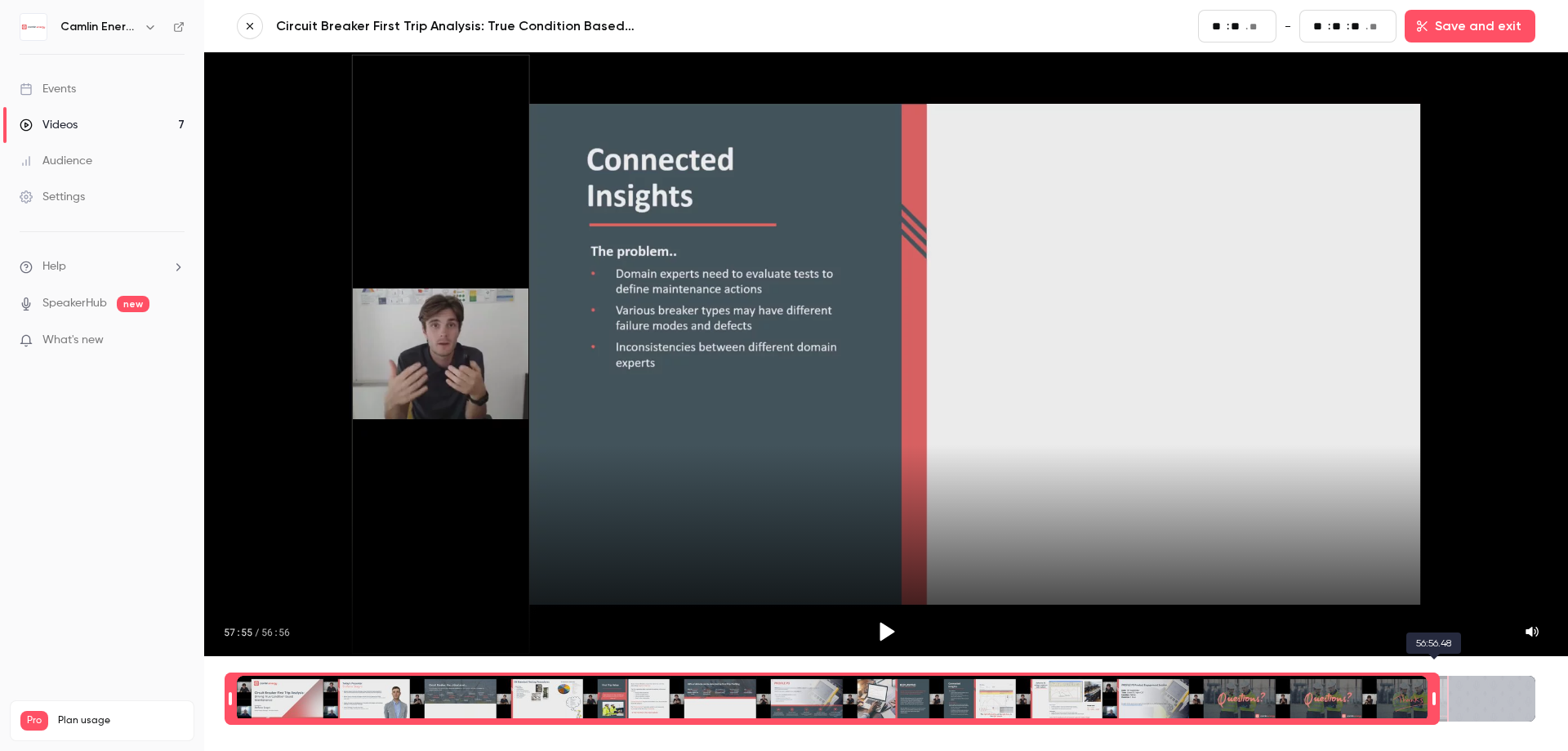 type on "**" 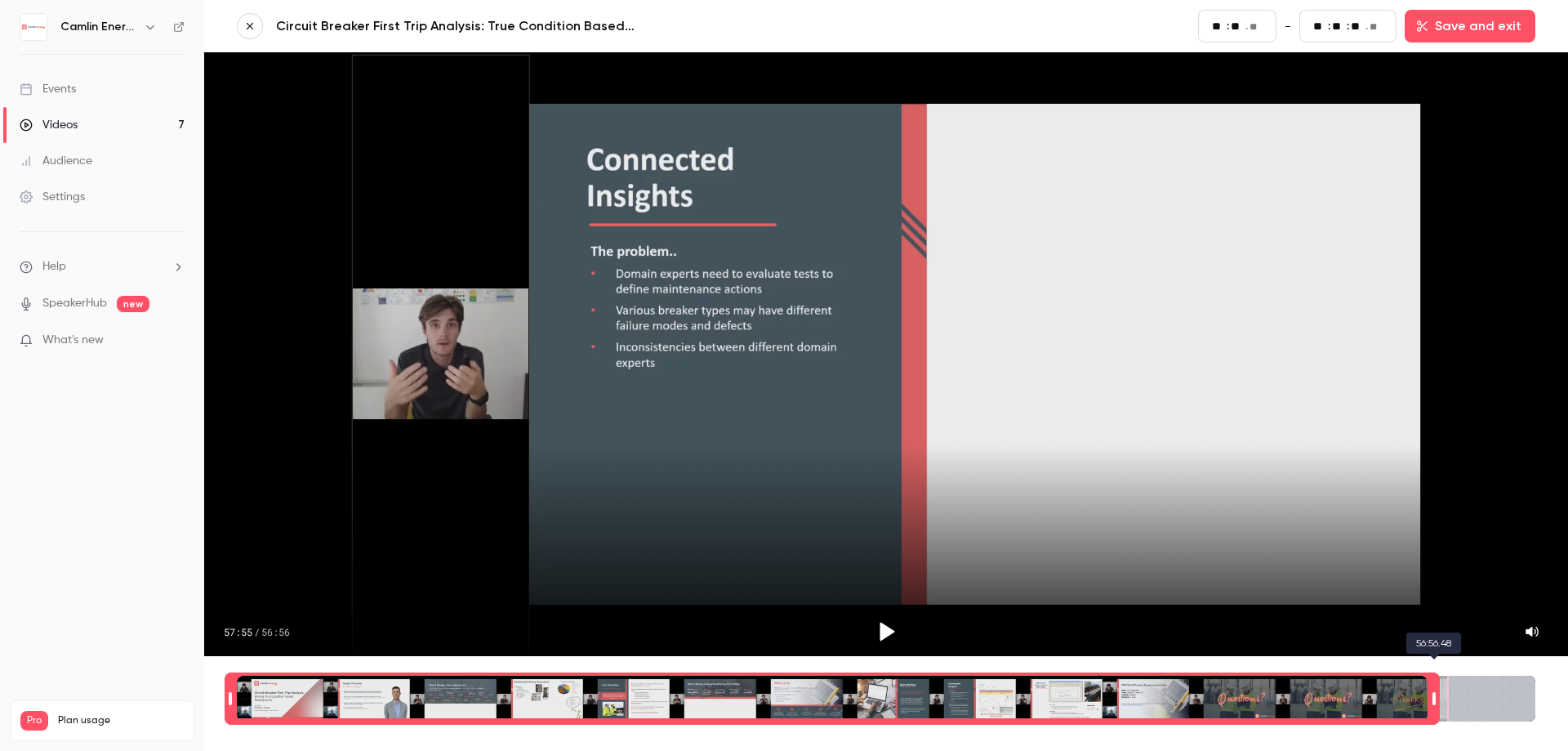 type on "**" 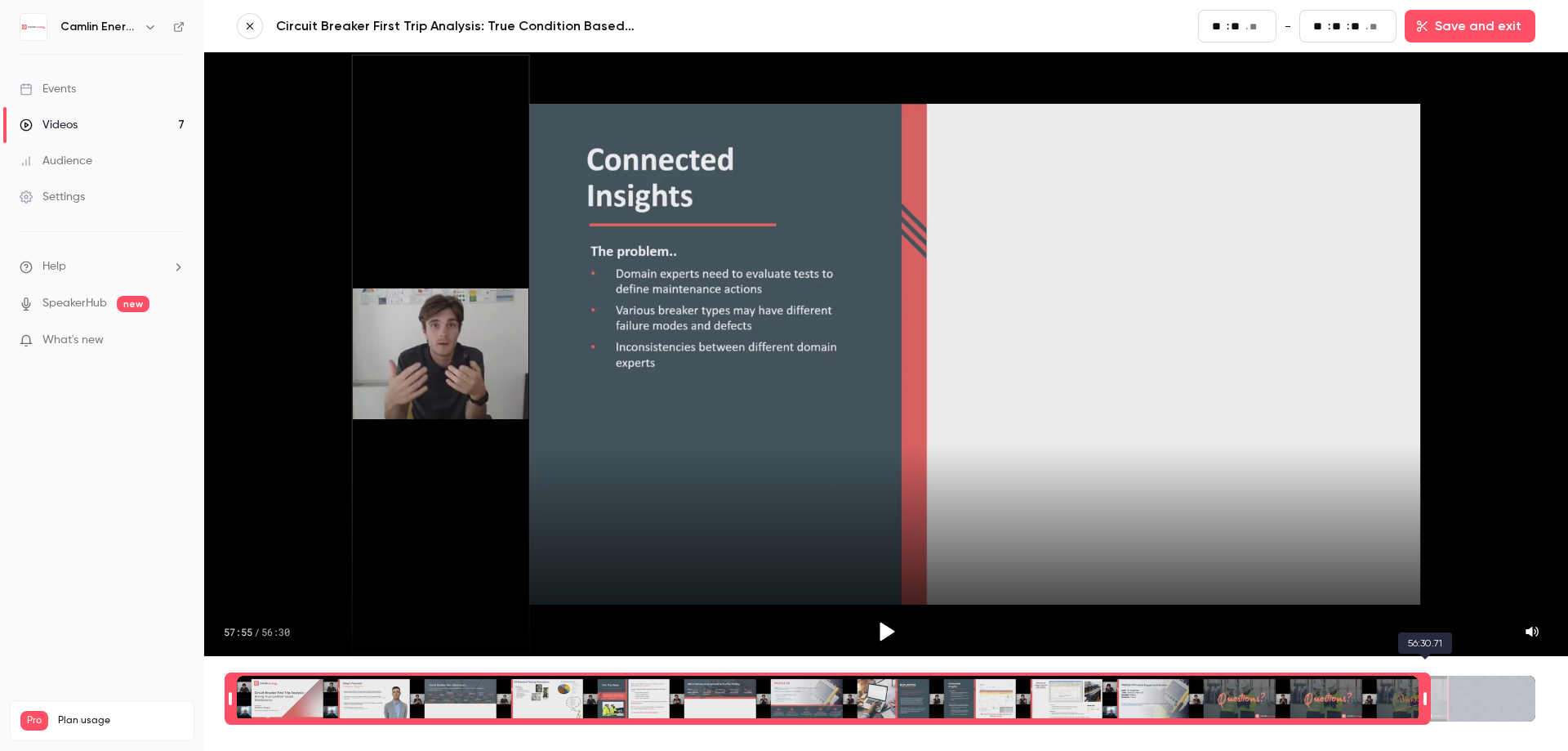 type on "****" 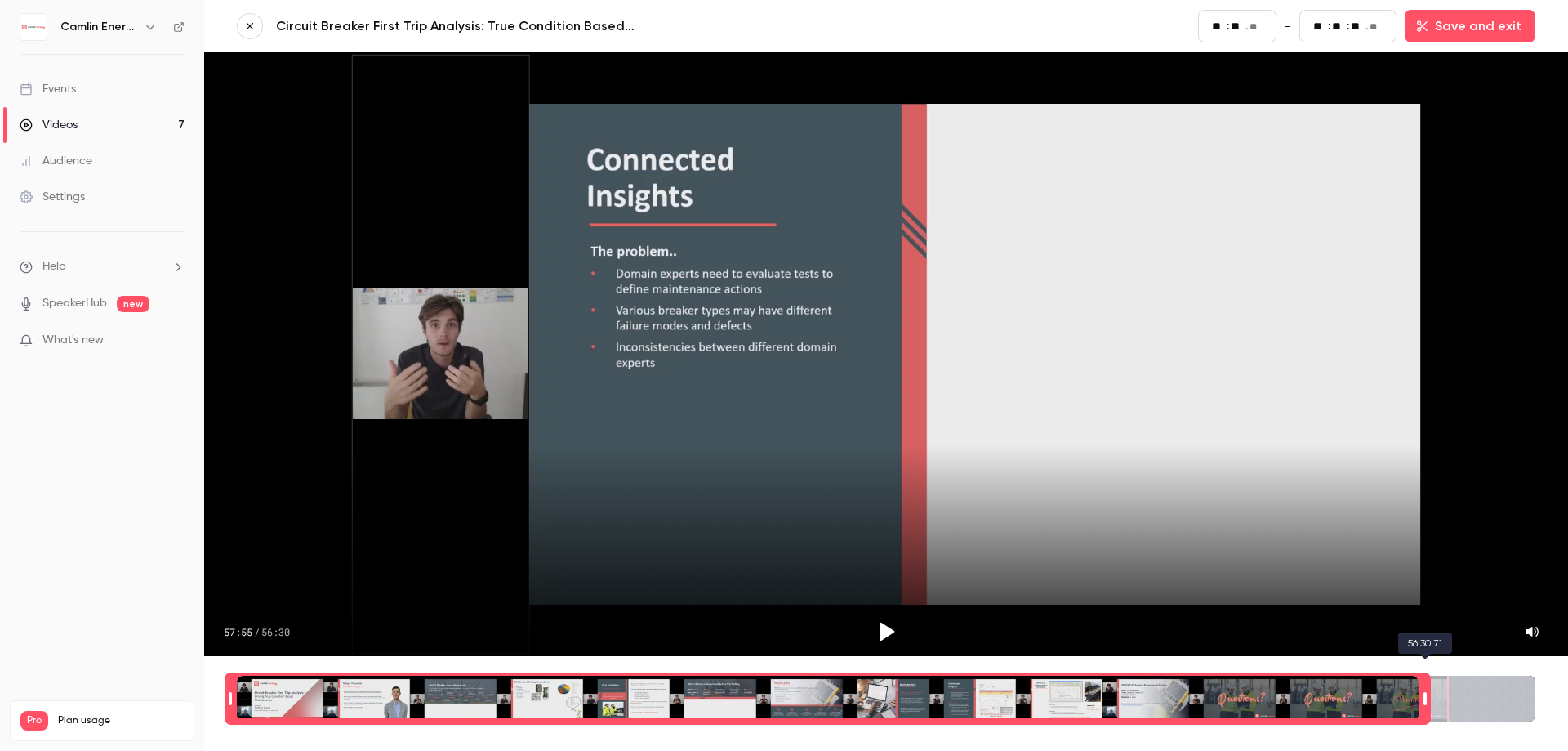 type on "**" 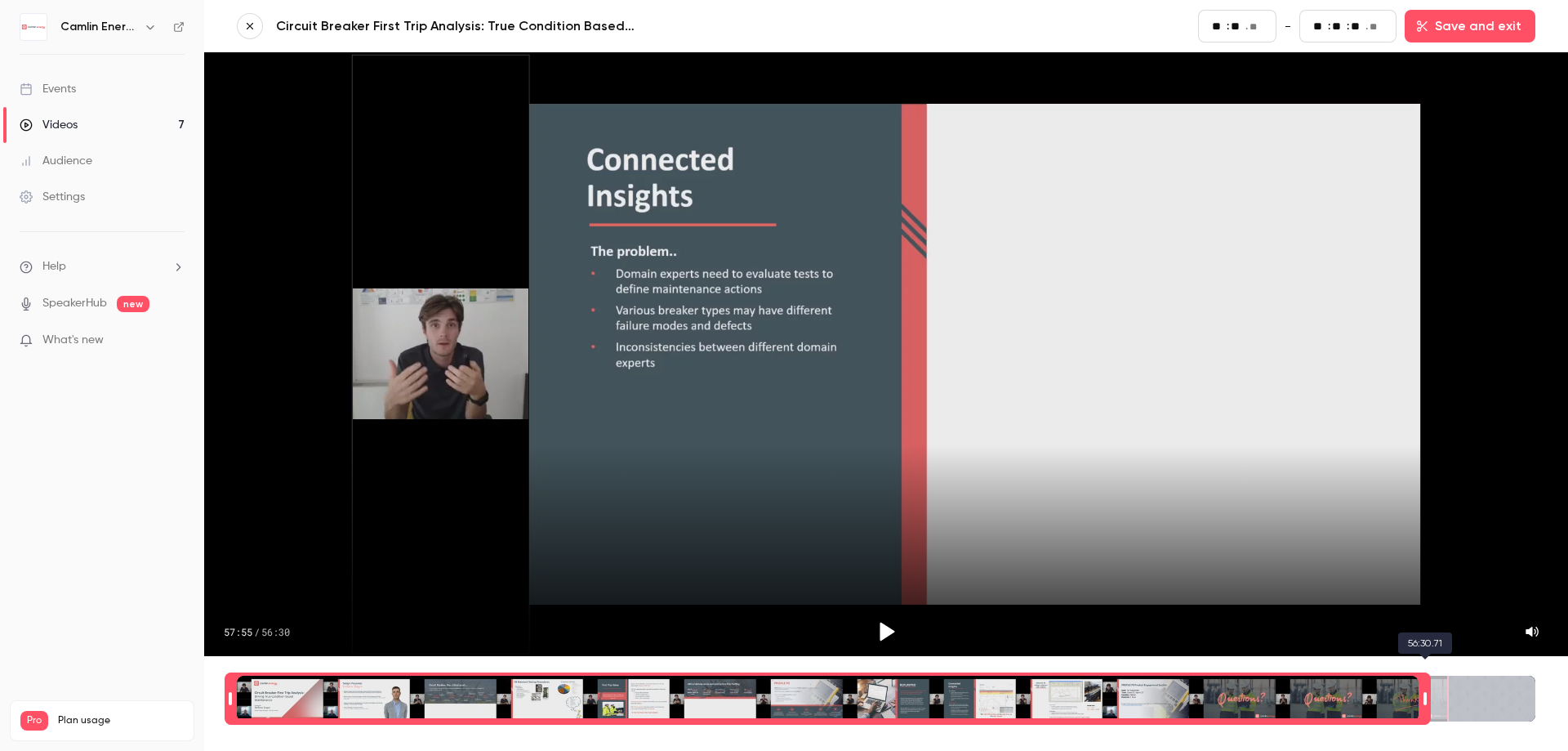 type on "****" 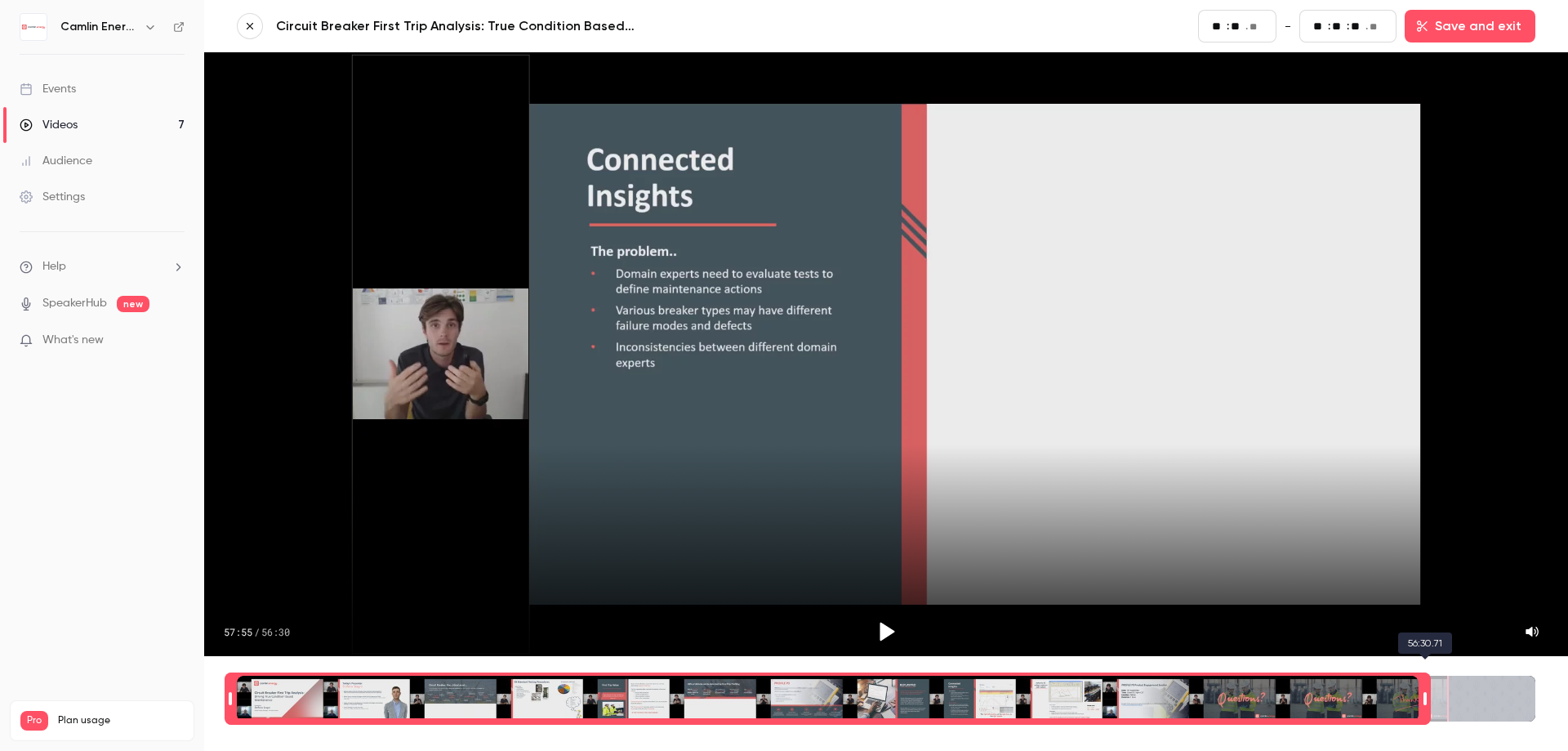 type on "**" 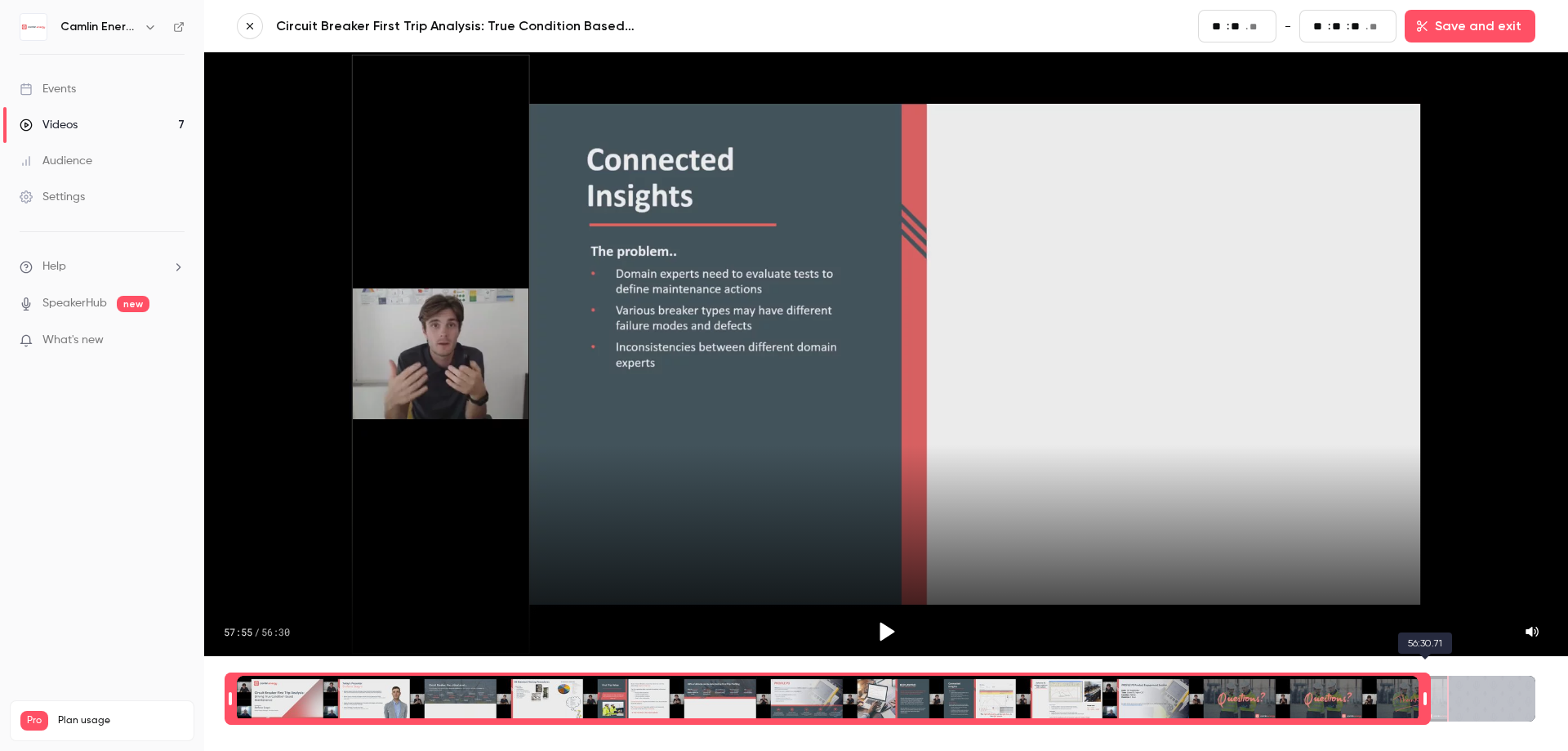type on "****" 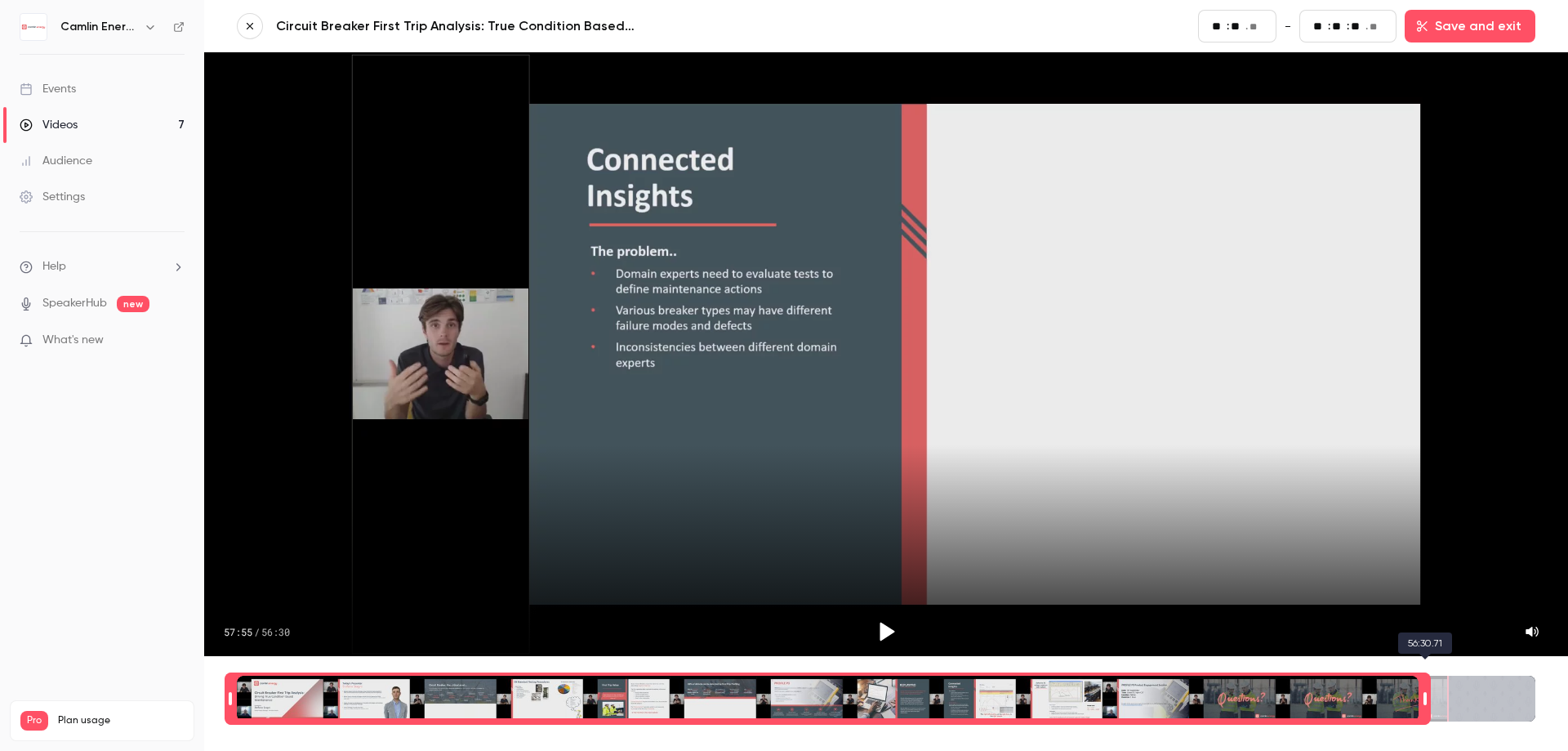type on "**" 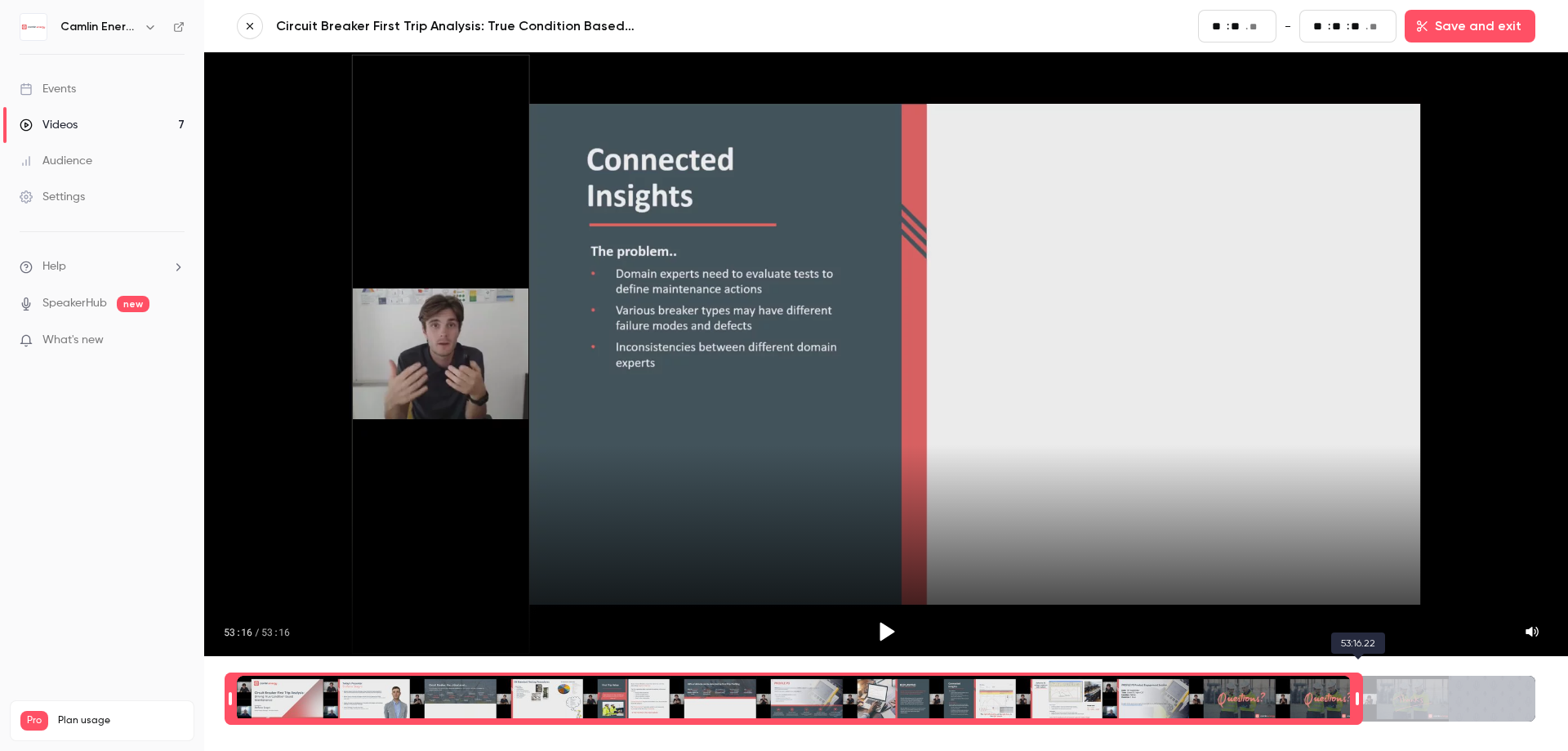 drag, startPoint x: 1541, startPoint y: 686, endPoint x: 1356, endPoint y: 696, distance: 185.27007 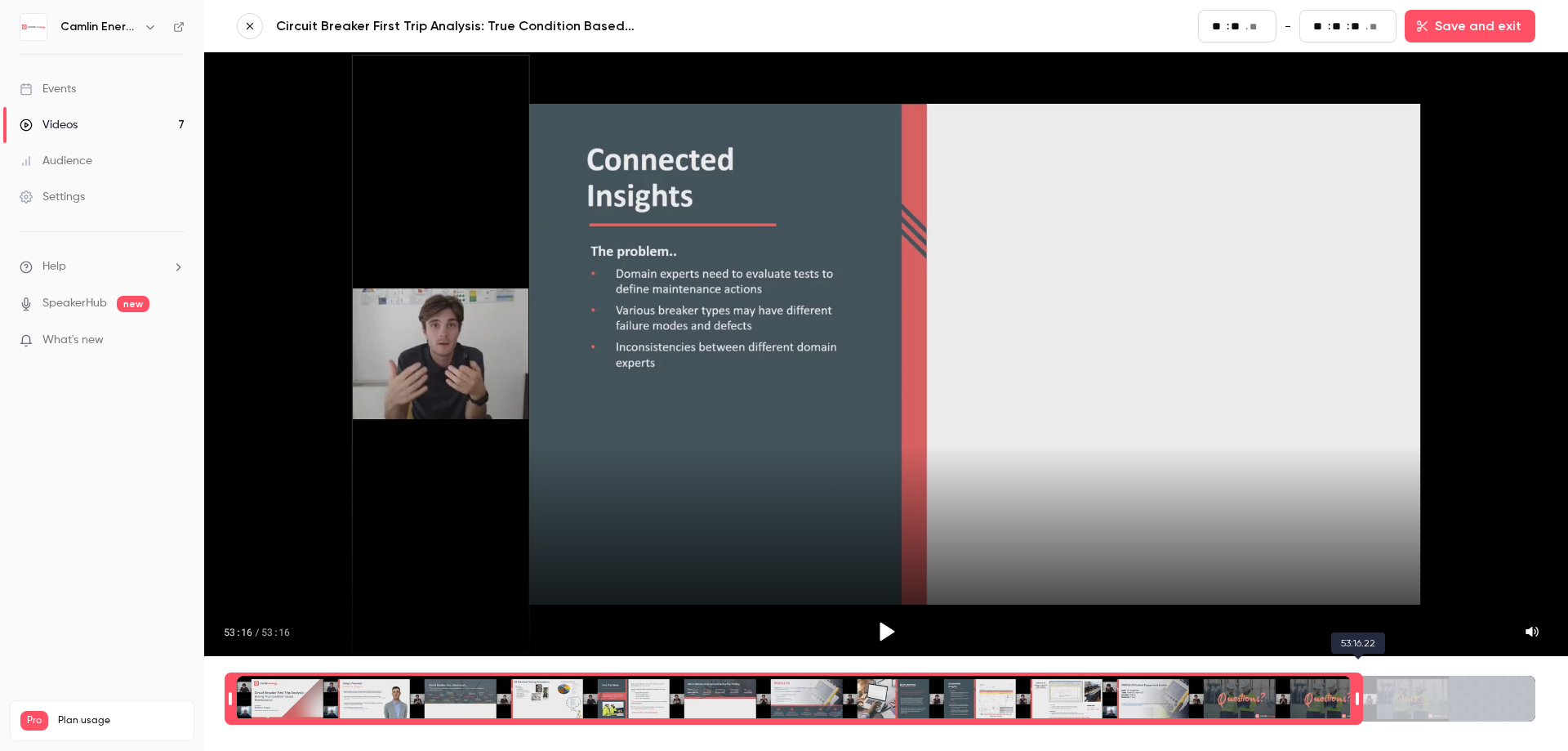 click at bounding box center (1357, 699) 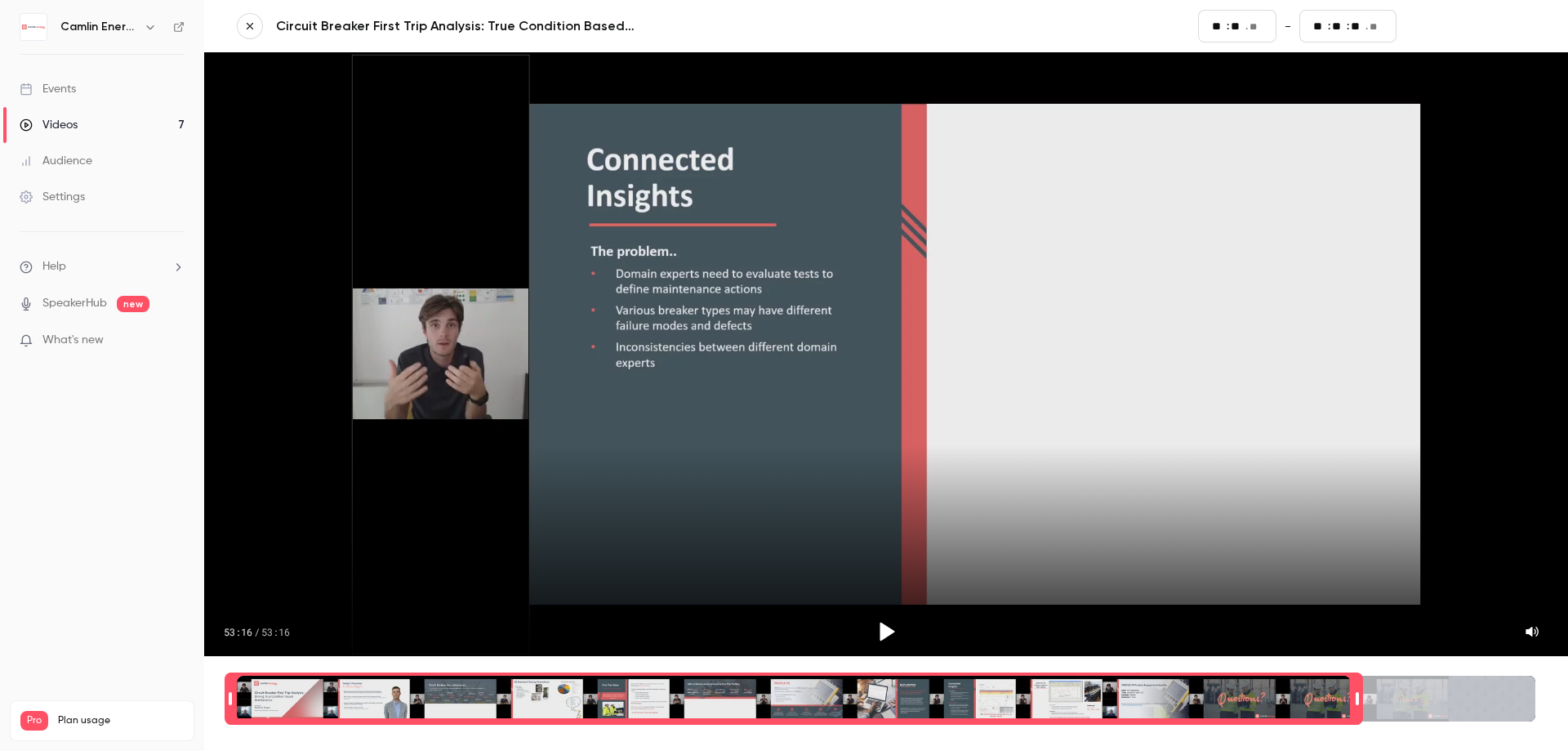 click on "Save and exit" at bounding box center [1470, 26] 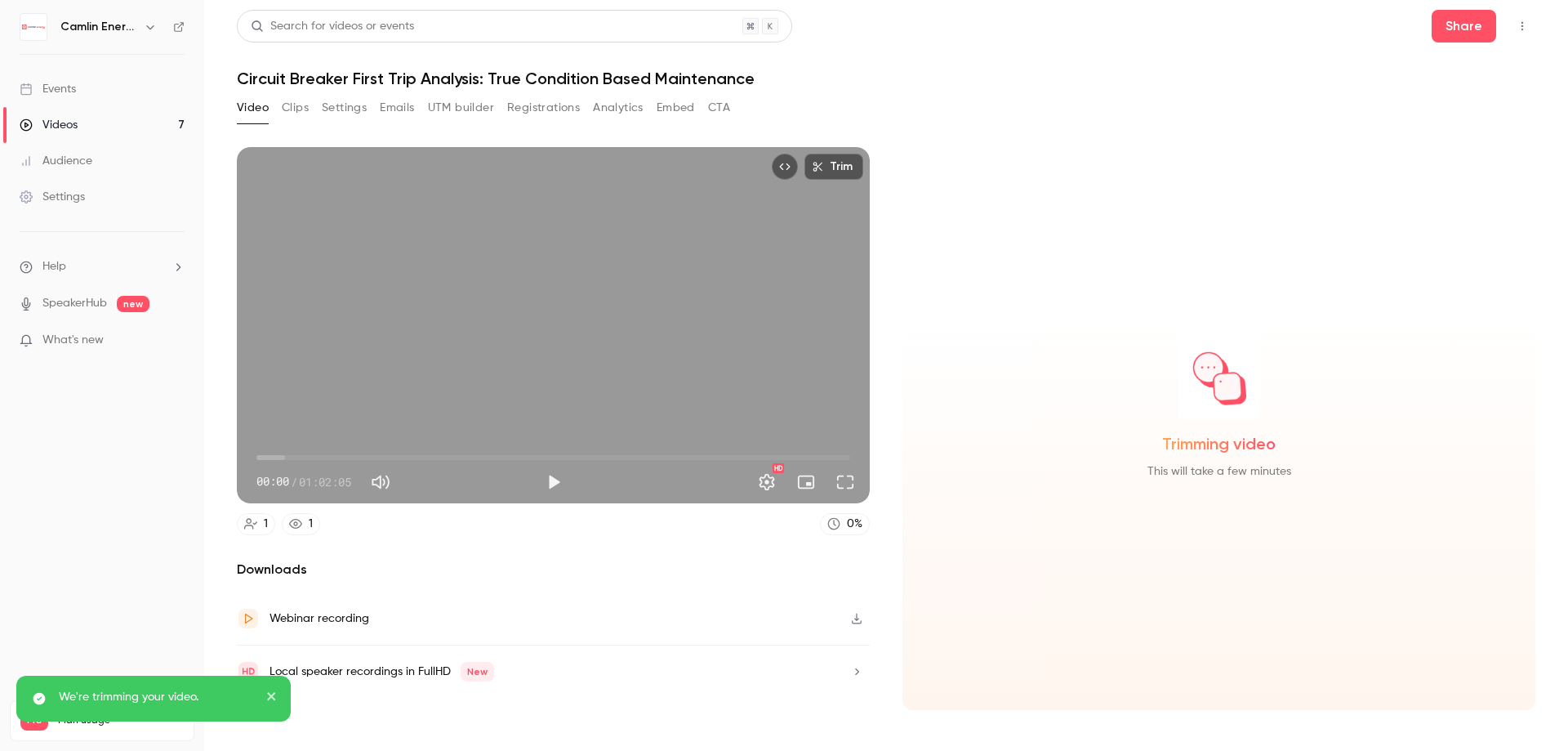 click on "Registrations" at bounding box center (543, 108) 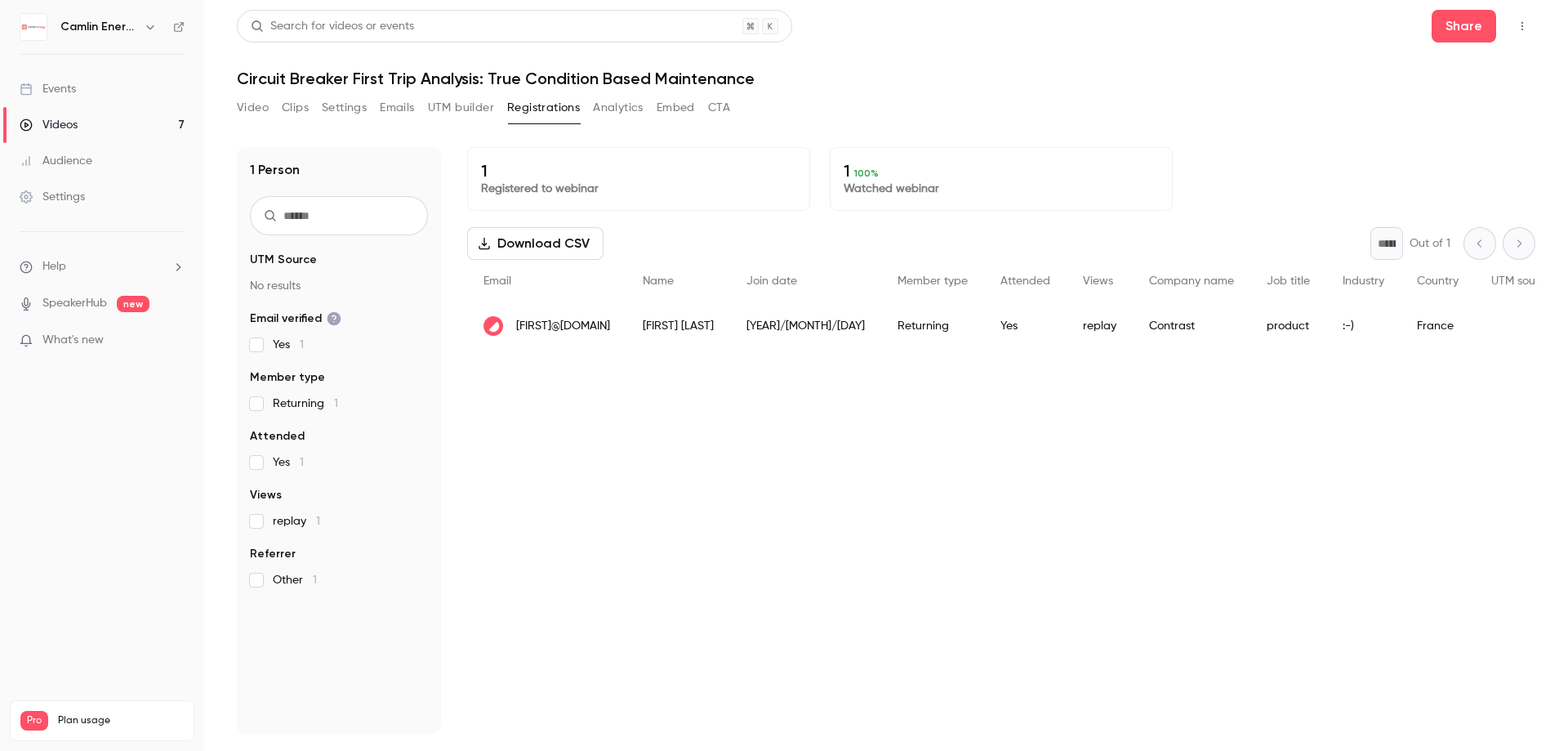 click on "UTM builder" at bounding box center (461, 108) 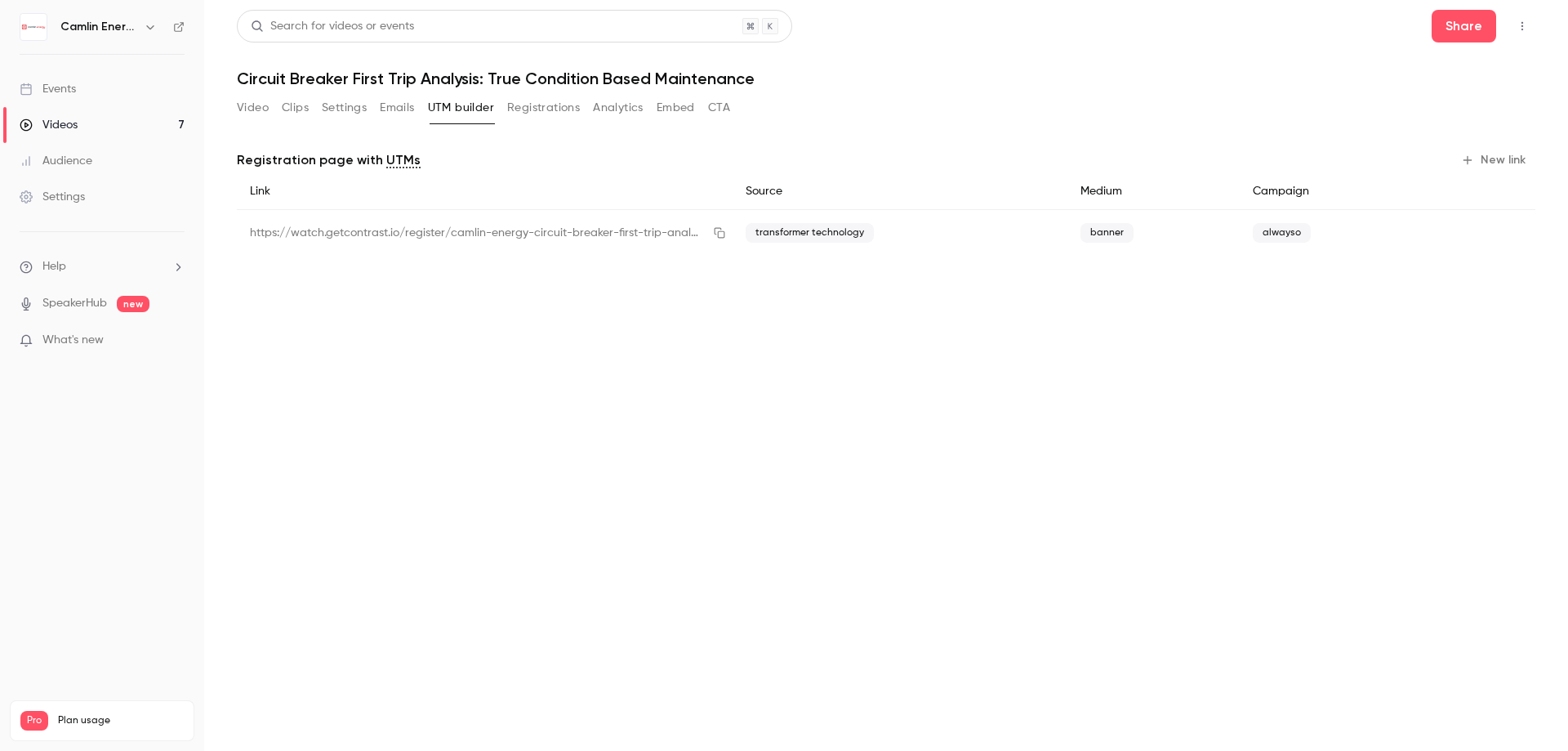 click on "New link" at bounding box center (1494, 160) 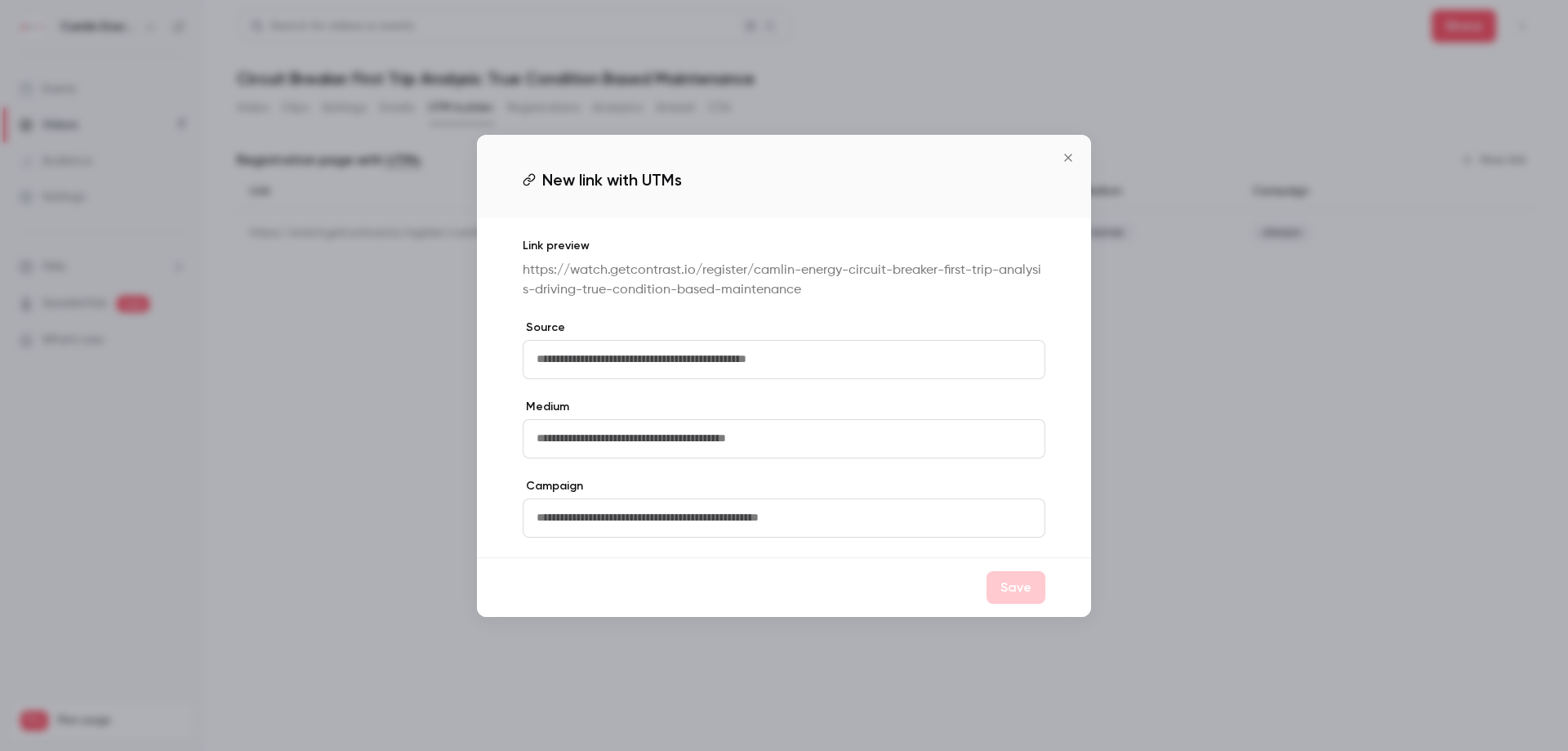 click at bounding box center (784, 360) 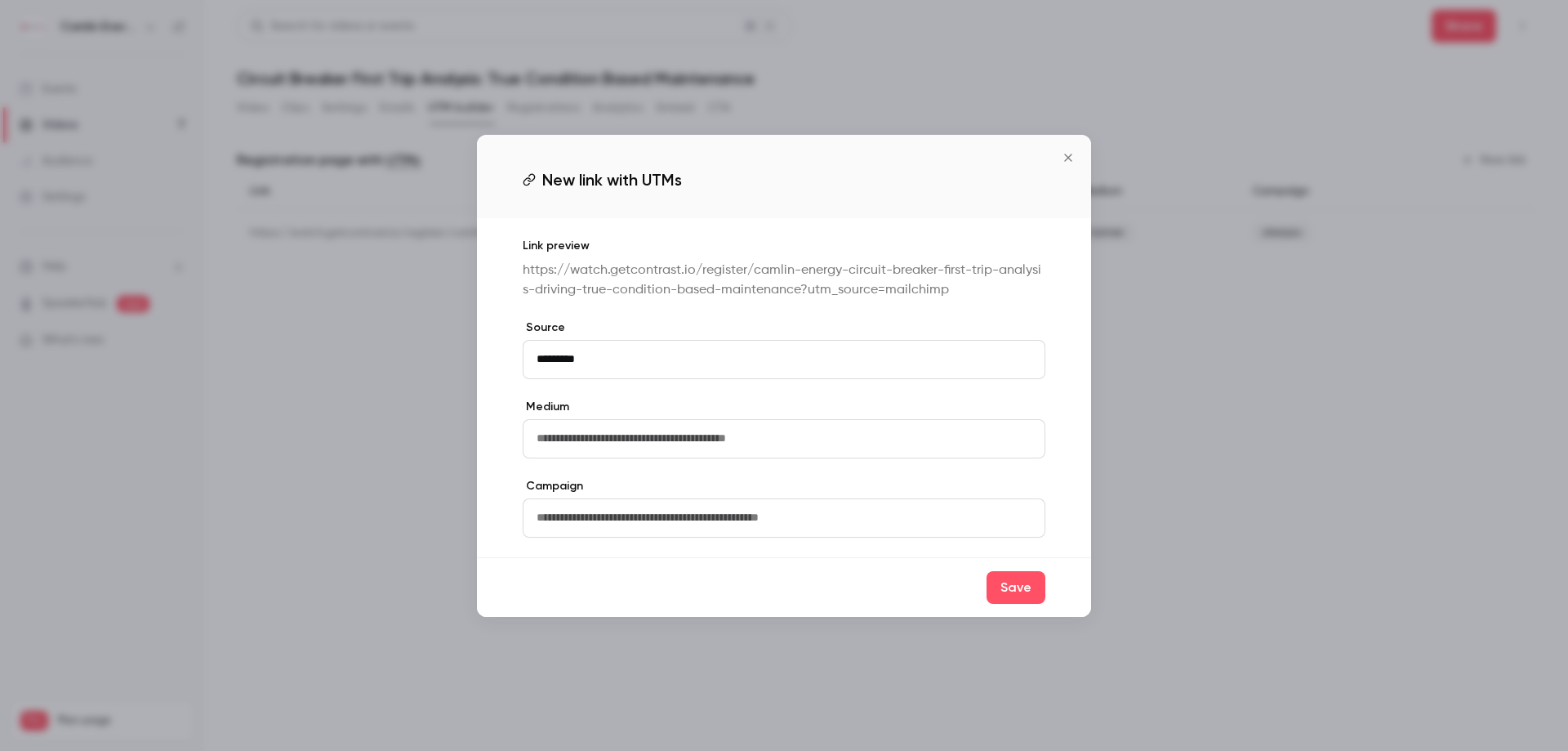 click at bounding box center (784, 439) 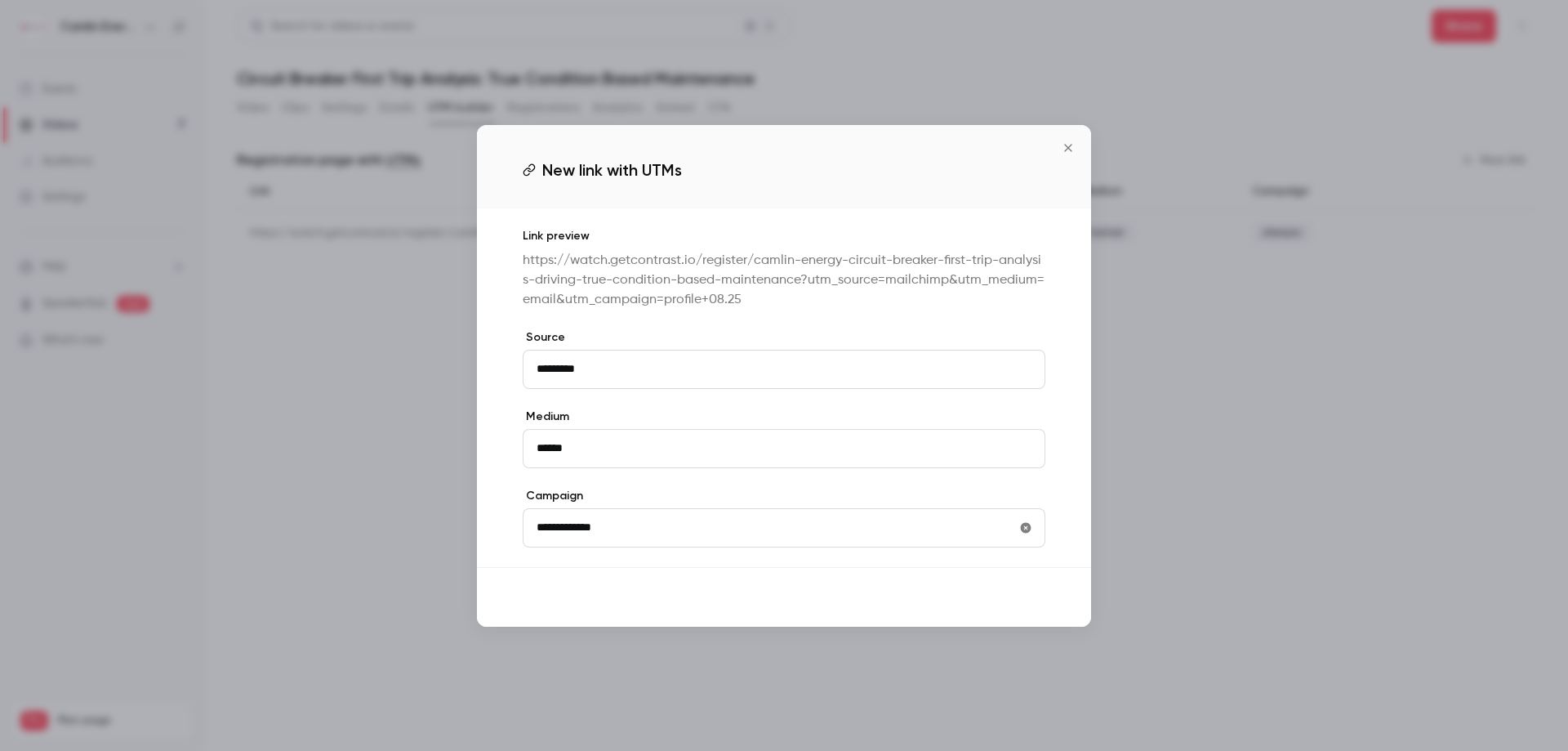 click on "Save" at bounding box center (1016, 597) 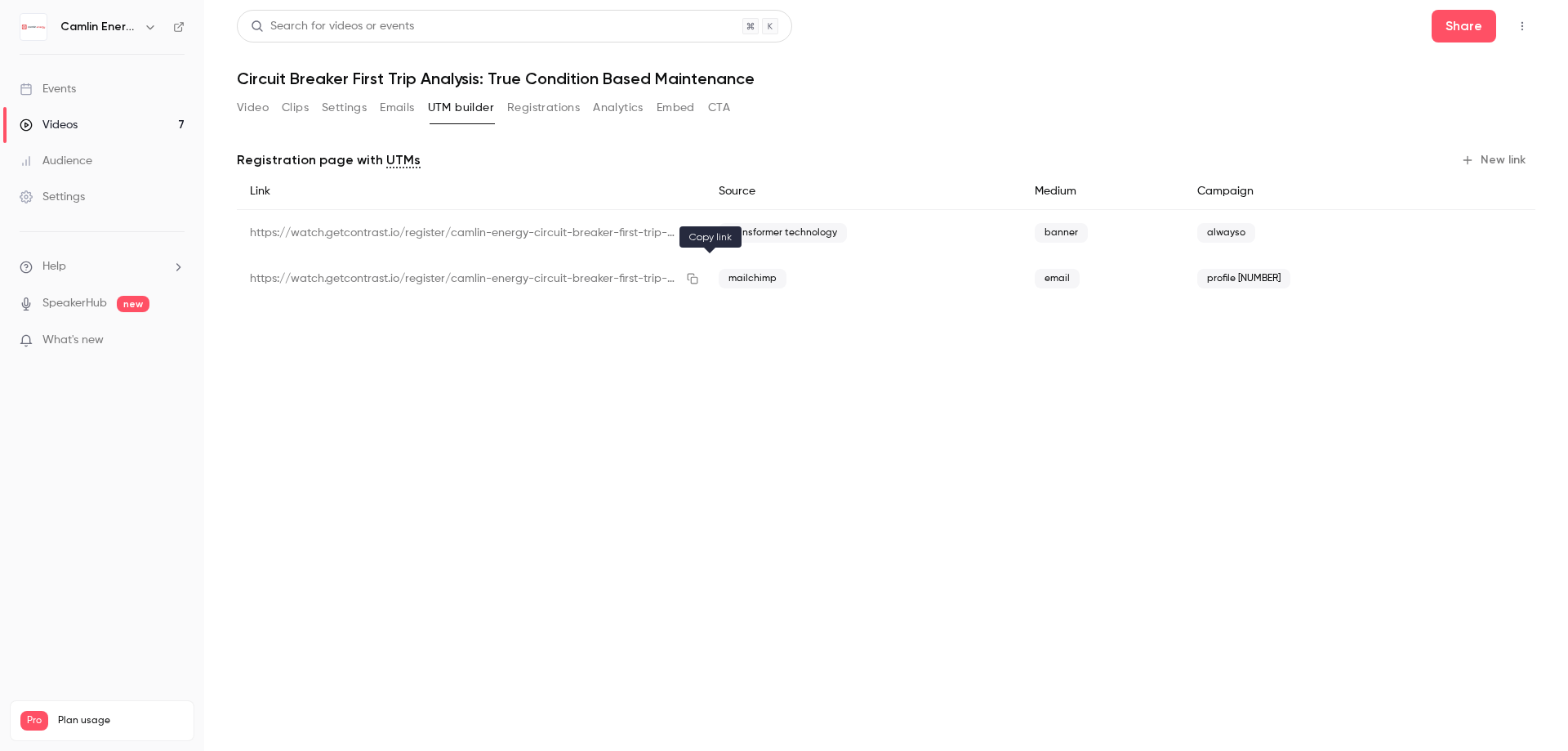 click 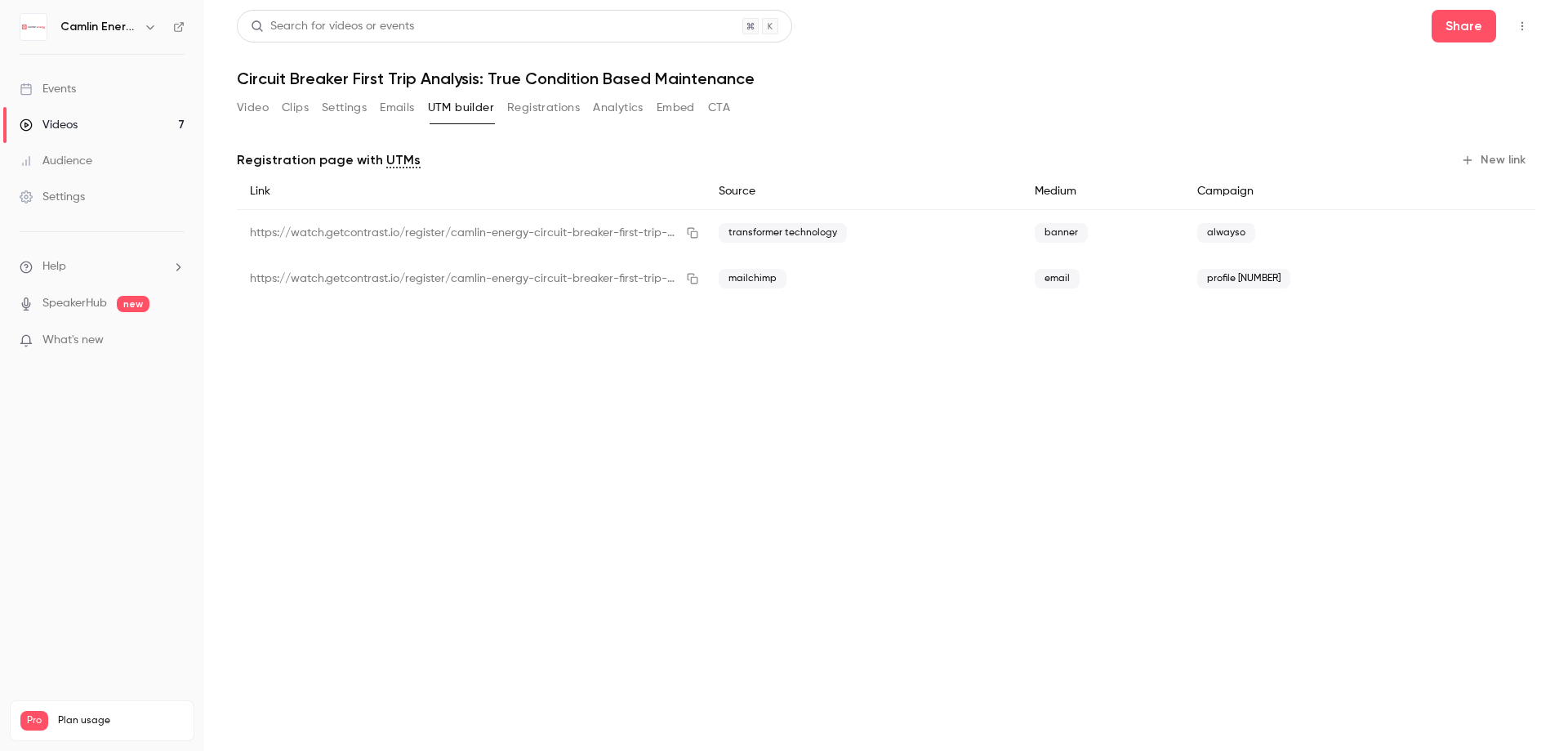 click on "Video" at bounding box center (252, 108) 